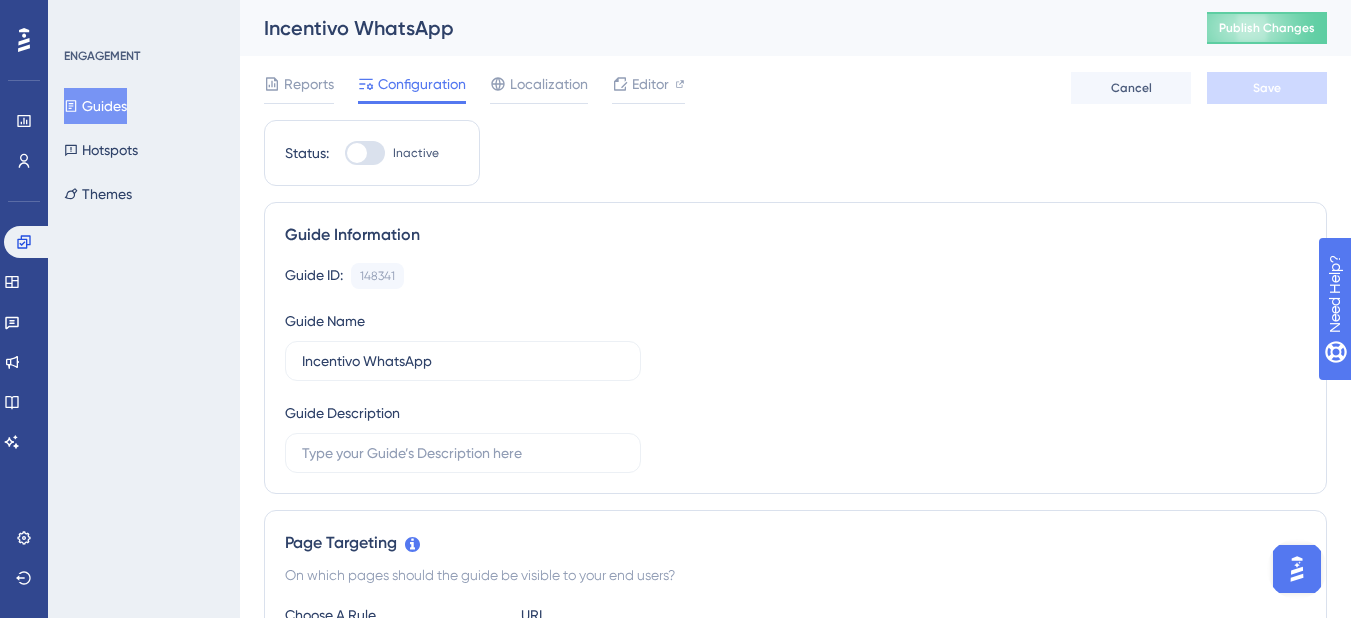 scroll, scrollTop: 0, scrollLeft: 0, axis: both 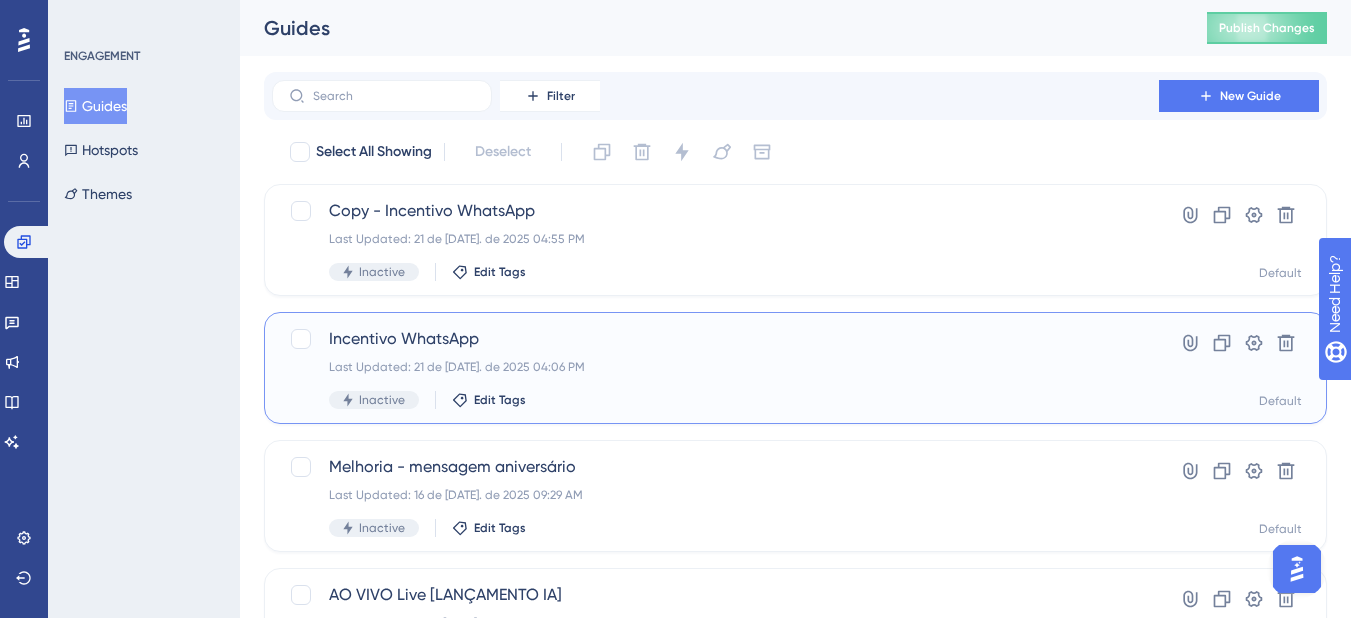 click on "Last Updated: 21 de [DATE]. de 2025 04:06 PM" at bounding box center [715, 367] 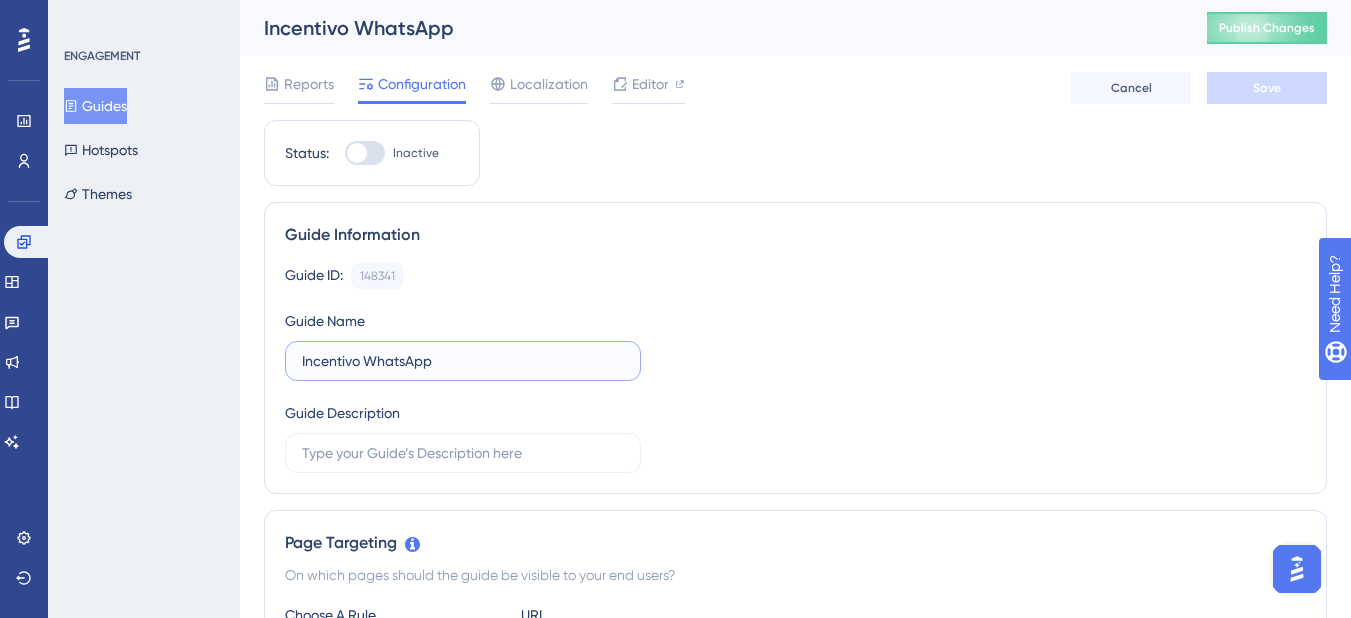 click on "Incentivo WhatsApp" at bounding box center [463, 361] 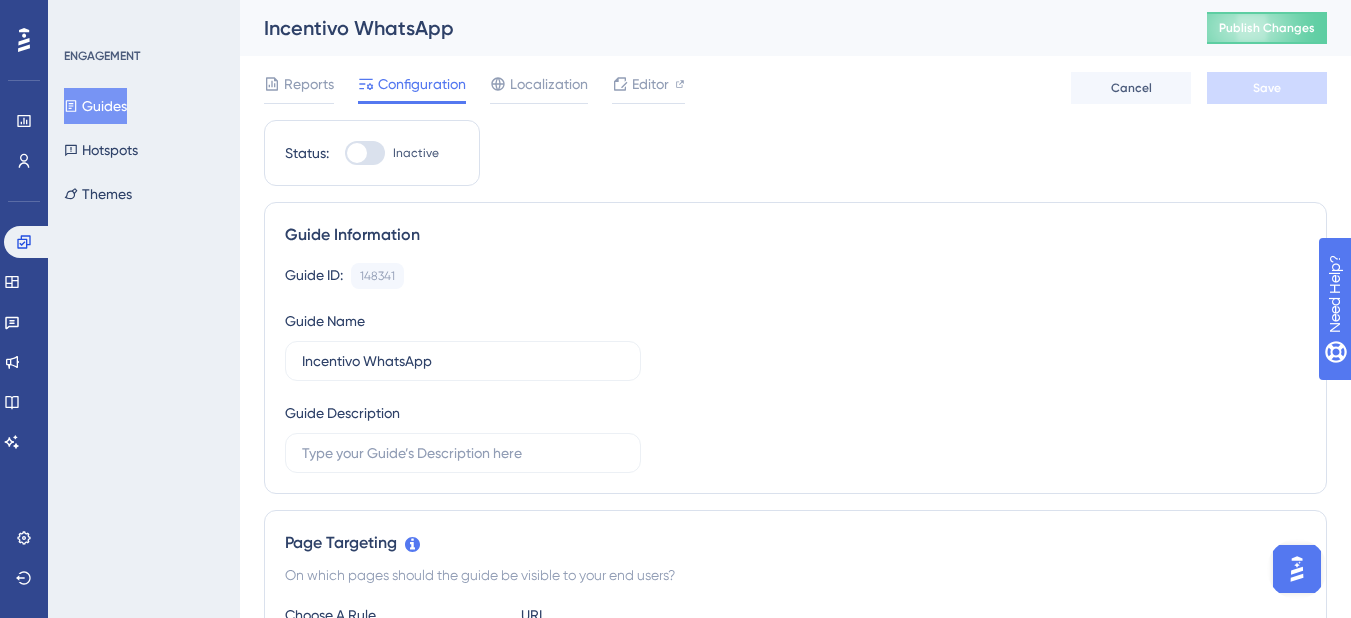 click on "Guides" at bounding box center (95, 106) 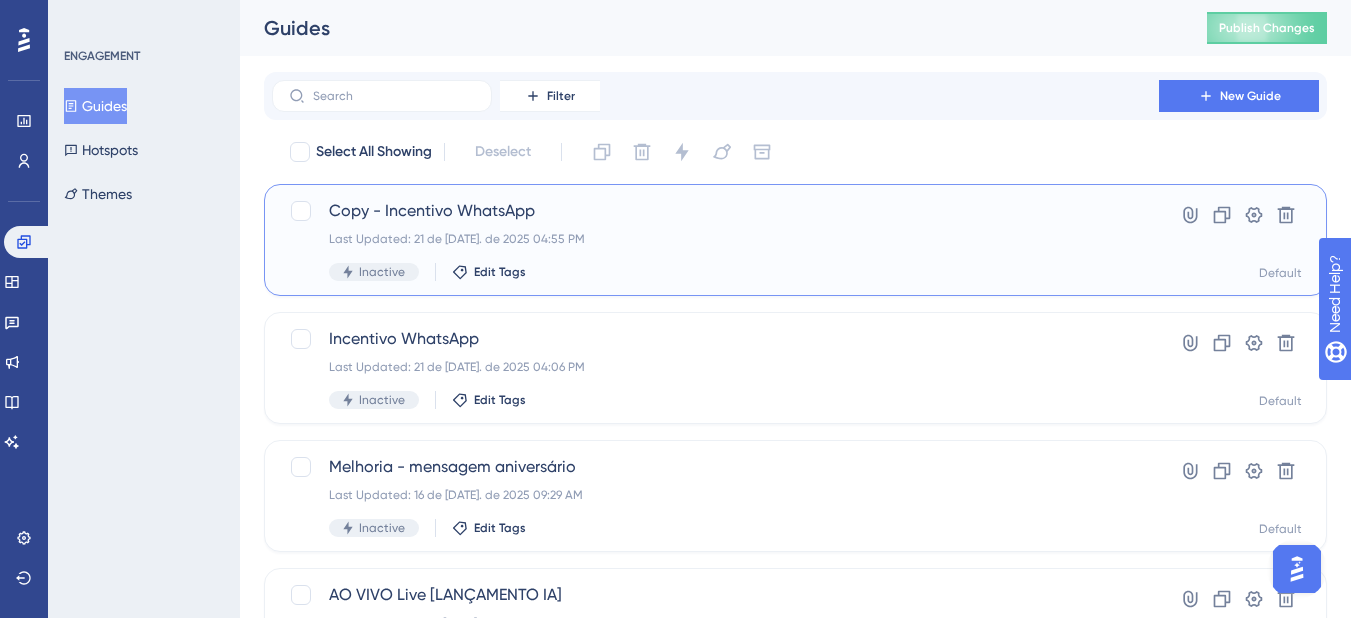 click on "Last Updated: 21 de [DATE]. de 2025 04:55 PM" at bounding box center (715, 239) 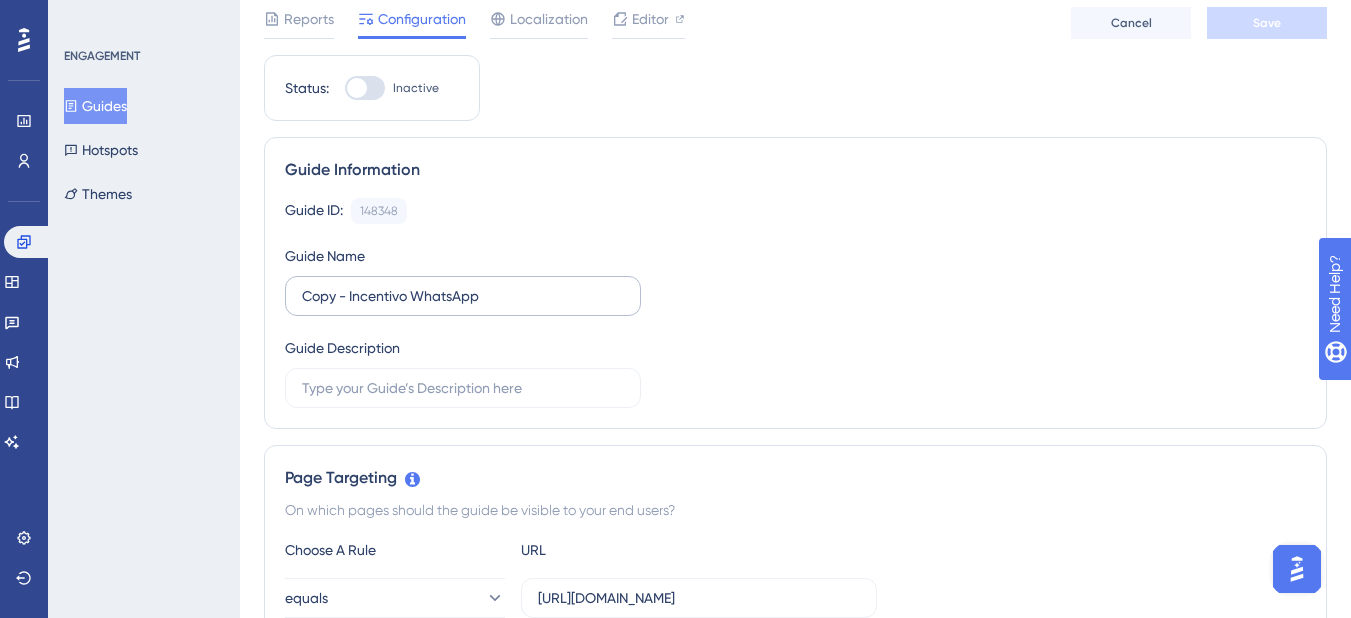 scroll, scrollTop: 100, scrollLeft: 0, axis: vertical 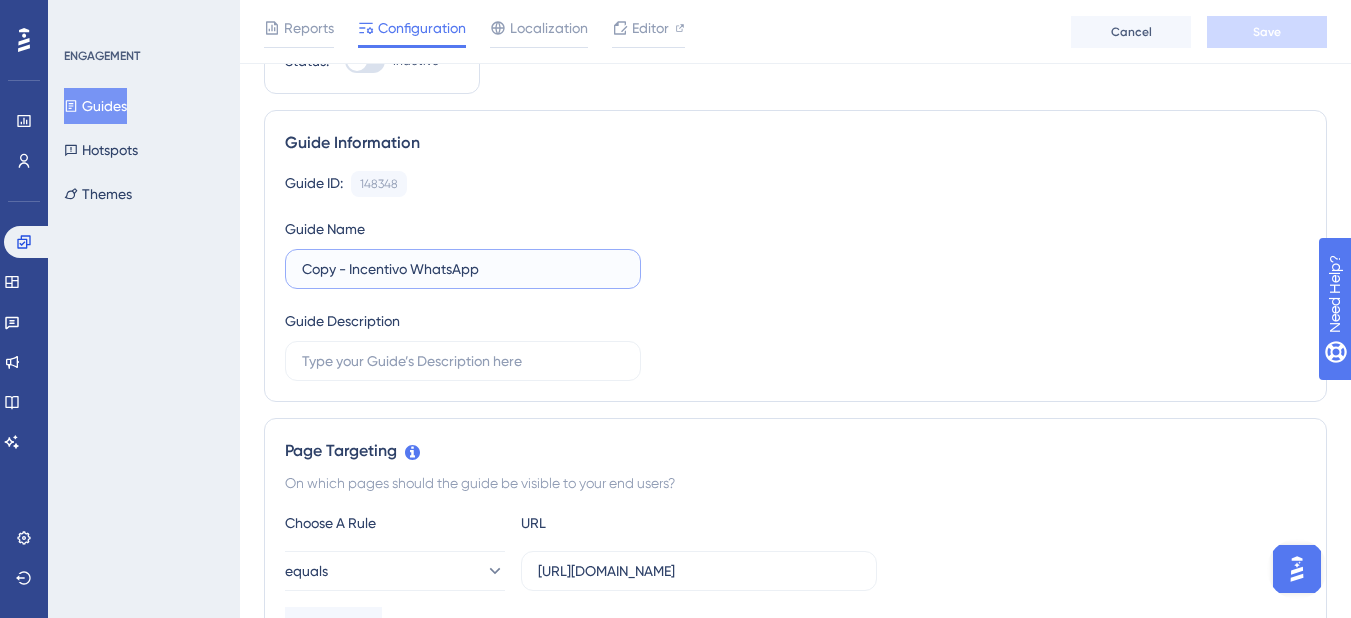 drag, startPoint x: 348, startPoint y: 262, endPoint x: 273, endPoint y: 267, distance: 75.16648 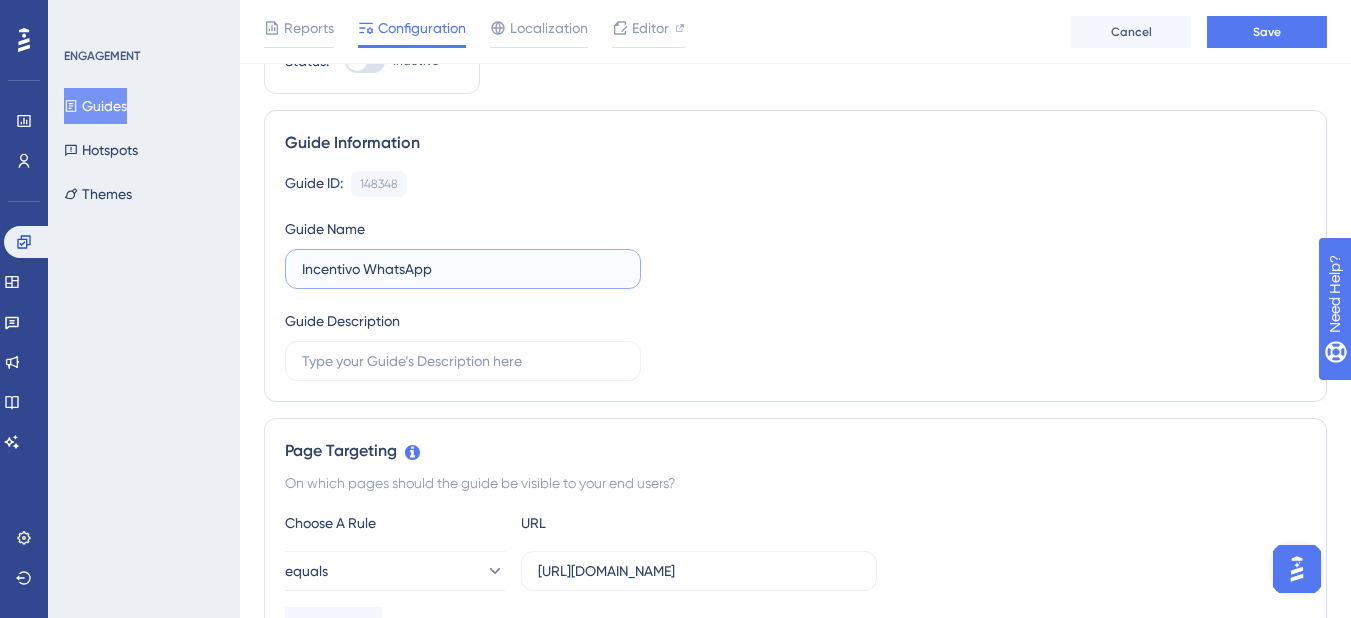 click on "Incentivo WhatsApp" at bounding box center (463, 269) 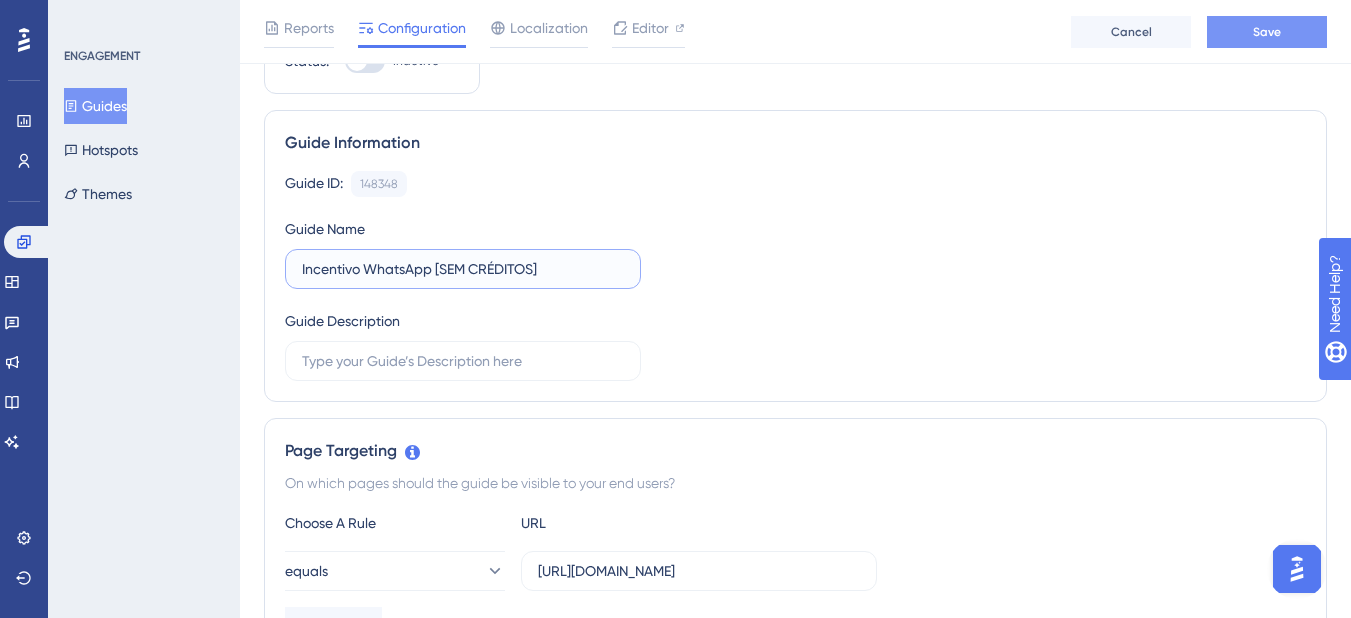 type on "Incentivo WhatsApp [SEM CRÉDITOS]" 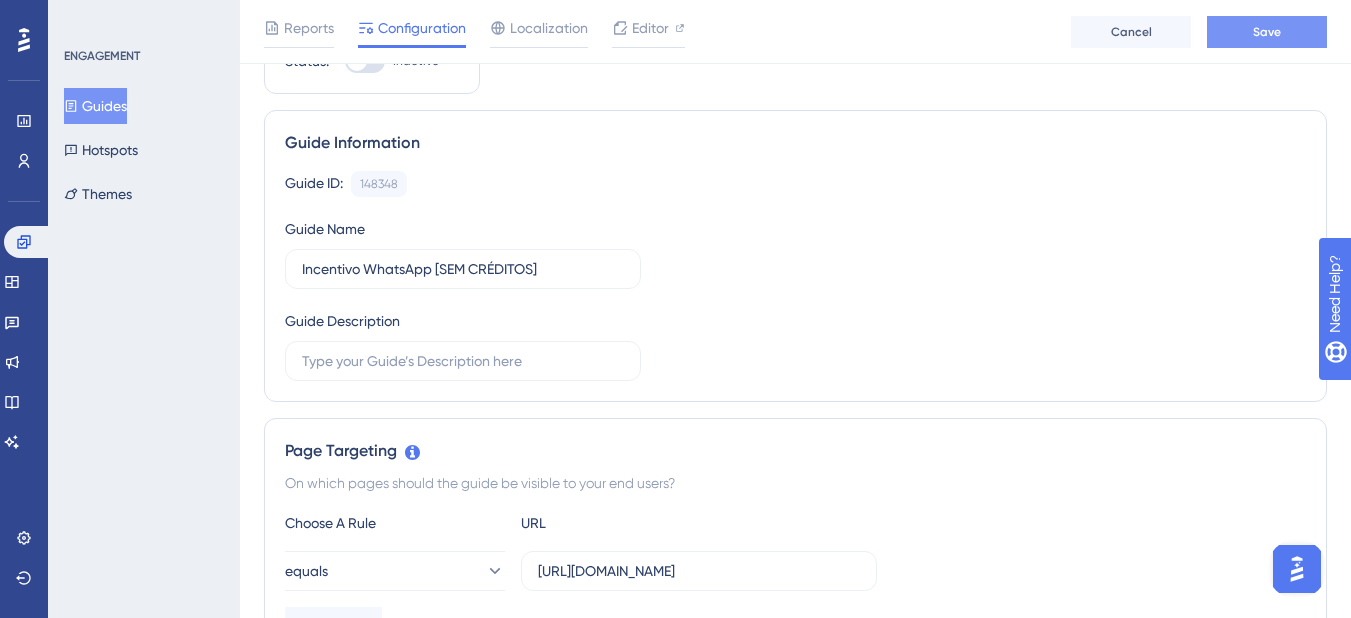 click on "Save" at bounding box center (1267, 32) 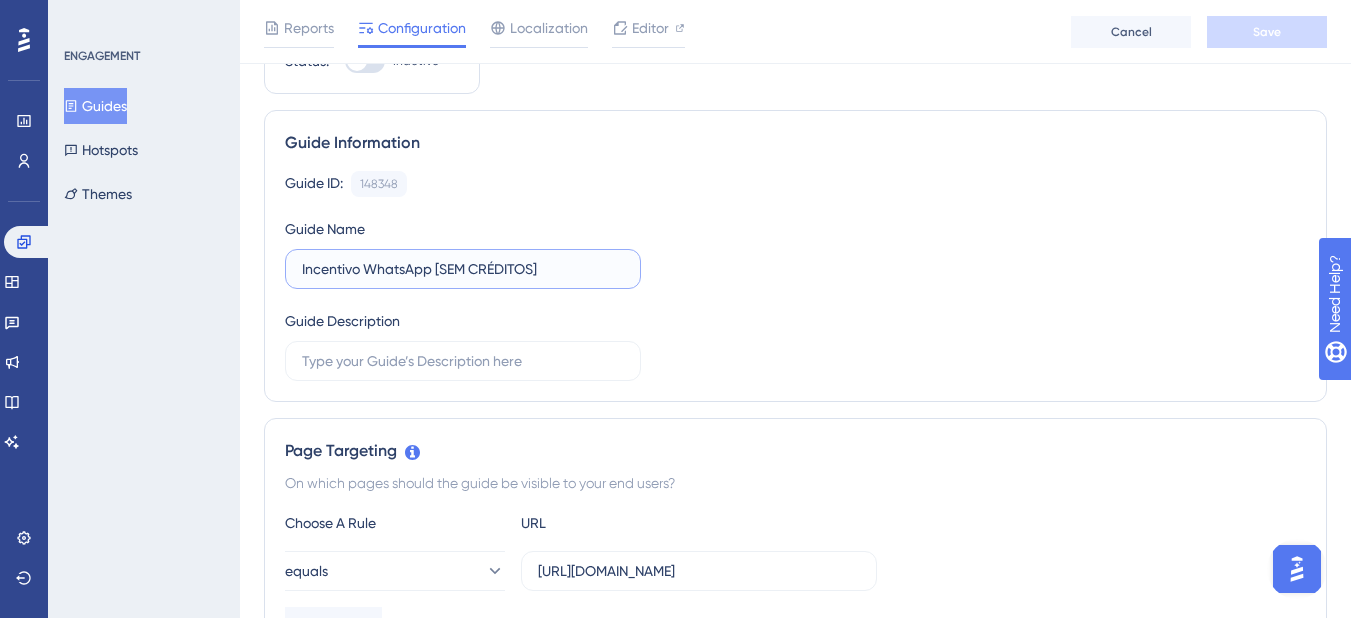 drag, startPoint x: 438, startPoint y: 264, endPoint x: 457, endPoint y: 268, distance: 19.416489 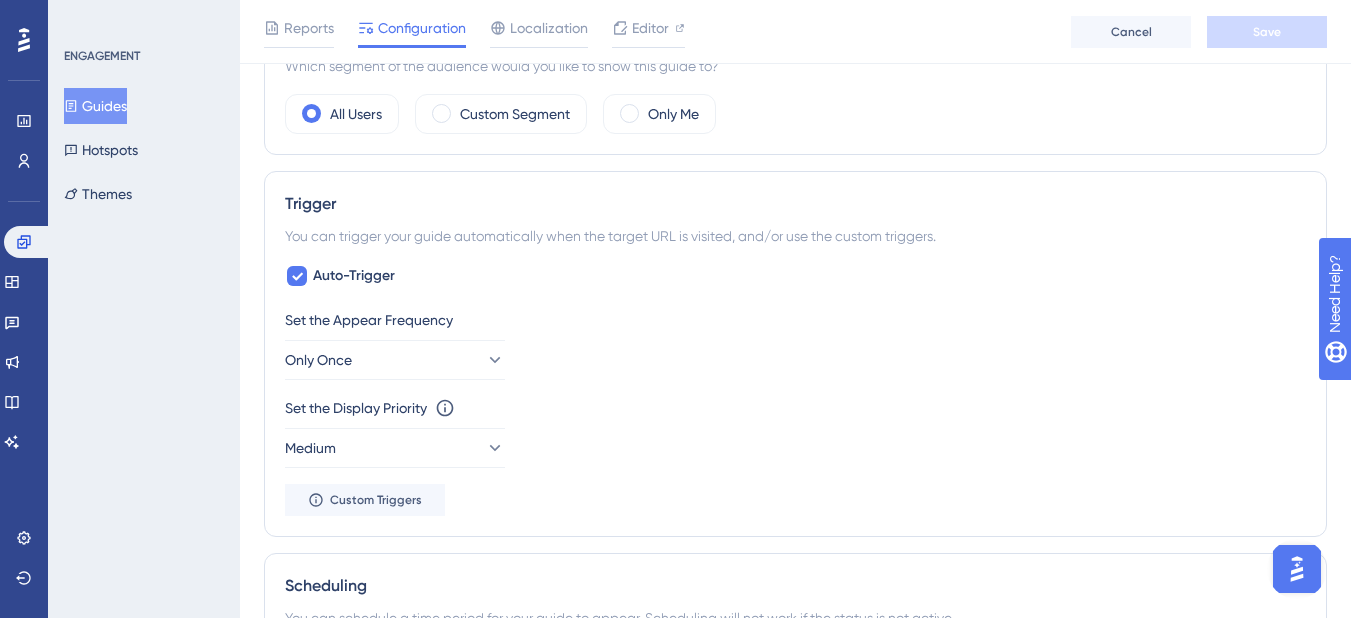 scroll, scrollTop: 700, scrollLeft: 0, axis: vertical 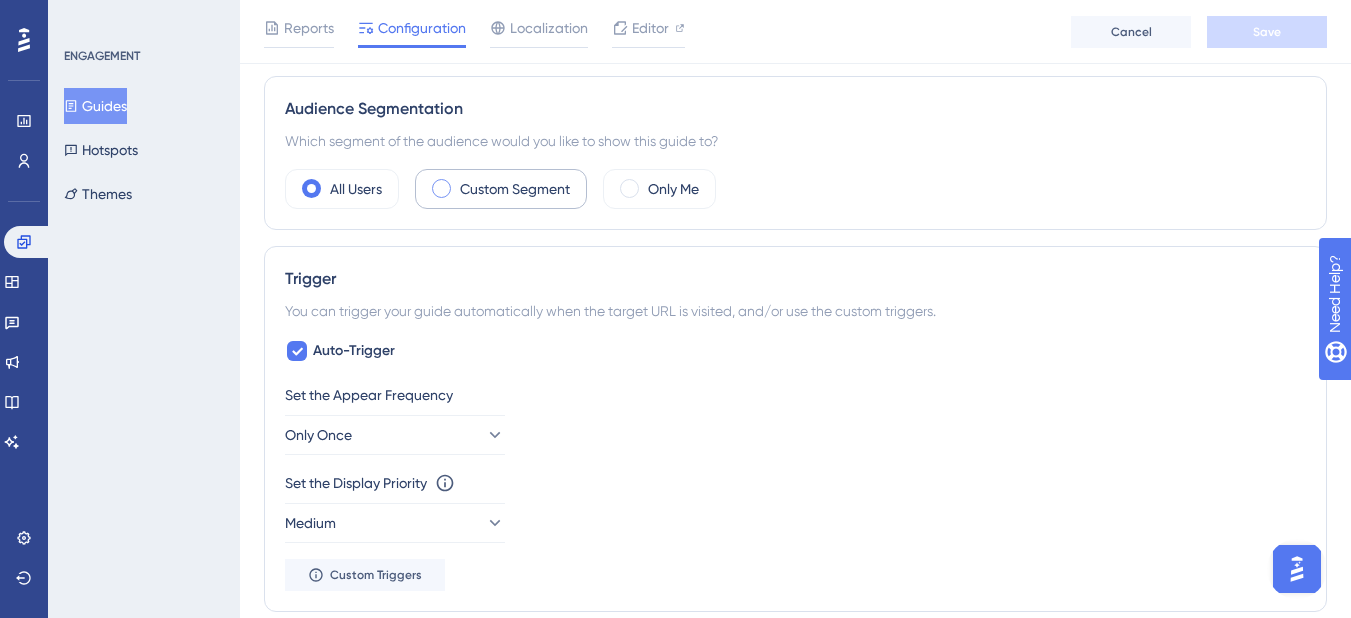 click on "Custom Segment" at bounding box center [501, 189] 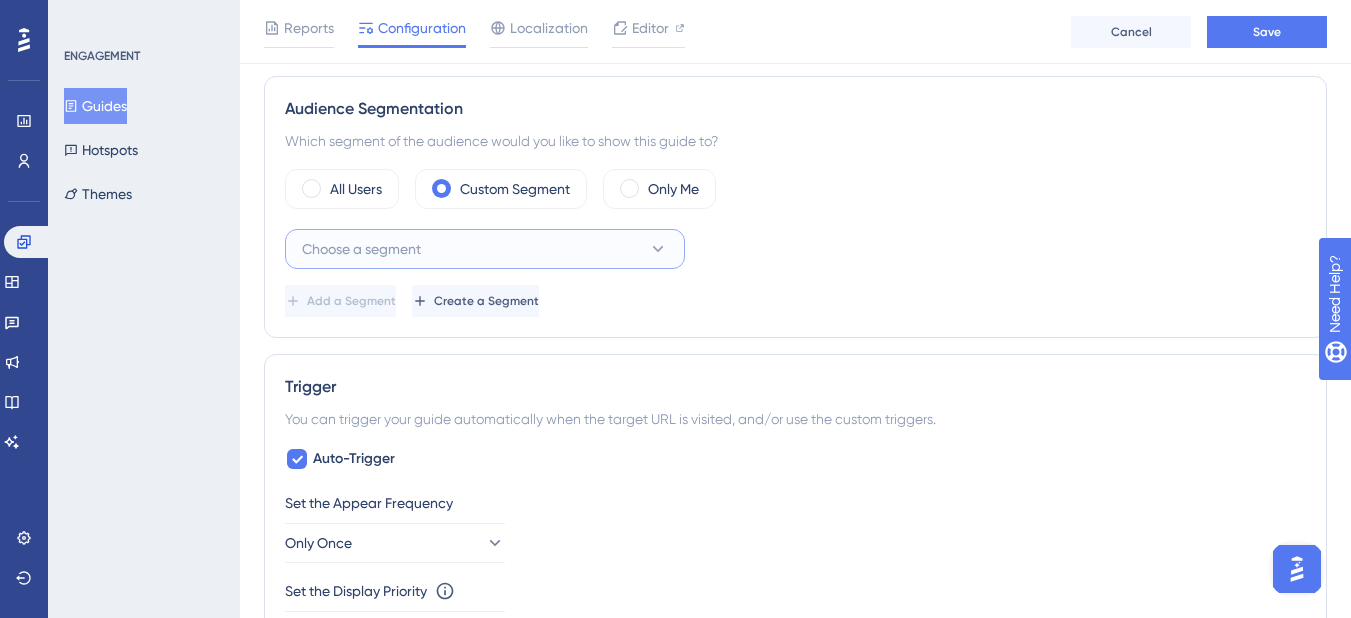 click on "Choose a segment" at bounding box center [485, 249] 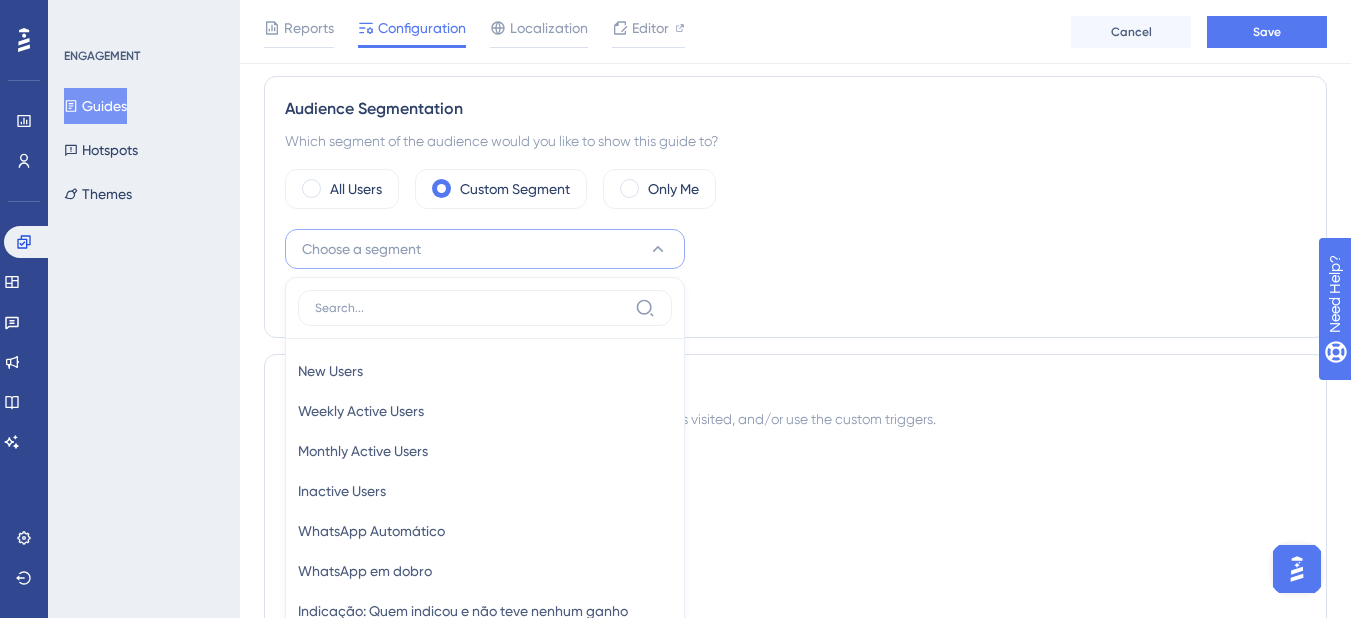 scroll, scrollTop: 783, scrollLeft: 0, axis: vertical 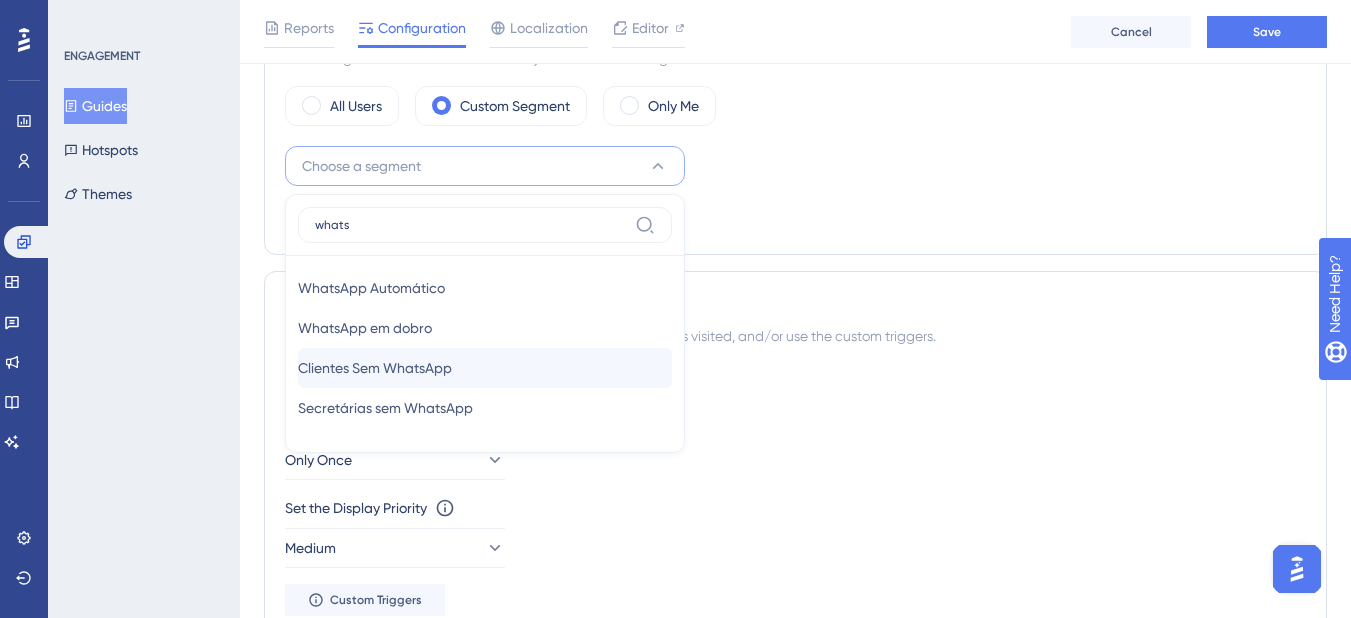 type on "whats" 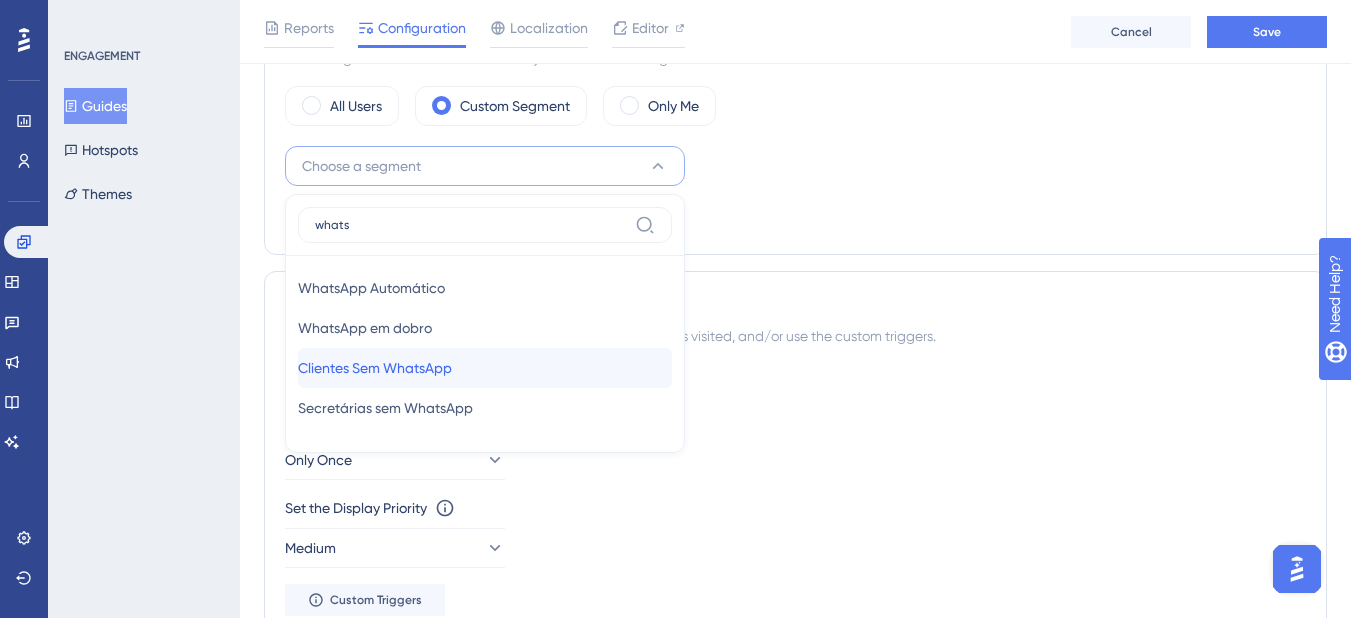 click on "Clientes Sem WhatsApp" at bounding box center (375, 368) 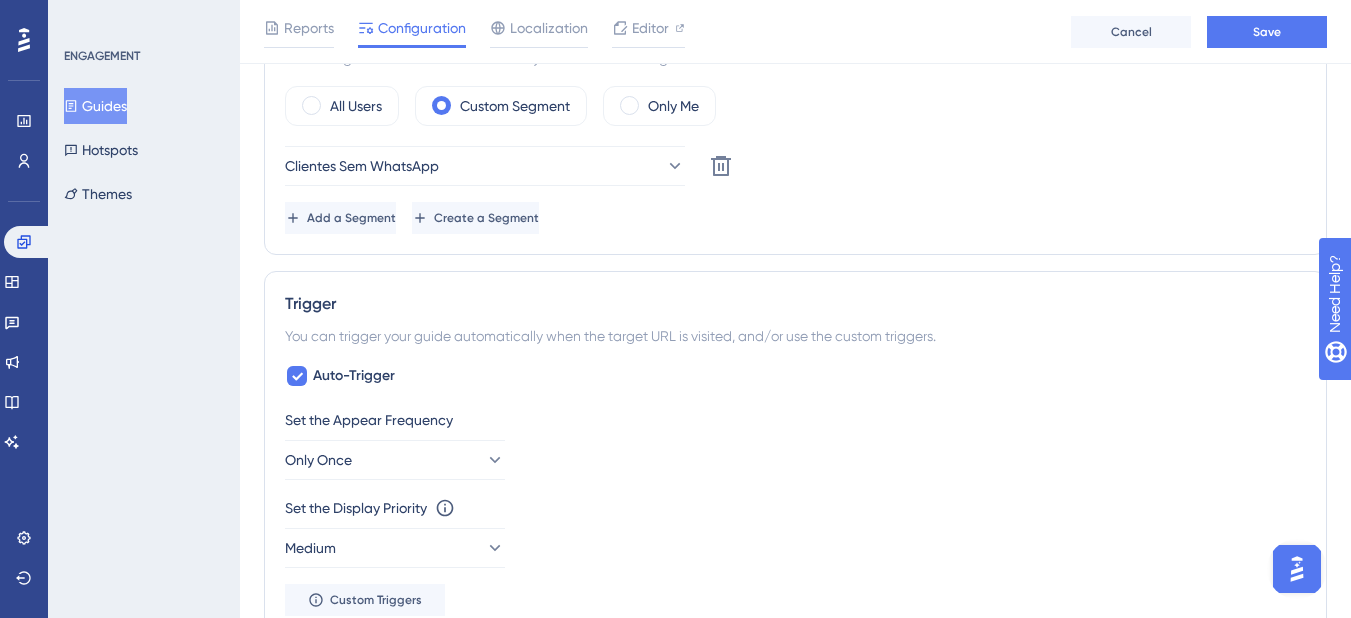 click on "Add a Segment Create a Segment" at bounding box center [795, 218] 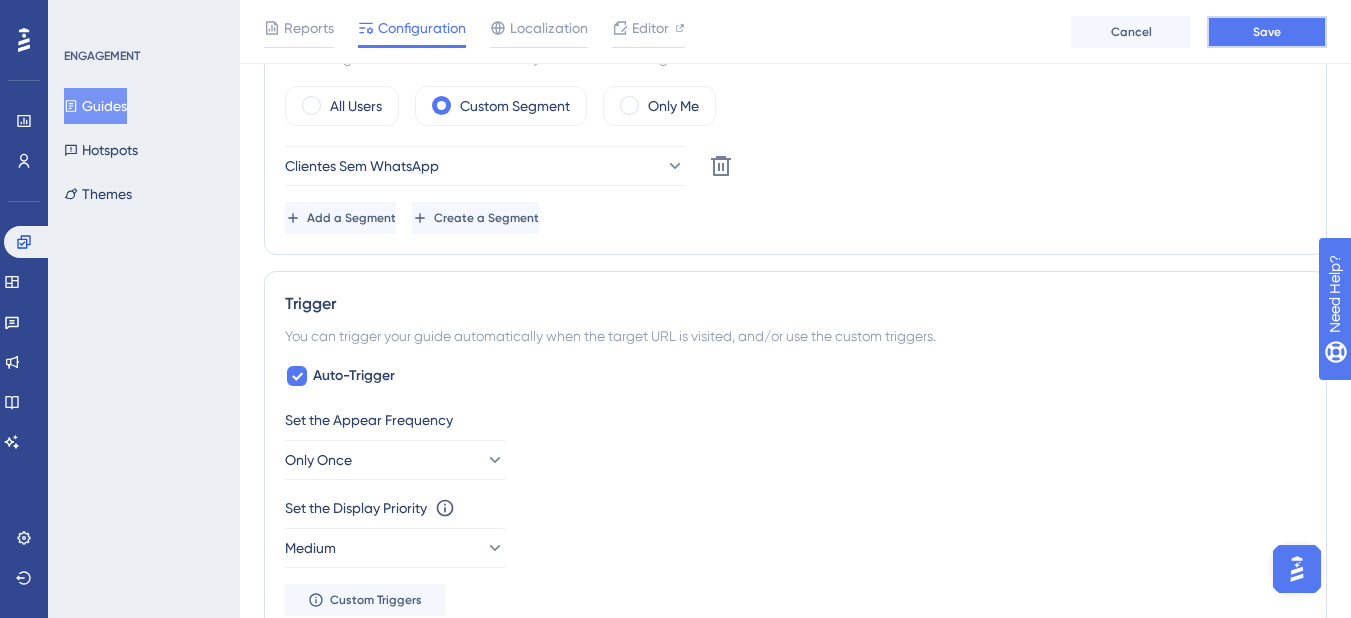 click on "Save" at bounding box center [1267, 32] 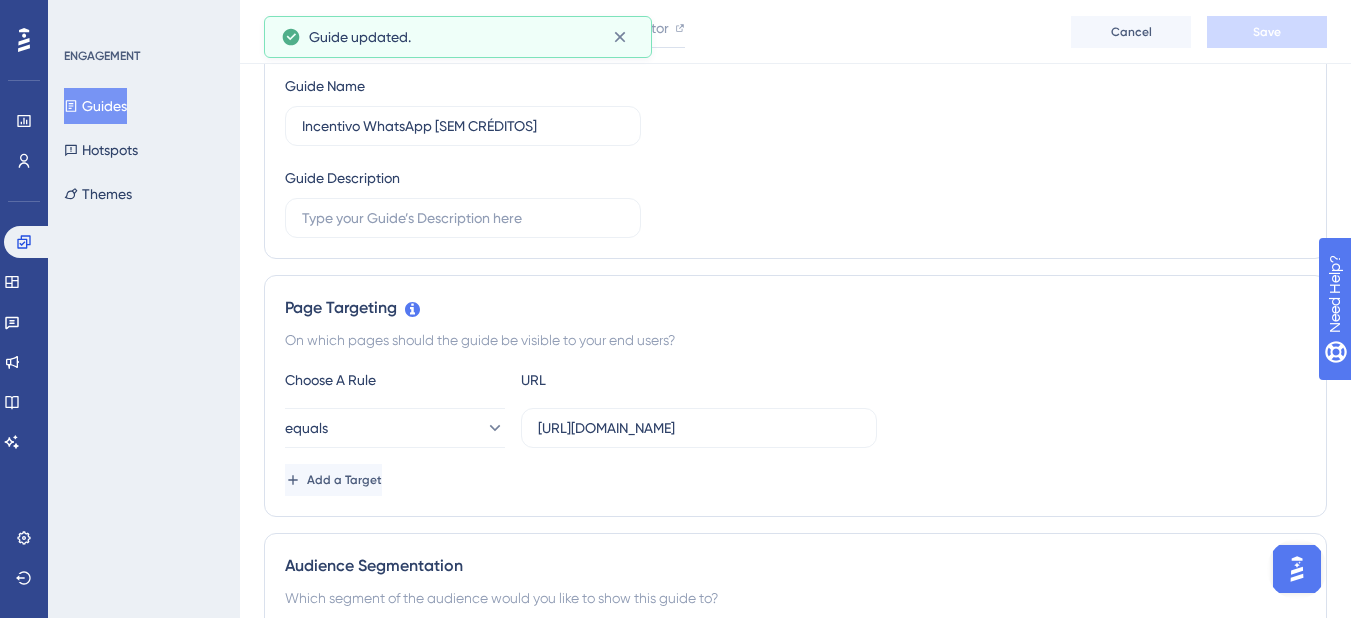 scroll, scrollTop: 0, scrollLeft: 0, axis: both 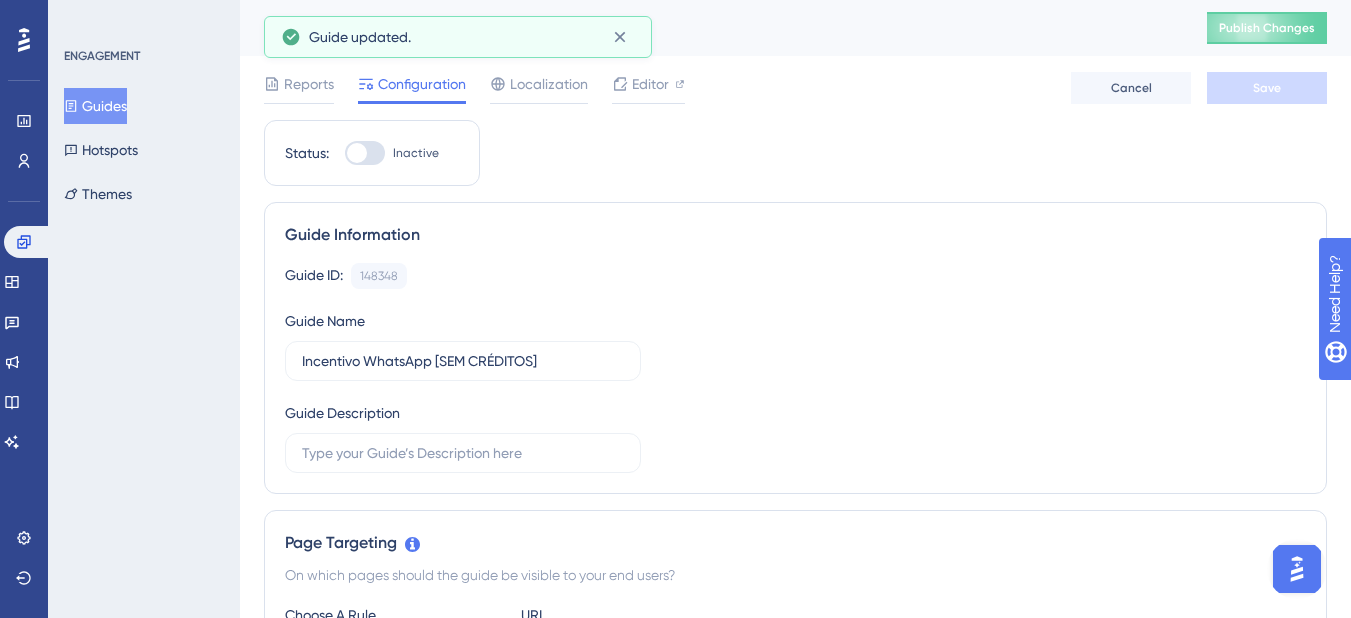click on "Guides" at bounding box center [95, 106] 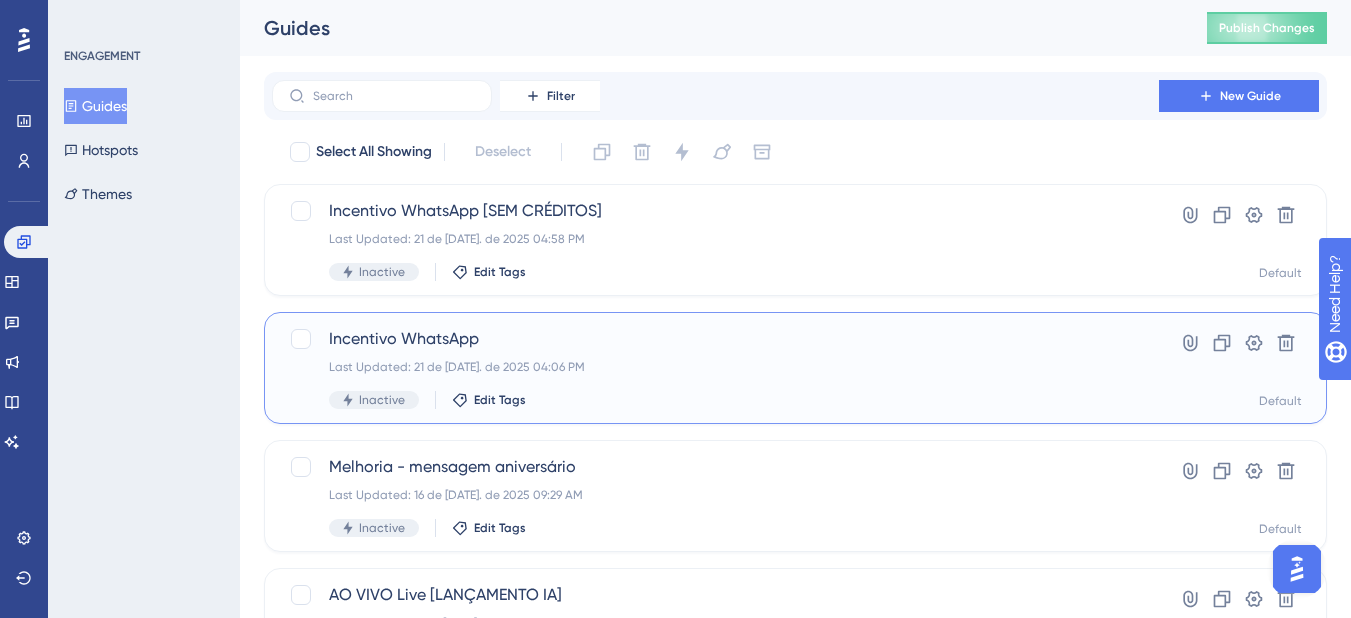 click on "Incentivo WhatsApp Last Updated: 21 de [DATE]. de 2025 04:06 PM Inactive Edit Tags" at bounding box center (715, 368) 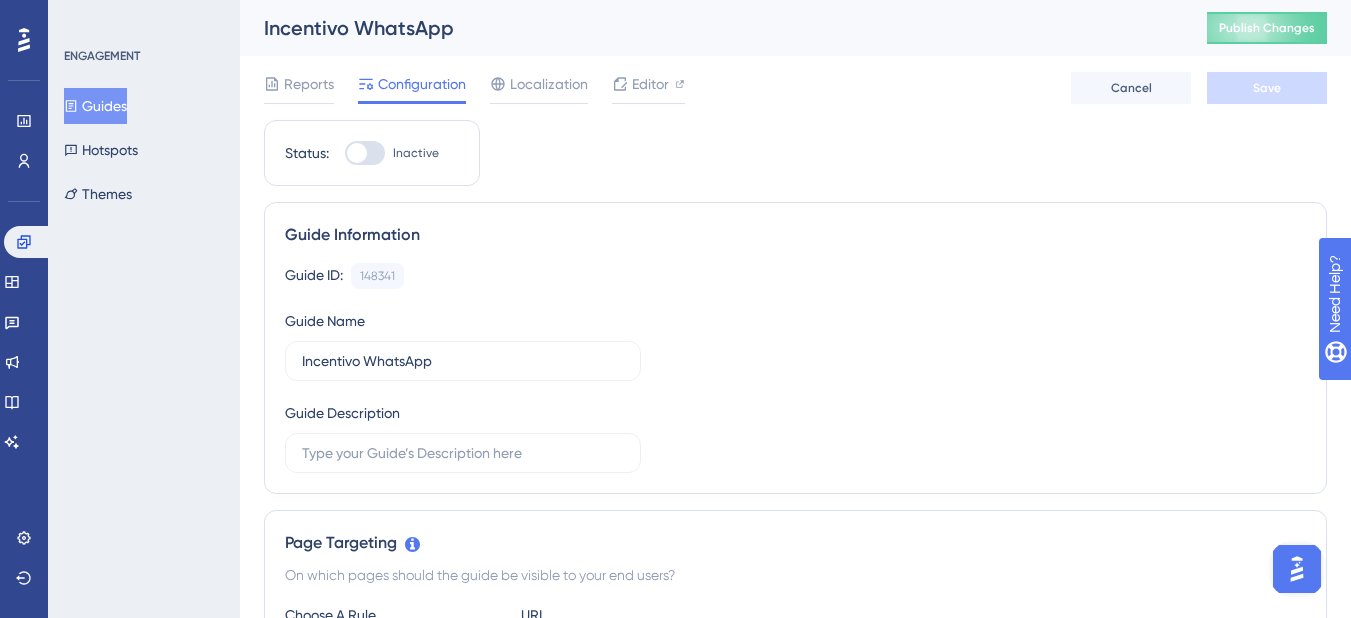 click on "Guide Name Incentivo WhatsApp" at bounding box center [463, 345] 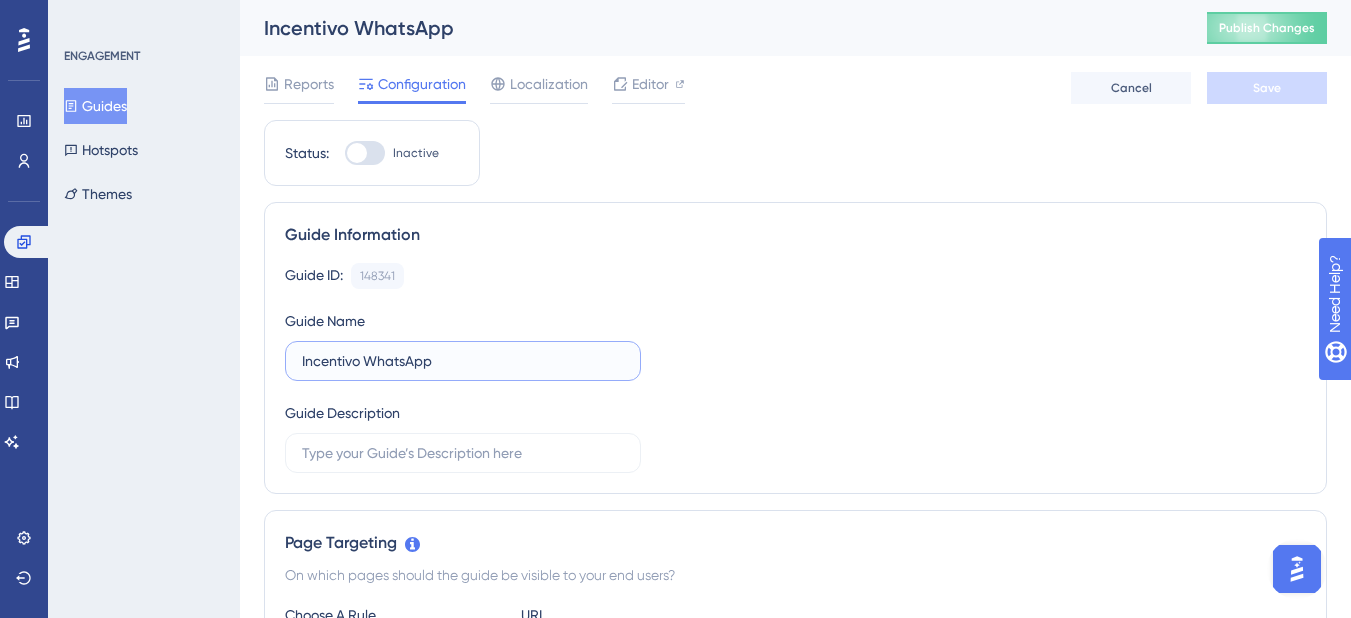 click on "Incentivo WhatsApp" at bounding box center [463, 361] 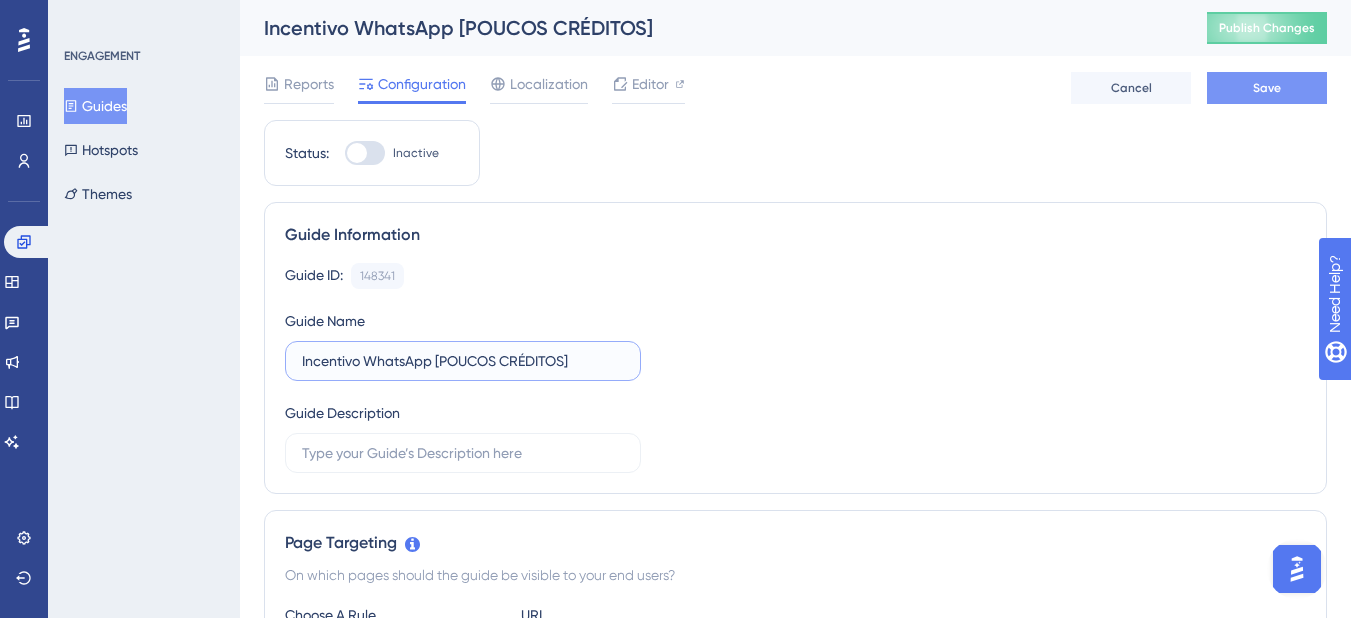 type on "Incentivo WhatsApp [POUCOS CRÉDITOS]" 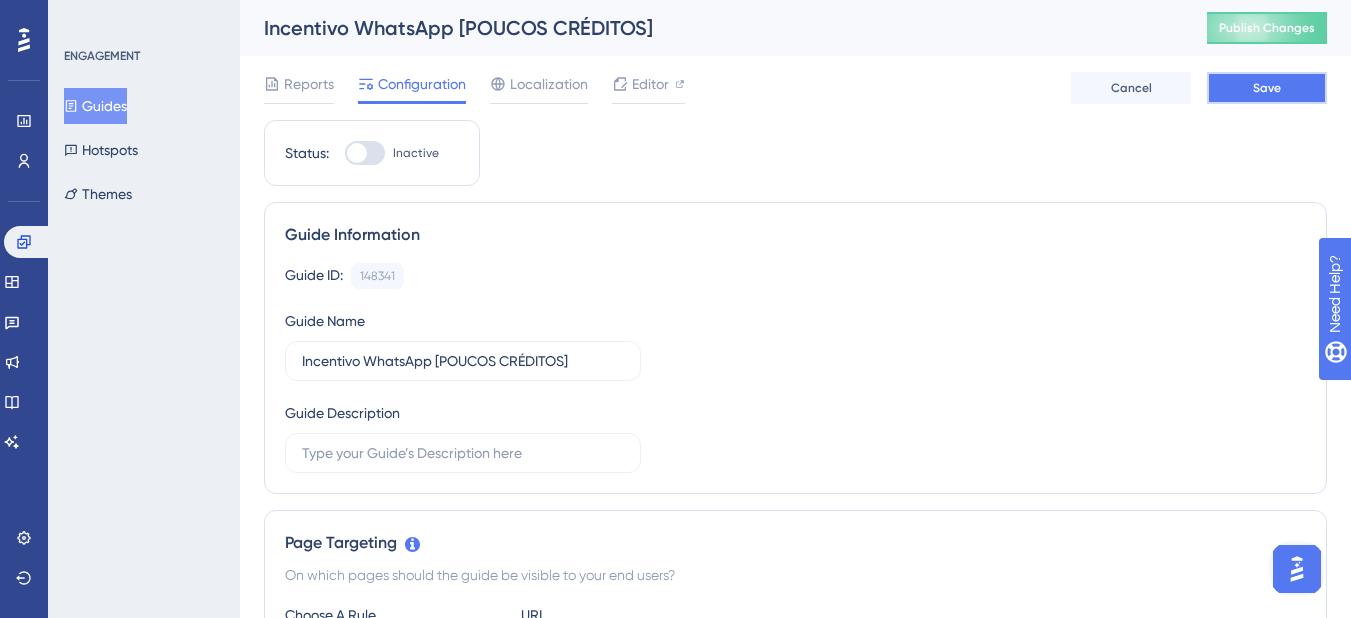 click on "Save" at bounding box center [1267, 88] 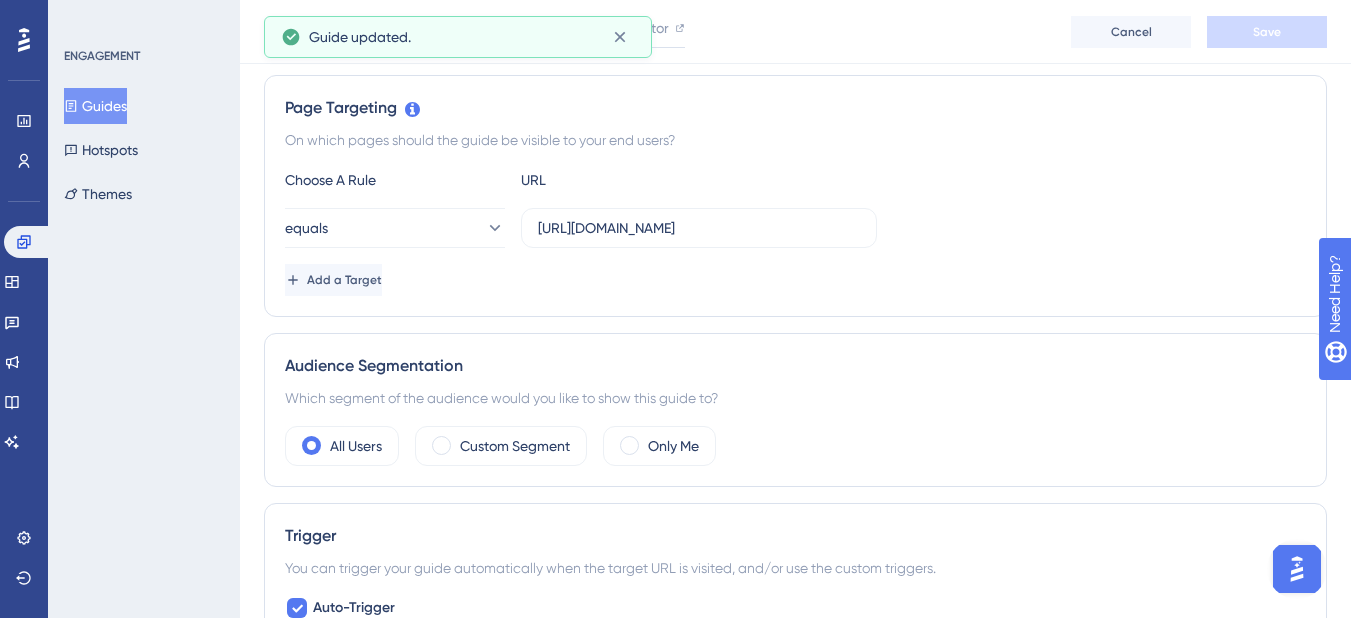 scroll, scrollTop: 500, scrollLeft: 0, axis: vertical 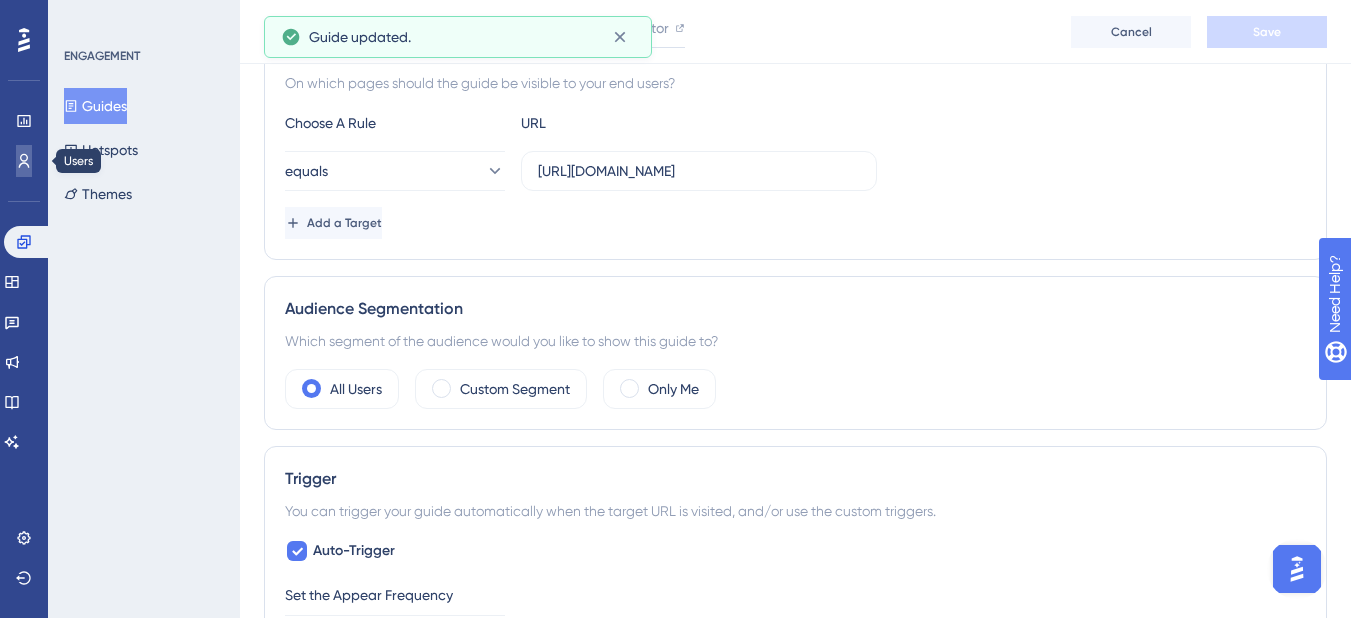 click at bounding box center (24, 161) 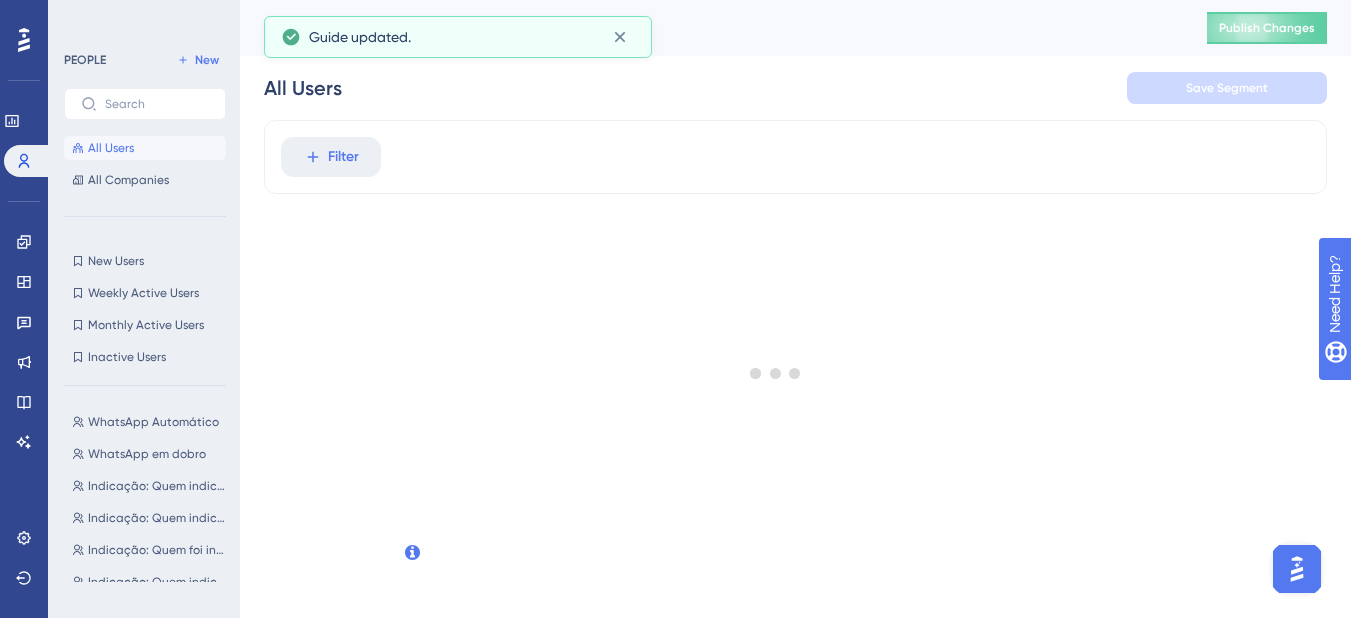 scroll, scrollTop: 0, scrollLeft: 0, axis: both 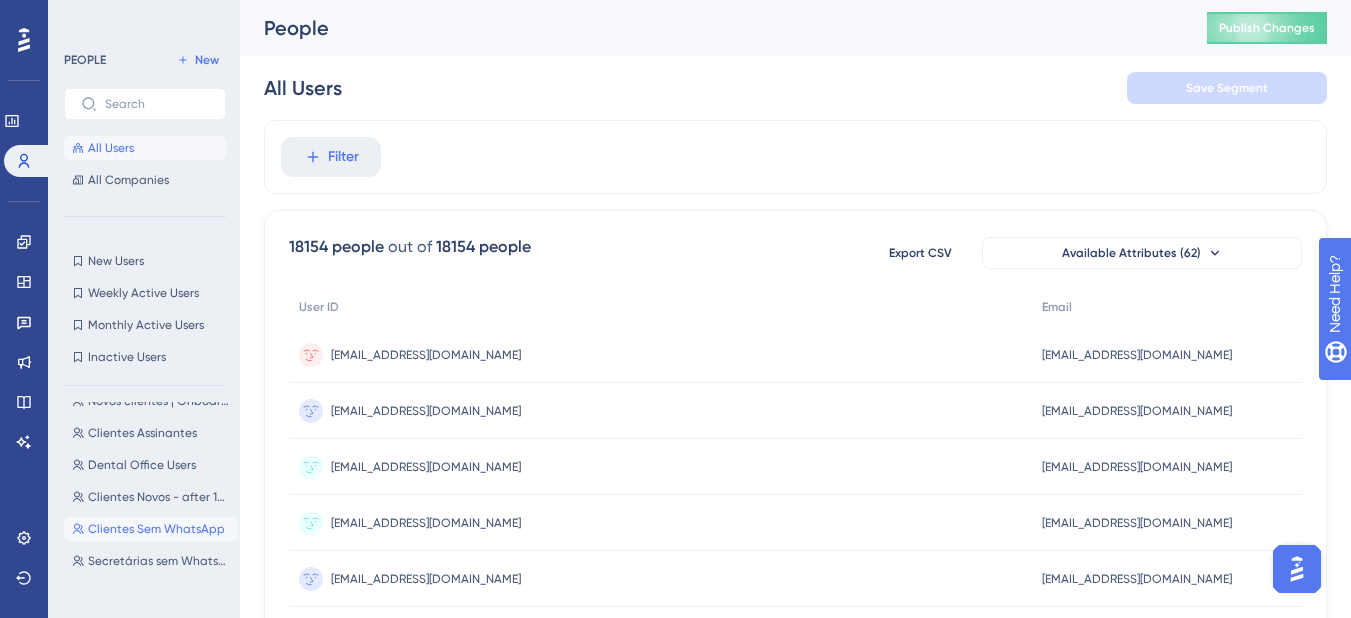 click on "Clientes Sem WhatsApp" at bounding box center (156, 529) 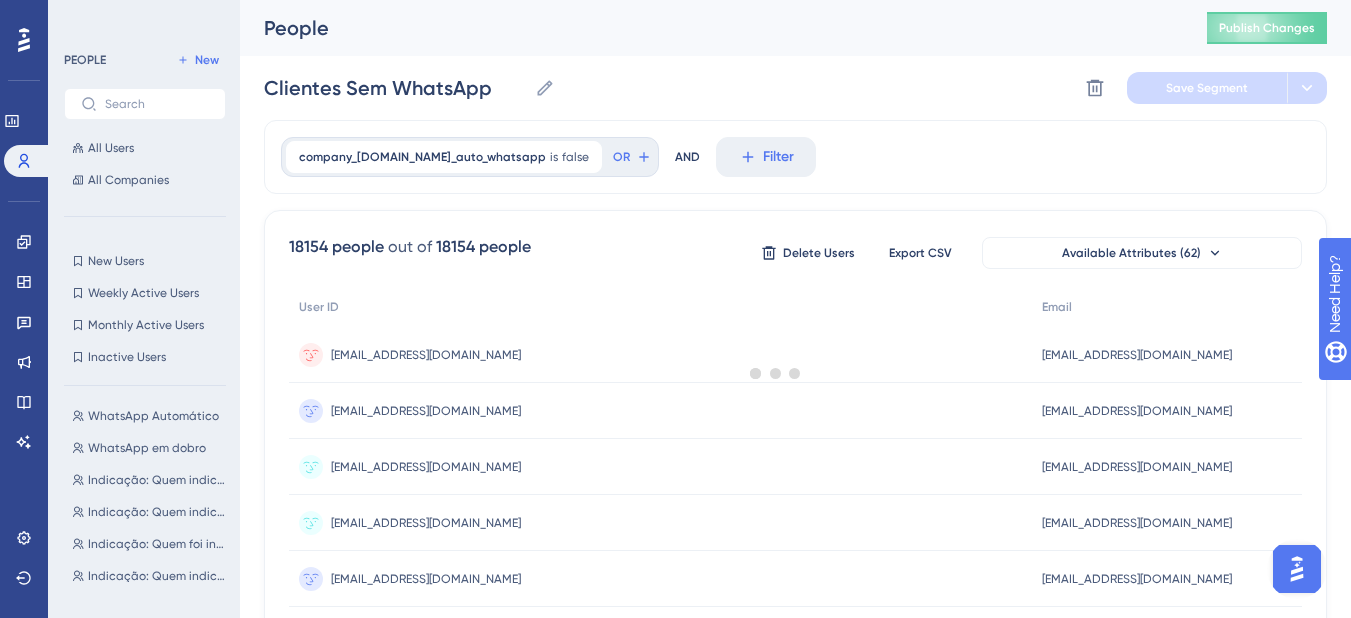 scroll, scrollTop: 0, scrollLeft: 0, axis: both 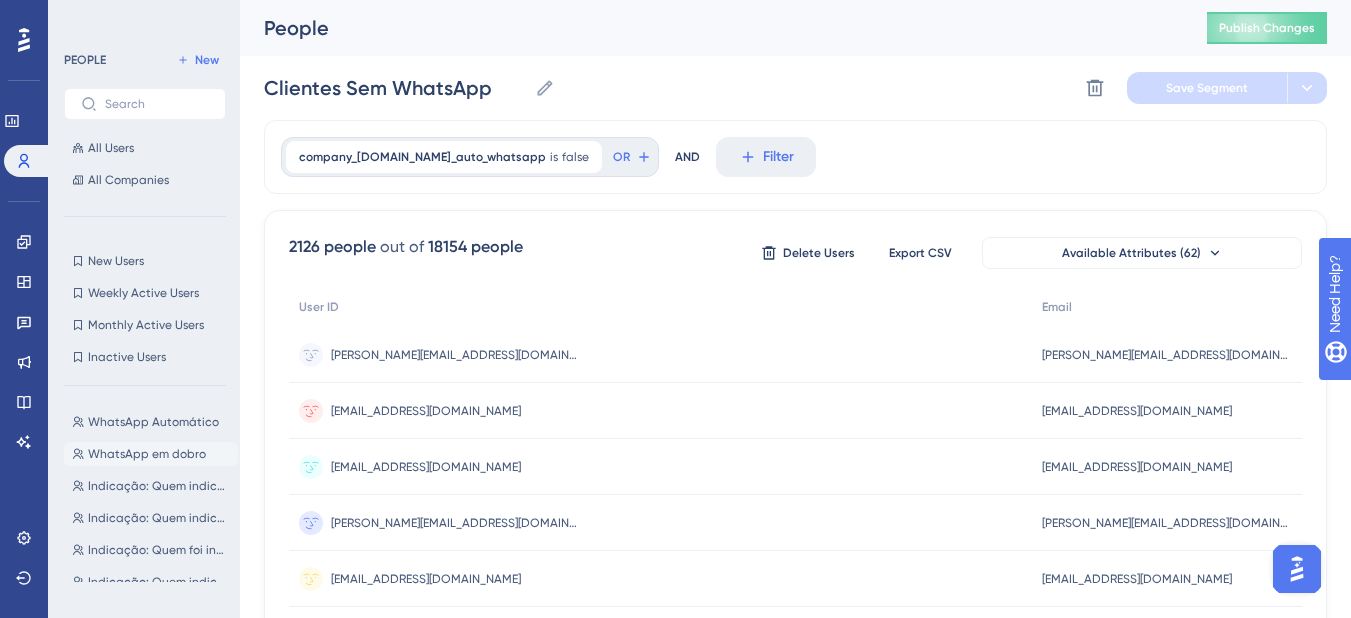 click on "WhatsApp em dobro" at bounding box center [147, 454] 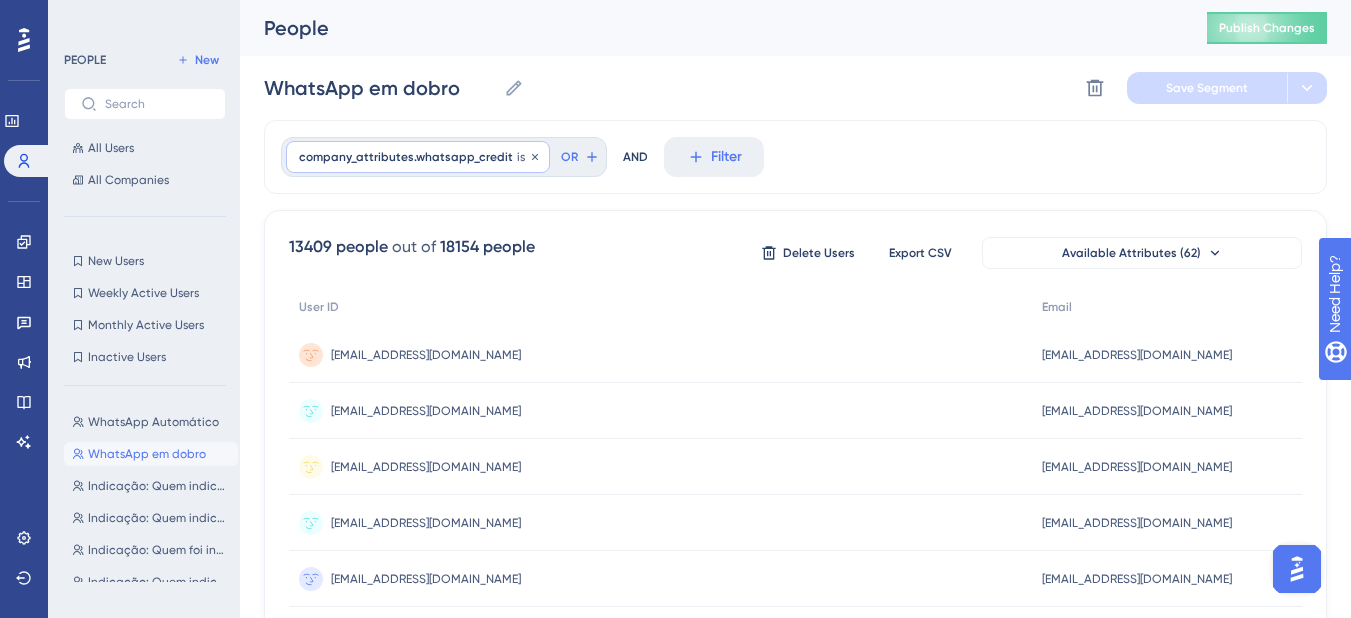 click on "company_attributes.whatsapp_credit" at bounding box center [406, 157] 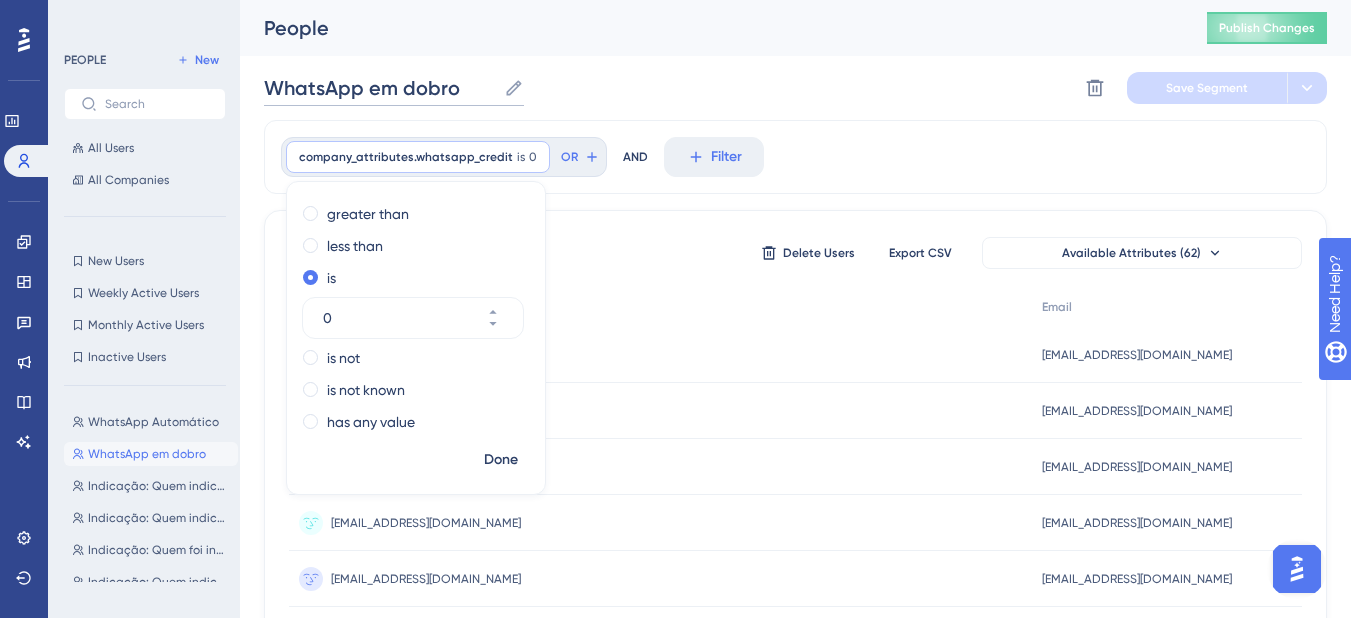 drag, startPoint x: 366, startPoint y: 89, endPoint x: 456, endPoint y: 88, distance: 90.005554 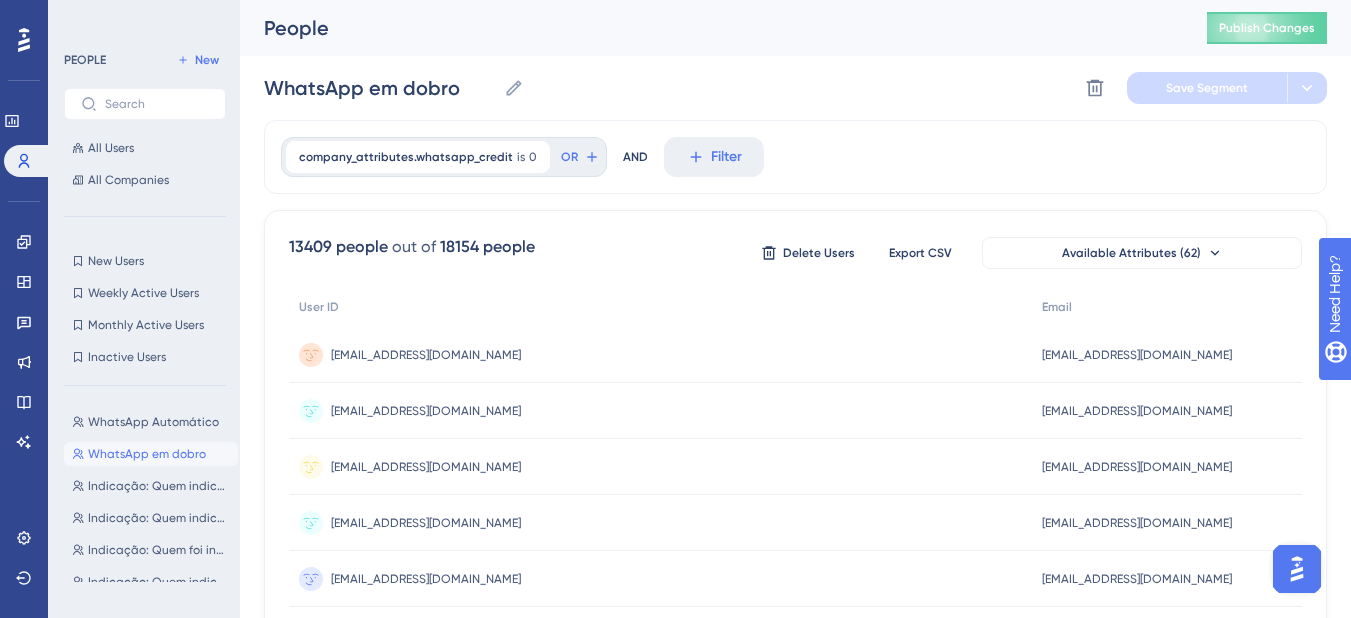 click on "WhatsApp em dobro WhatsApp em dobro Delete Segment Save Segment" at bounding box center [795, 88] 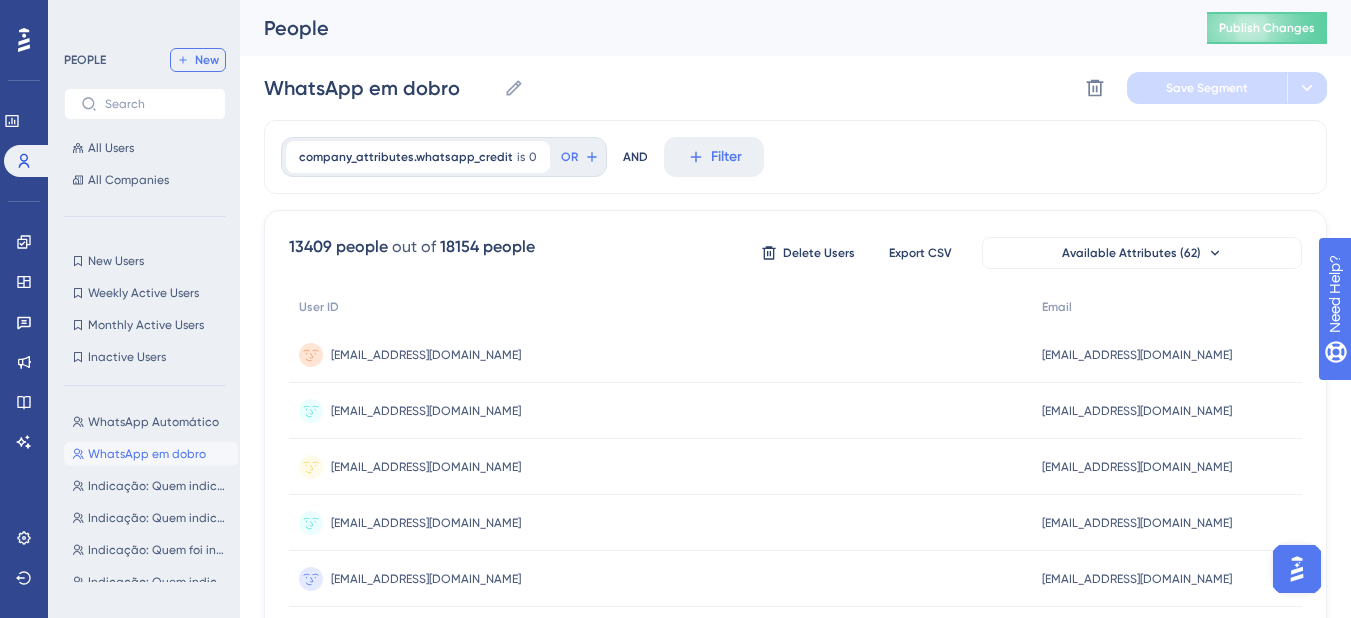 click on "New" at bounding box center (207, 60) 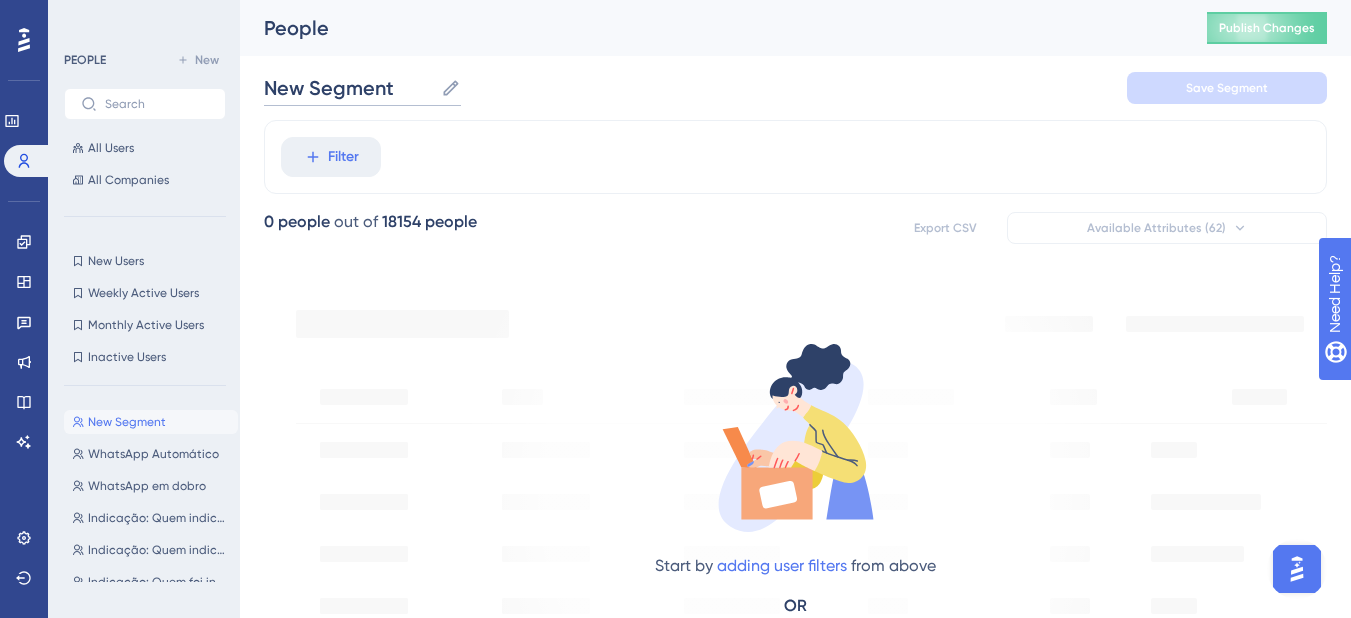 click on "New Segment" at bounding box center (348, 88) 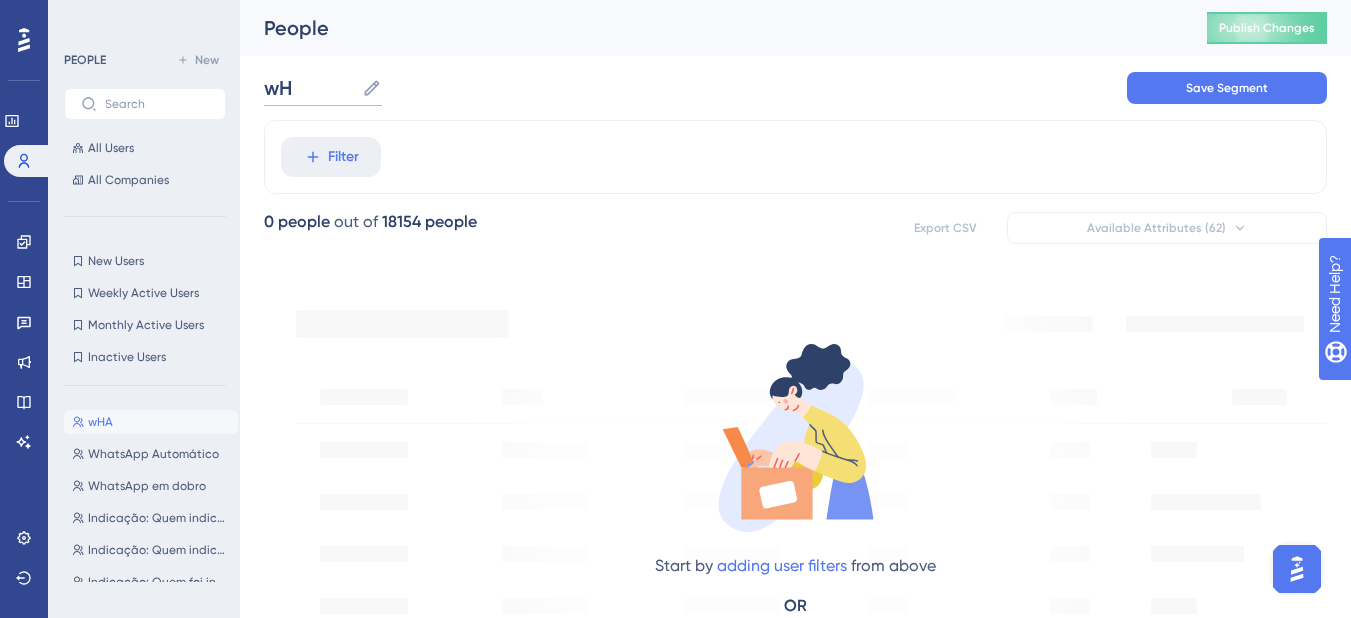 type on "w" 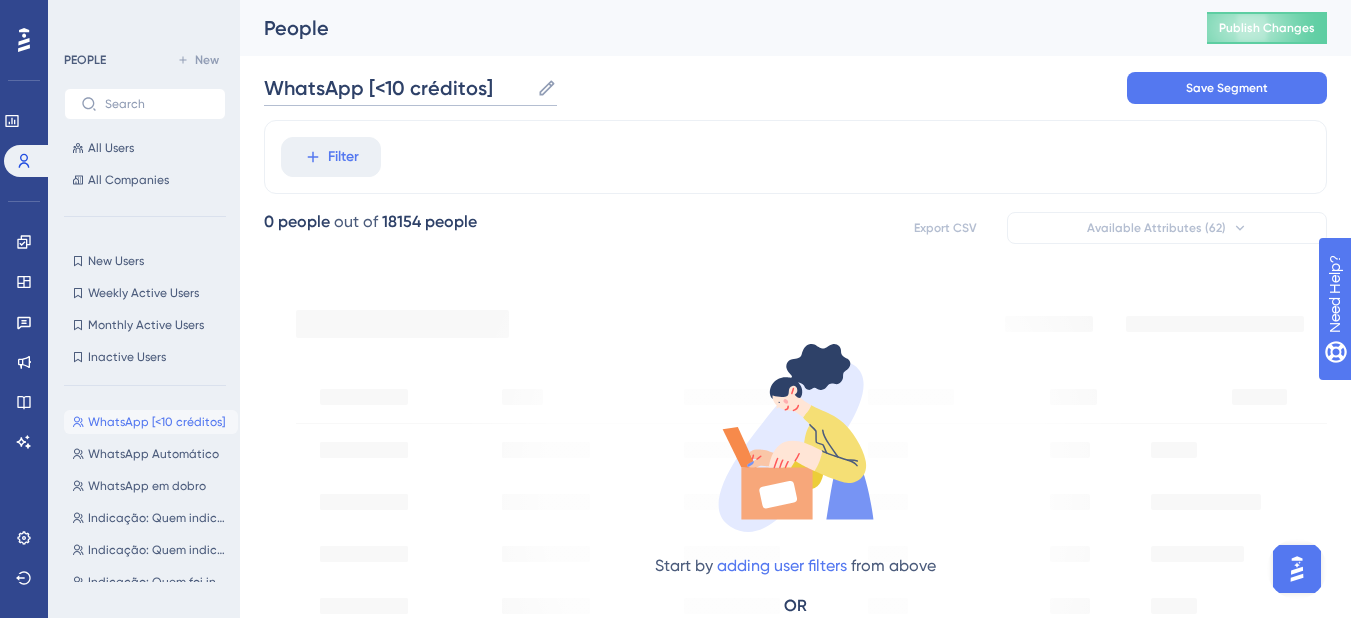 type on "WhatsApp [<10 créditos]" 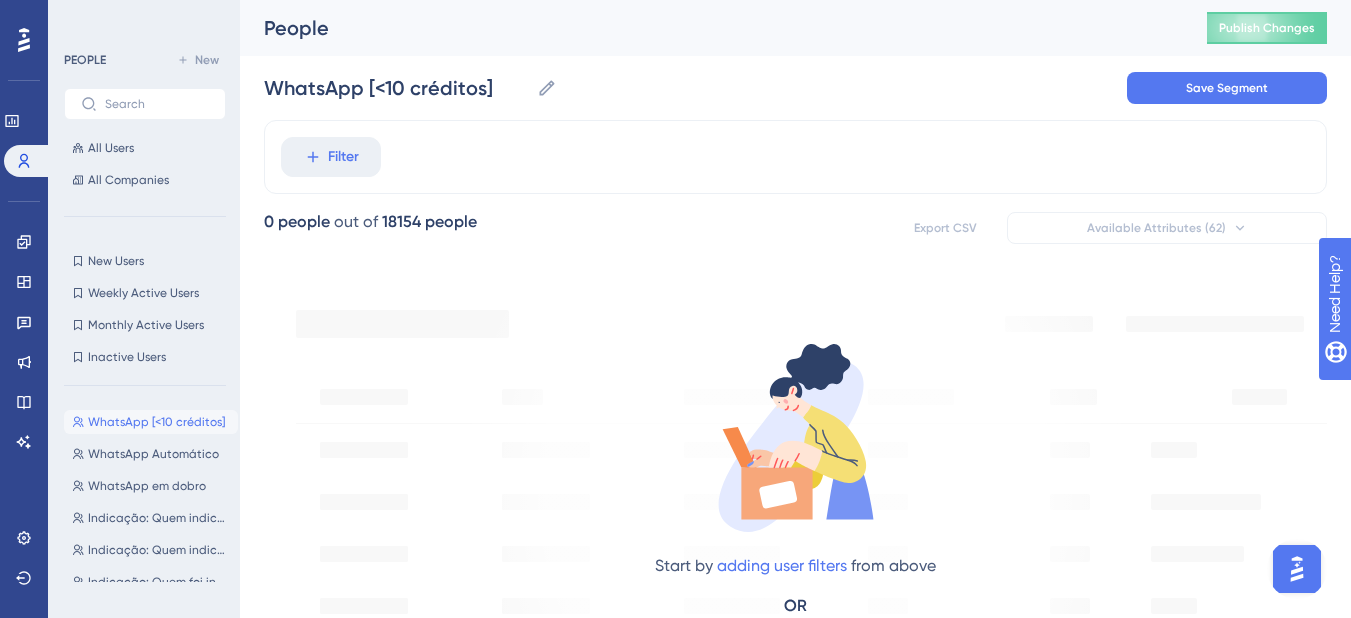 click on "WhatsApp [<10 créditos] WhatsApp [<10 créditos] Save Segment" at bounding box center [795, 88] 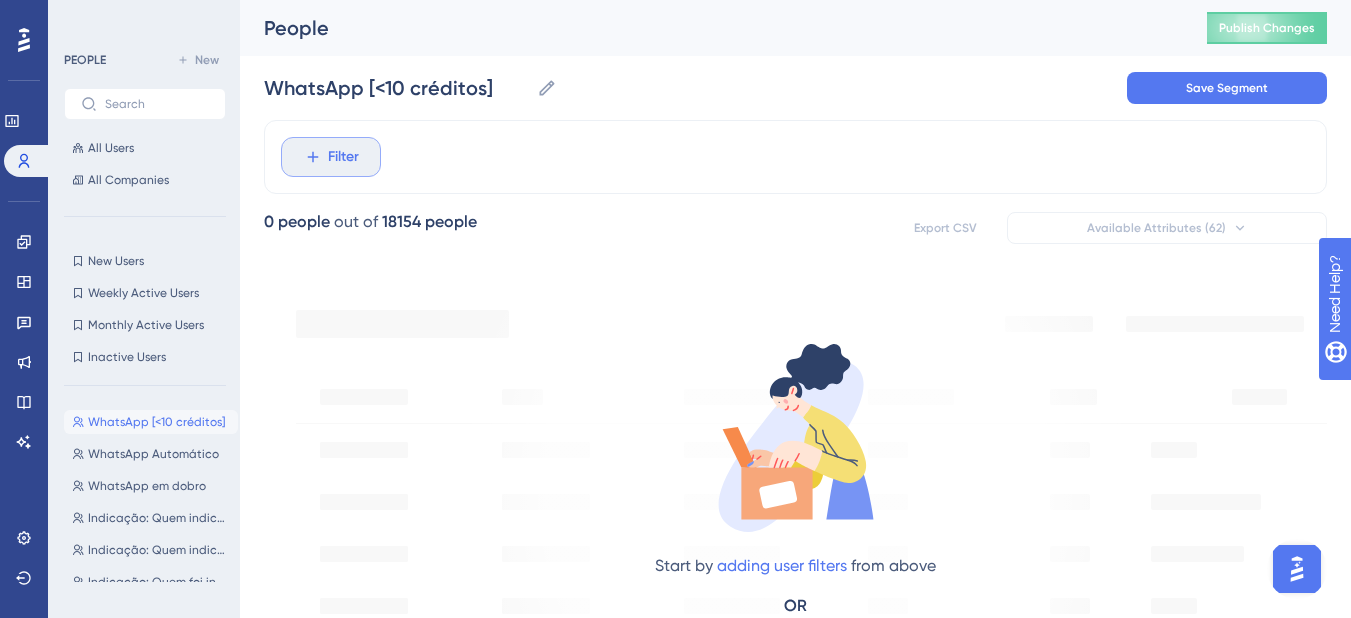 click on "Filter" at bounding box center [331, 157] 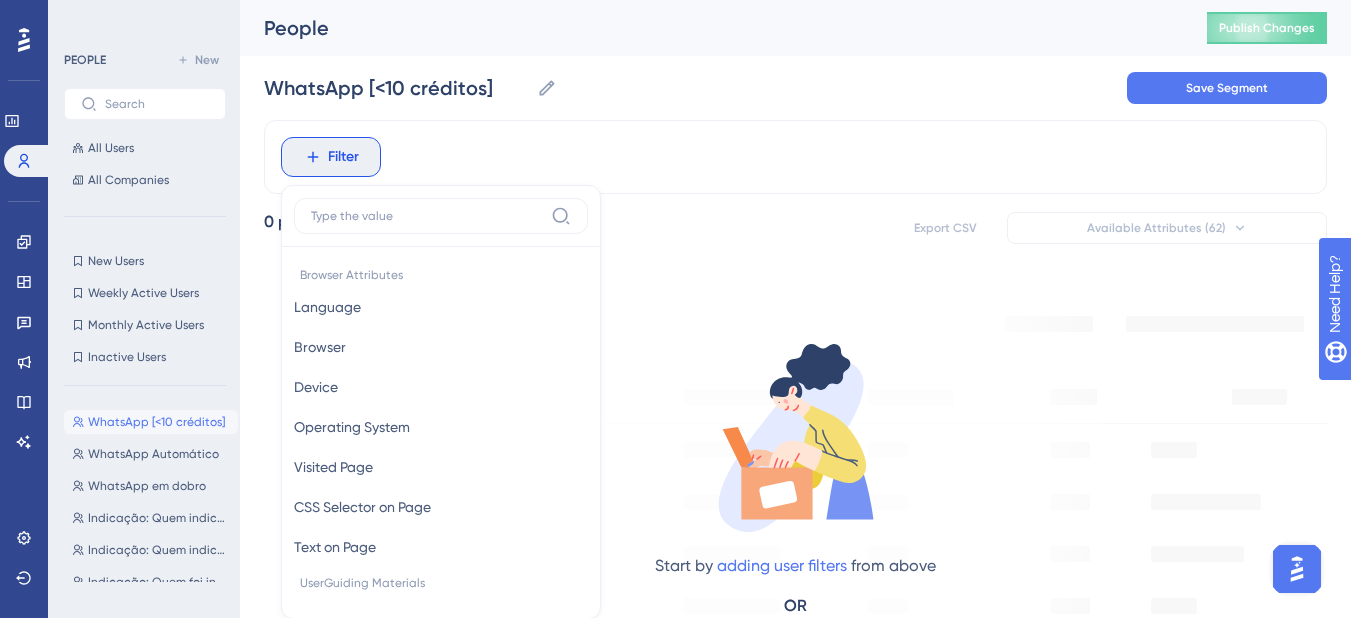 scroll, scrollTop: 93, scrollLeft: 0, axis: vertical 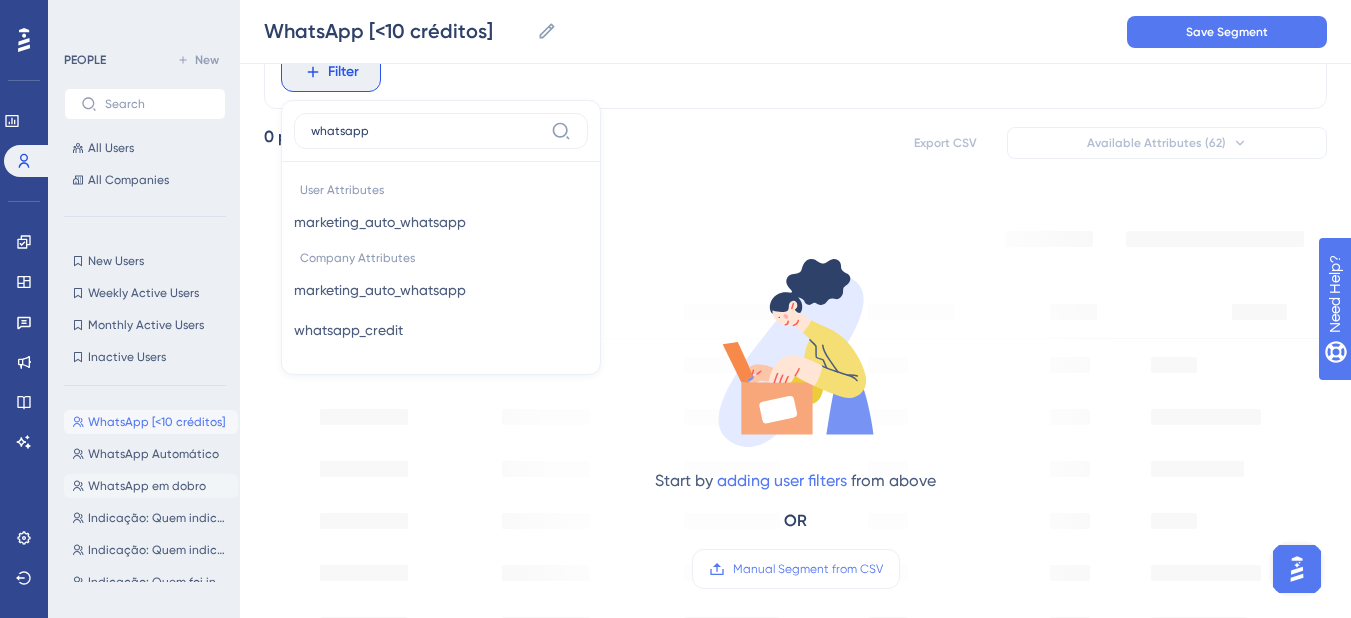 type on "whatsapp" 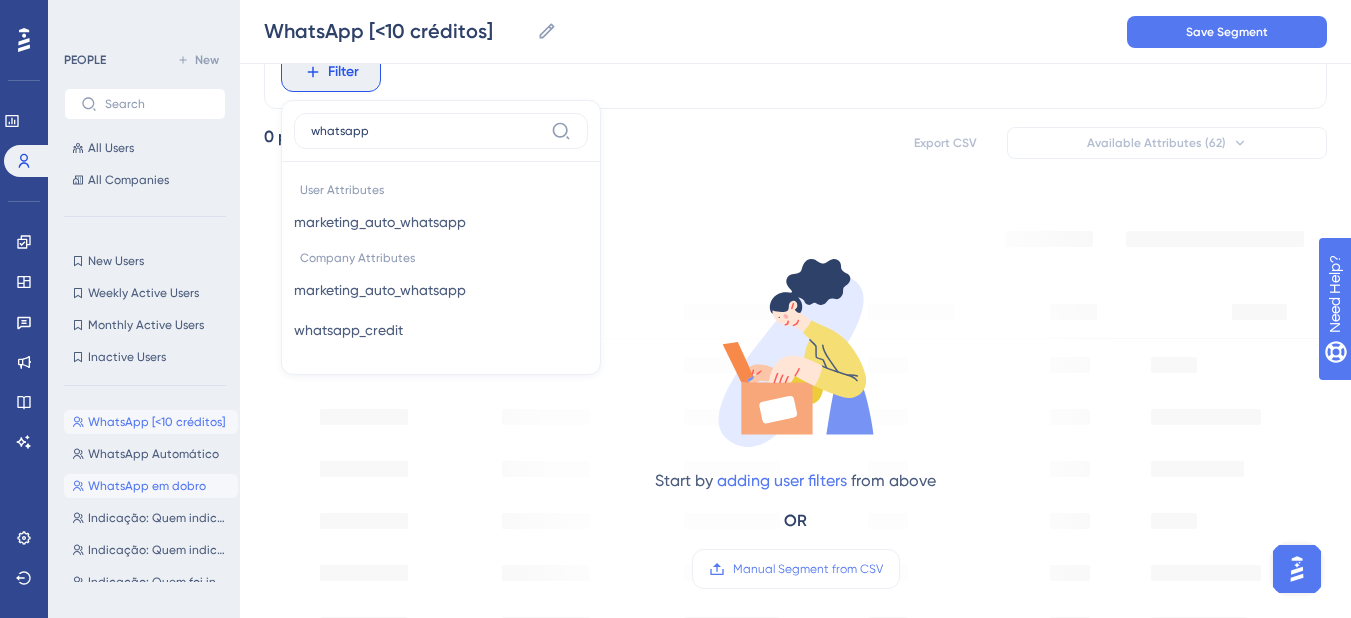 click on "WhatsApp em dobro" at bounding box center (147, 486) 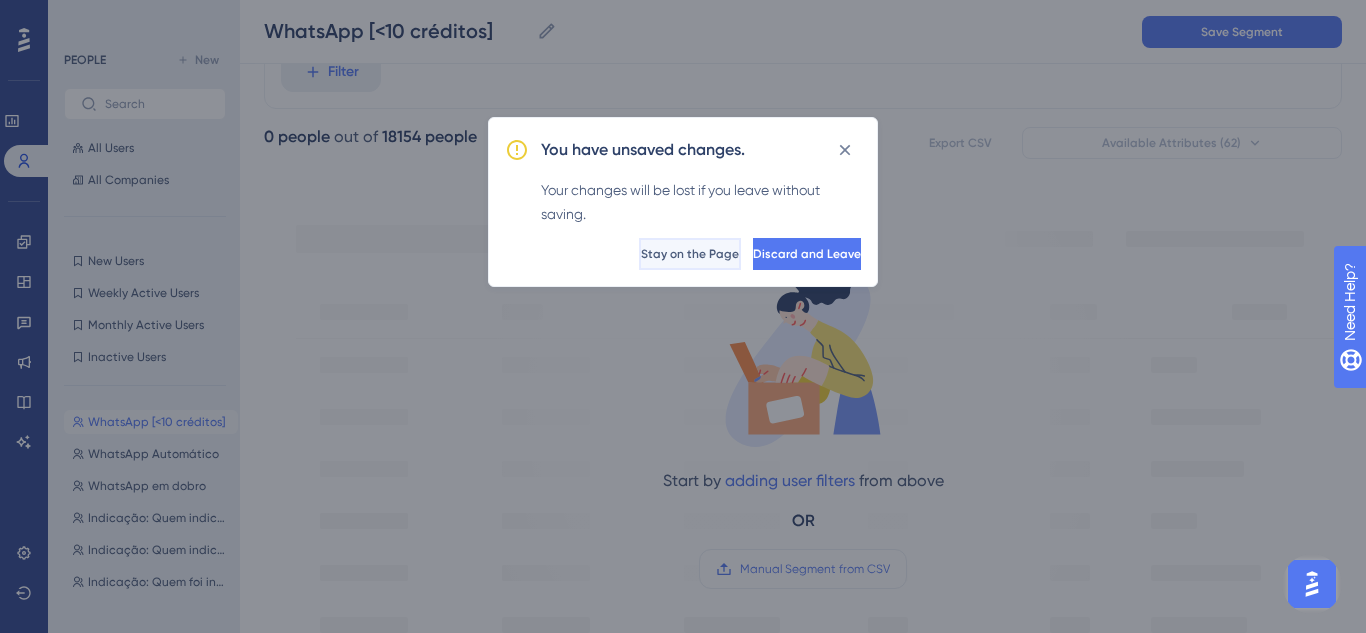 click on "Stay on the Page" at bounding box center (690, 254) 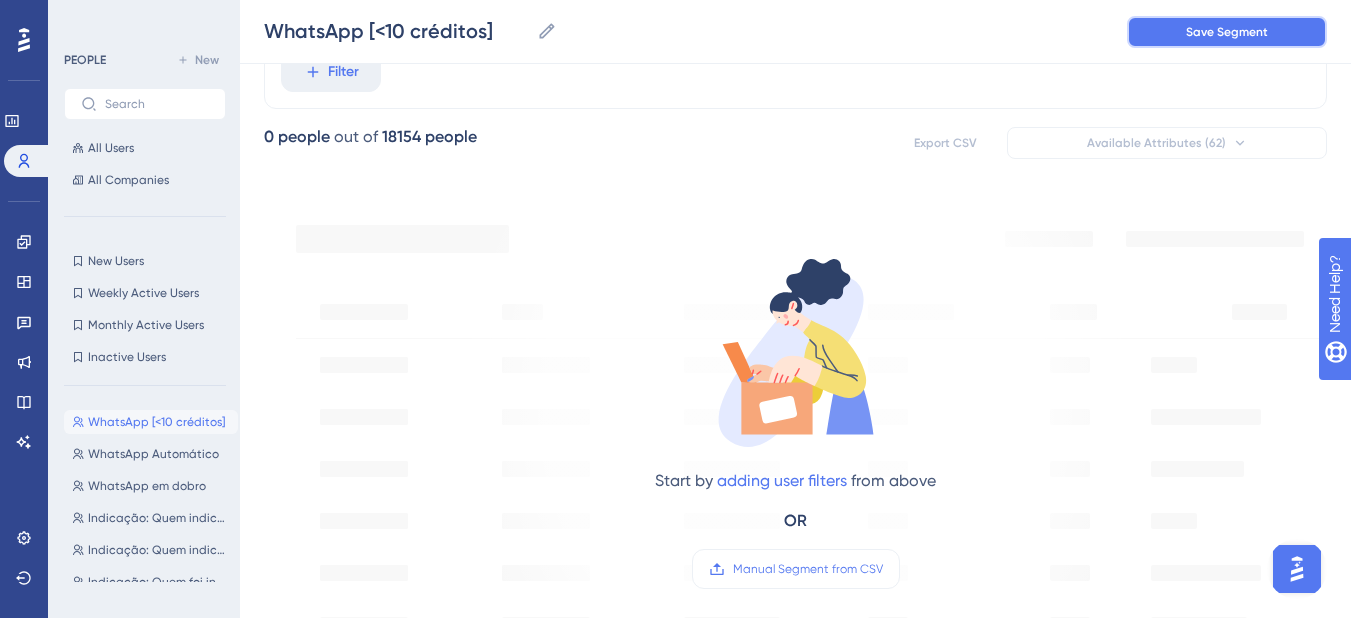 click on "Save Segment" at bounding box center (1227, 32) 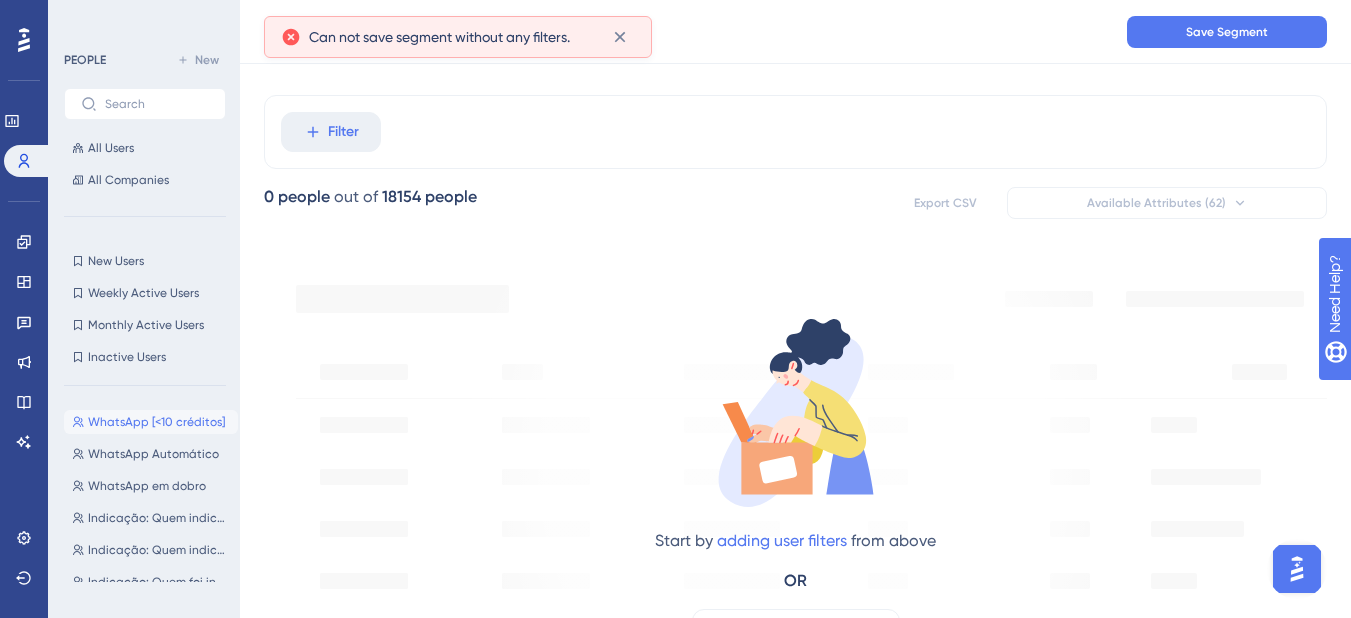 scroll, scrollTop: 0, scrollLeft: 0, axis: both 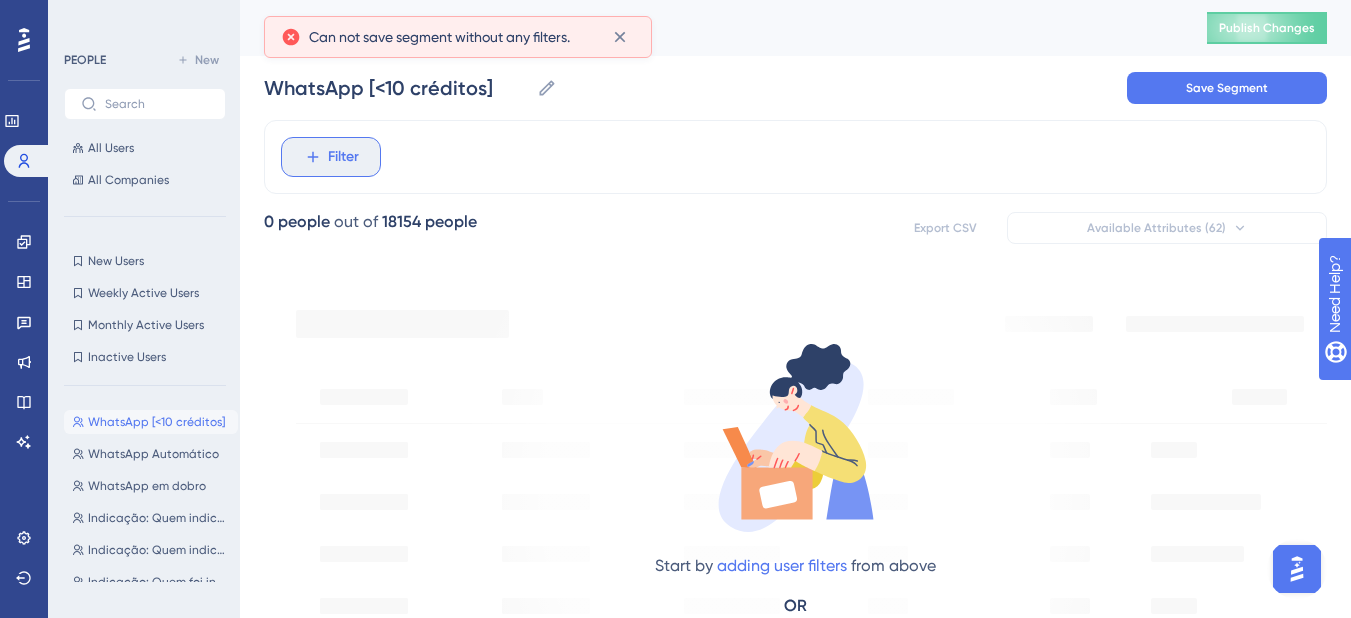 click on "Filter" at bounding box center [331, 157] 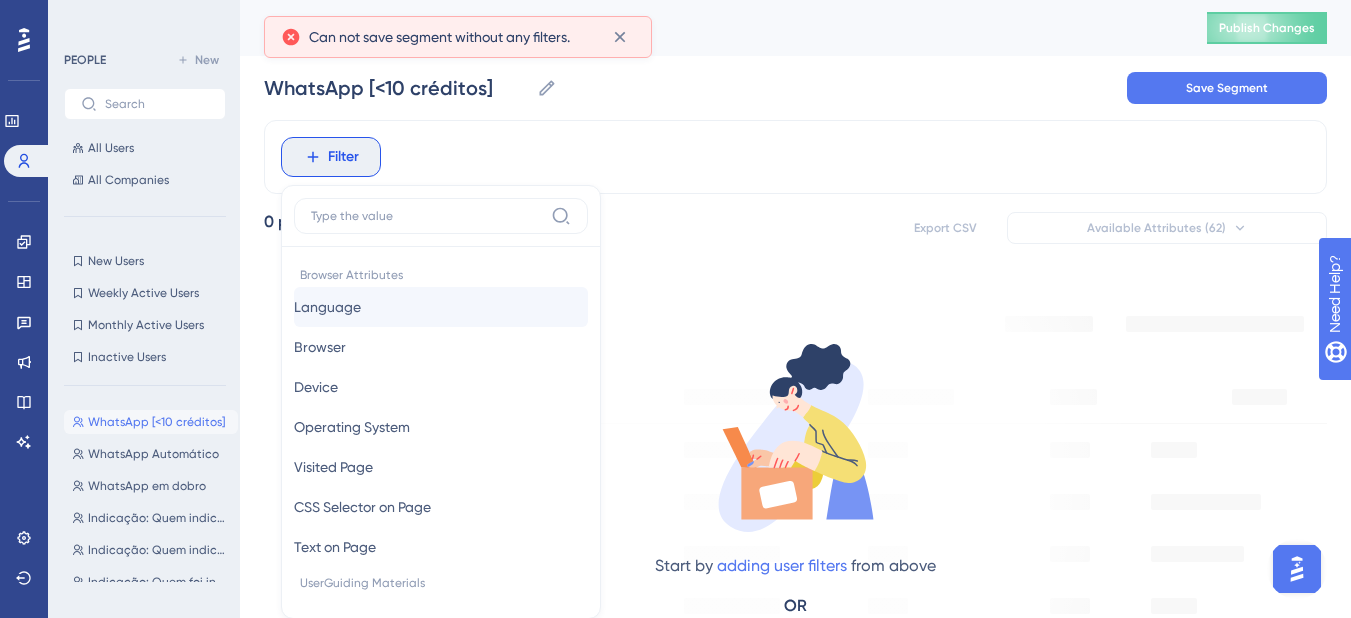 scroll, scrollTop: 93, scrollLeft: 0, axis: vertical 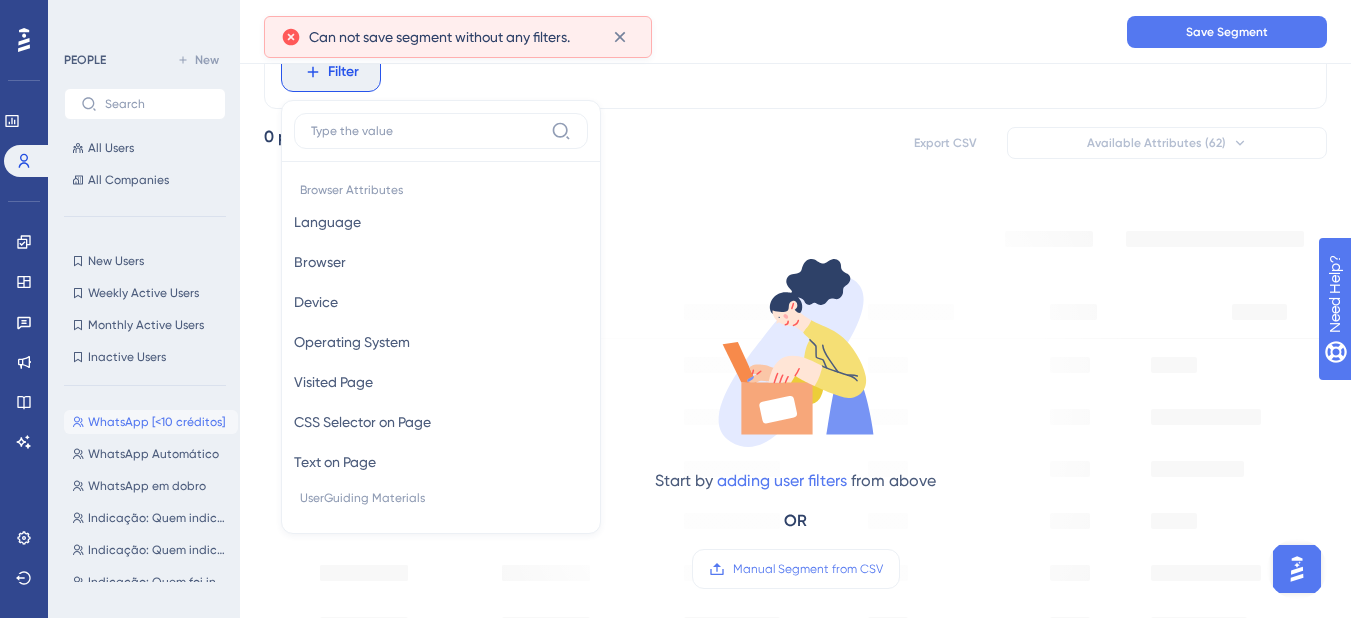 click on "Filter Browser Attributes Language Language Browser Browser Device Device Operating System Operating System Visited Page Visited Page CSS Selector on Page CSS Selector on Page Text on Page Text on Page UserGuiding Materials Guide Guide Checklist Checklist Survey Interaction Survey Interaction Survey Answer Survey Answer Hotspot Interaction Hotspot Interaction Custom Button Interaction Custom Button Interaction Goal Goal AI Assistant AI Assistant Resource Center Interaction Resource Center Interaction Resource Center Tab Resource Center Tab Product Updates Product Updates Product Updates Post Product Updates Post Knowledge Base Knowledge Base Knowledge Base Article Knowledge Base Article User Attributes User ID User ID Web Session Web Session First Interaction First Interaction Last Interaction Last Interaction $attribute $attribute anamnesis_created anamnesis_created appointments_attended appointments_attended appointments_created appointments_created bank_slip bank_slip blocked blocked city city created_at 0" at bounding box center [795, 727] 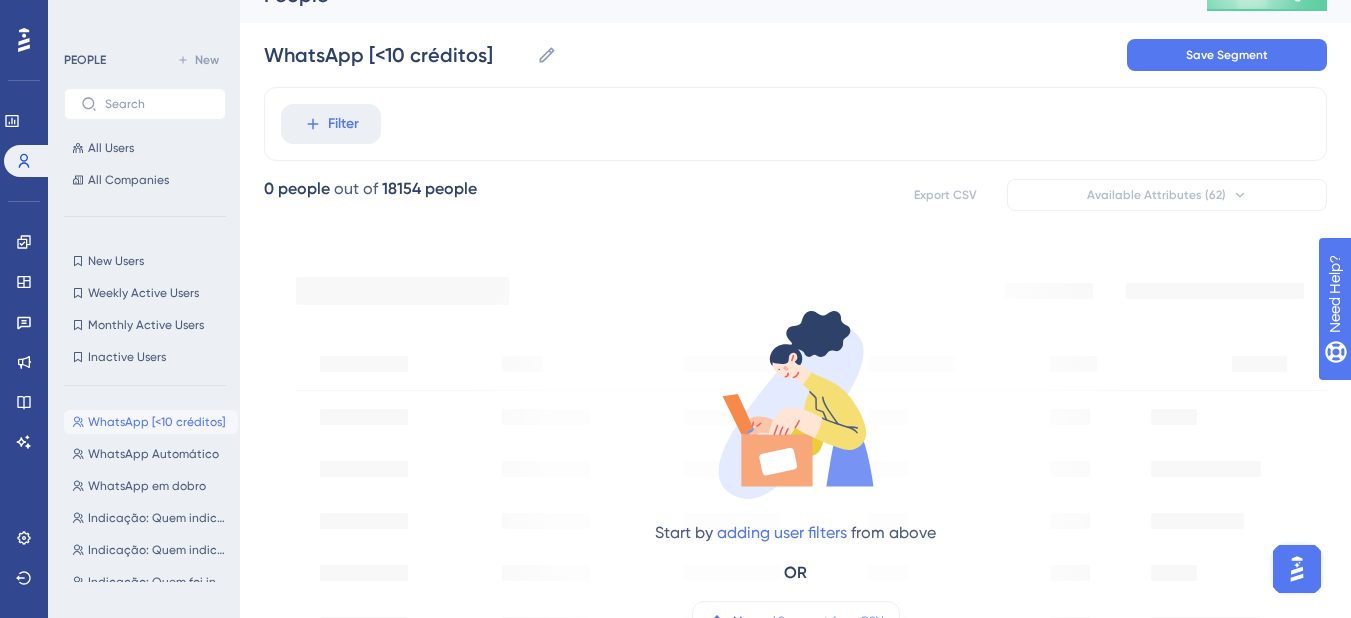 scroll, scrollTop: 0, scrollLeft: 0, axis: both 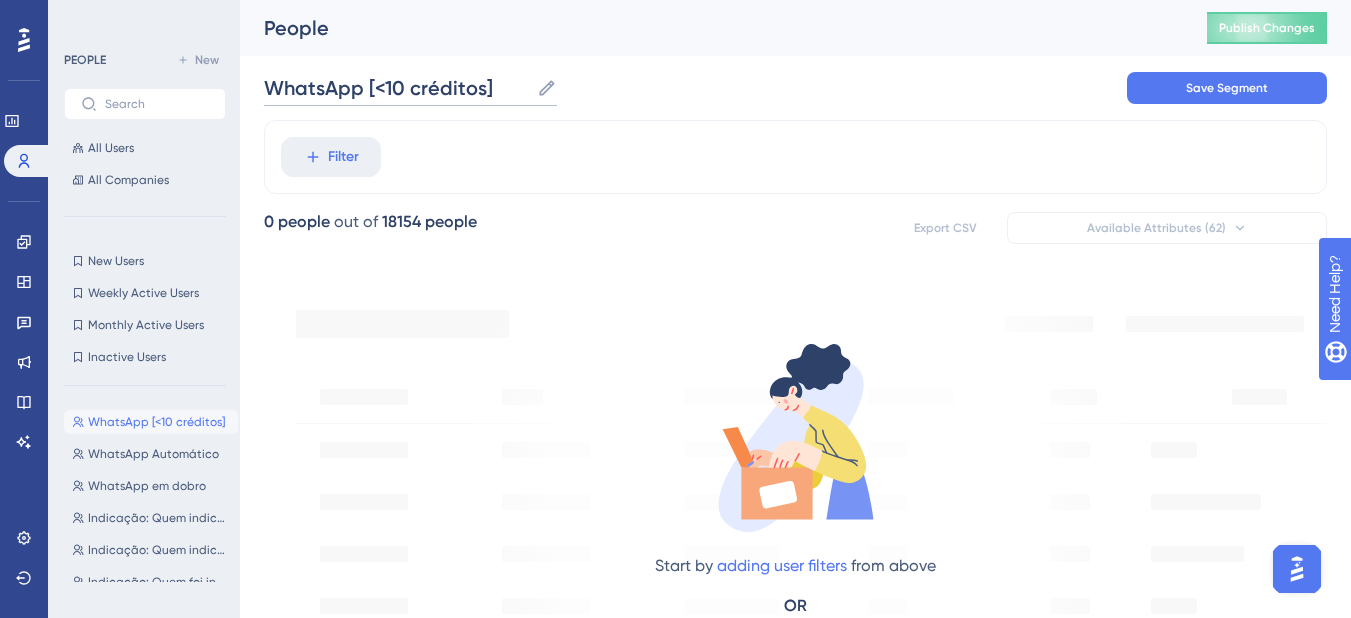 click on "WhatsApp [<10 créditos]" at bounding box center (396, 88) 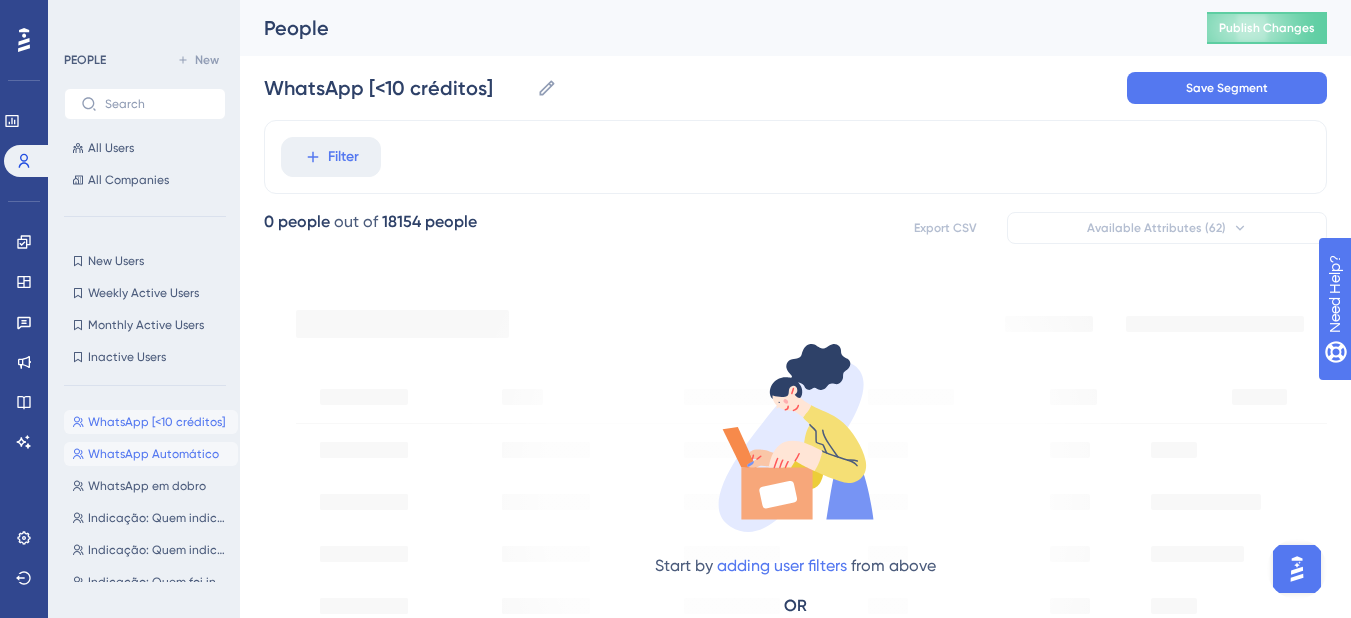 click on "WhatsApp Automático WhatsApp Automático" at bounding box center (151, 454) 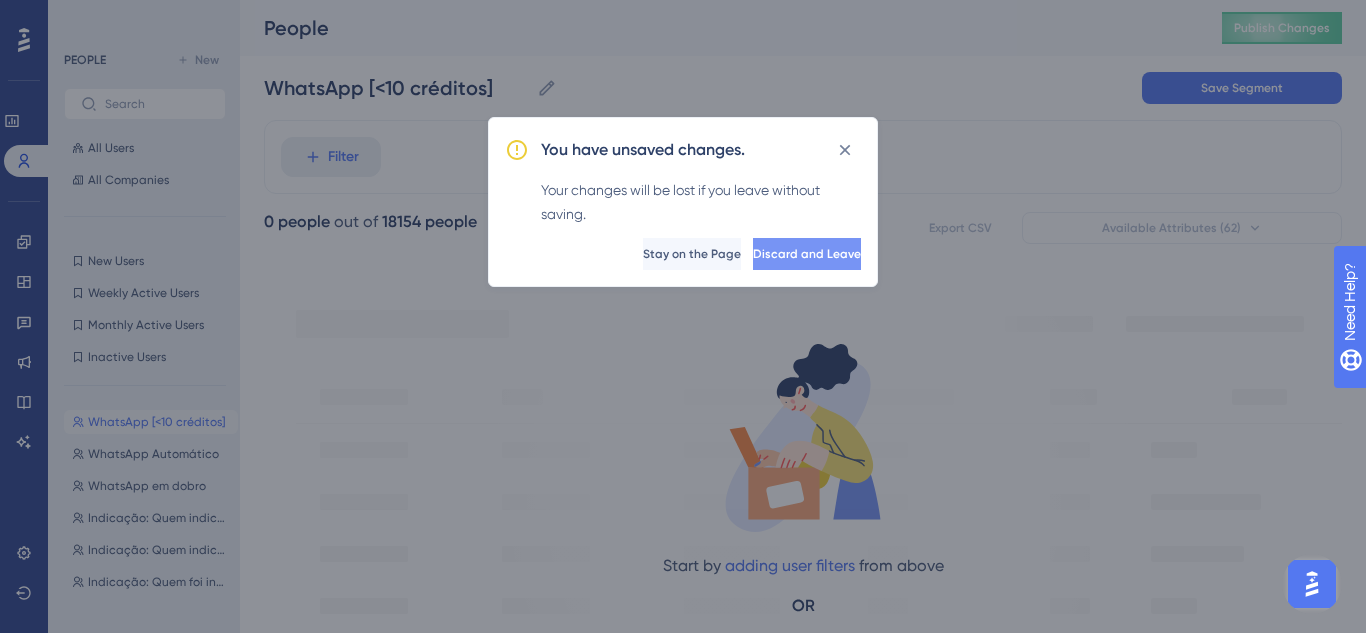 click on "Discard and Leave" at bounding box center [807, 254] 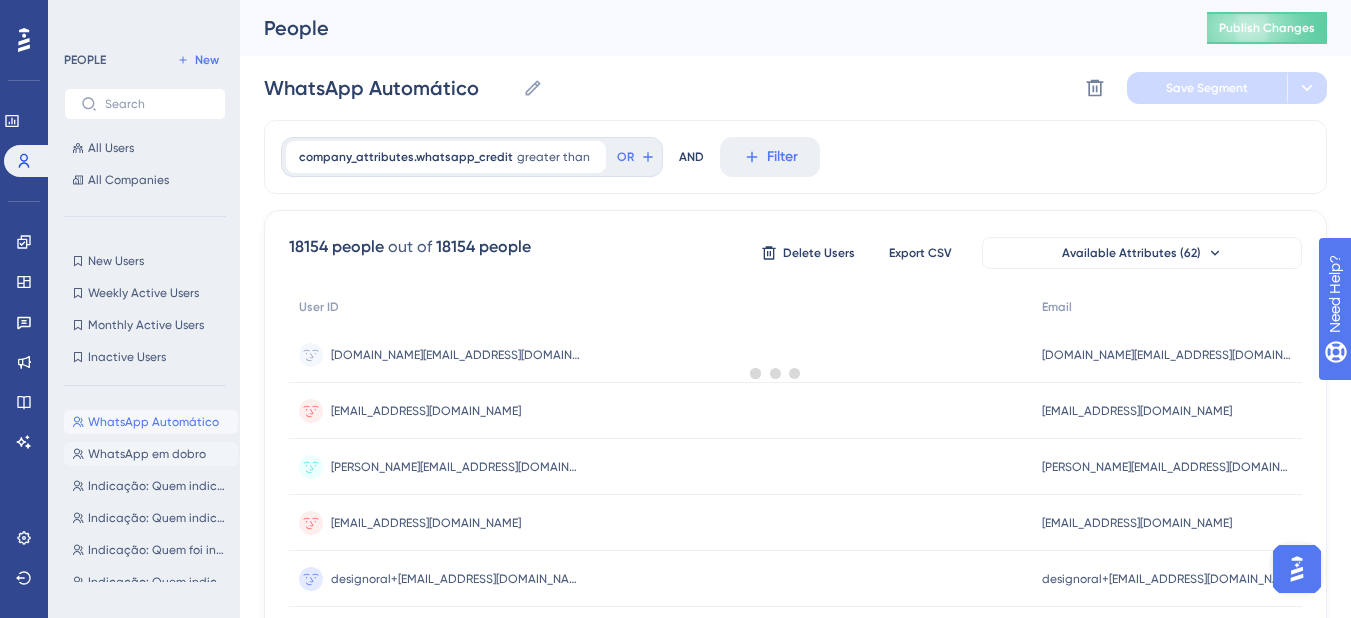 click on "WhatsApp em dobro" at bounding box center [147, 454] 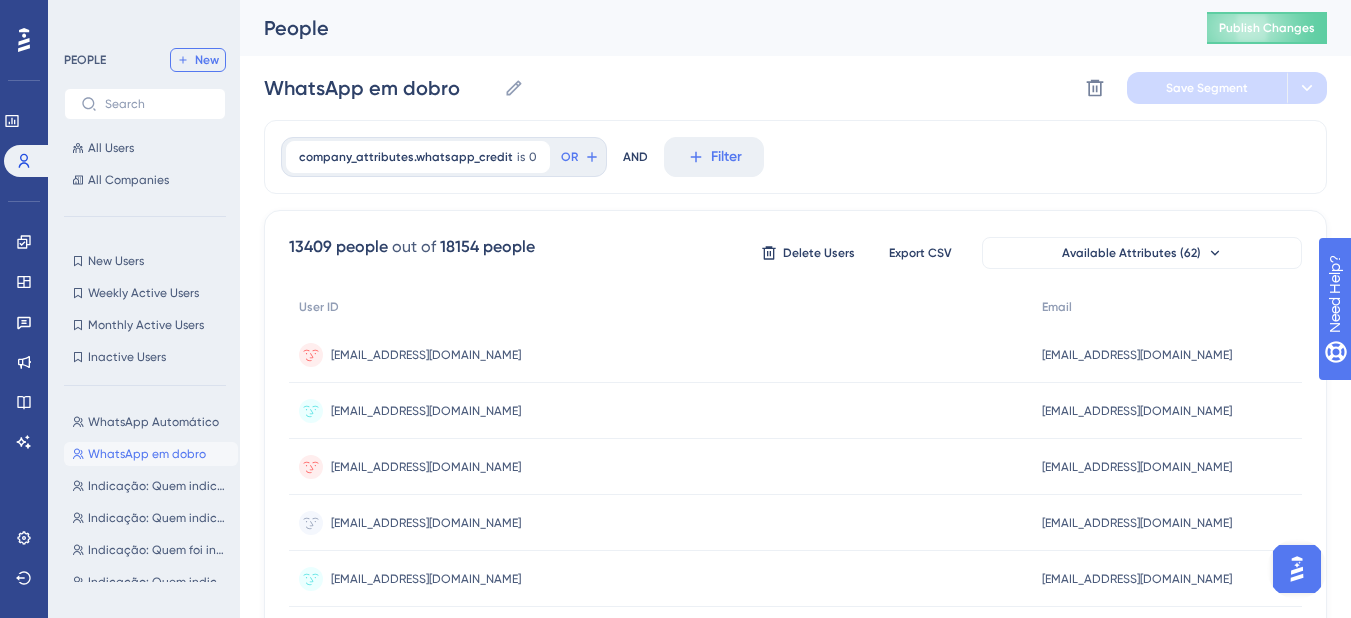 click on "New" at bounding box center (207, 60) 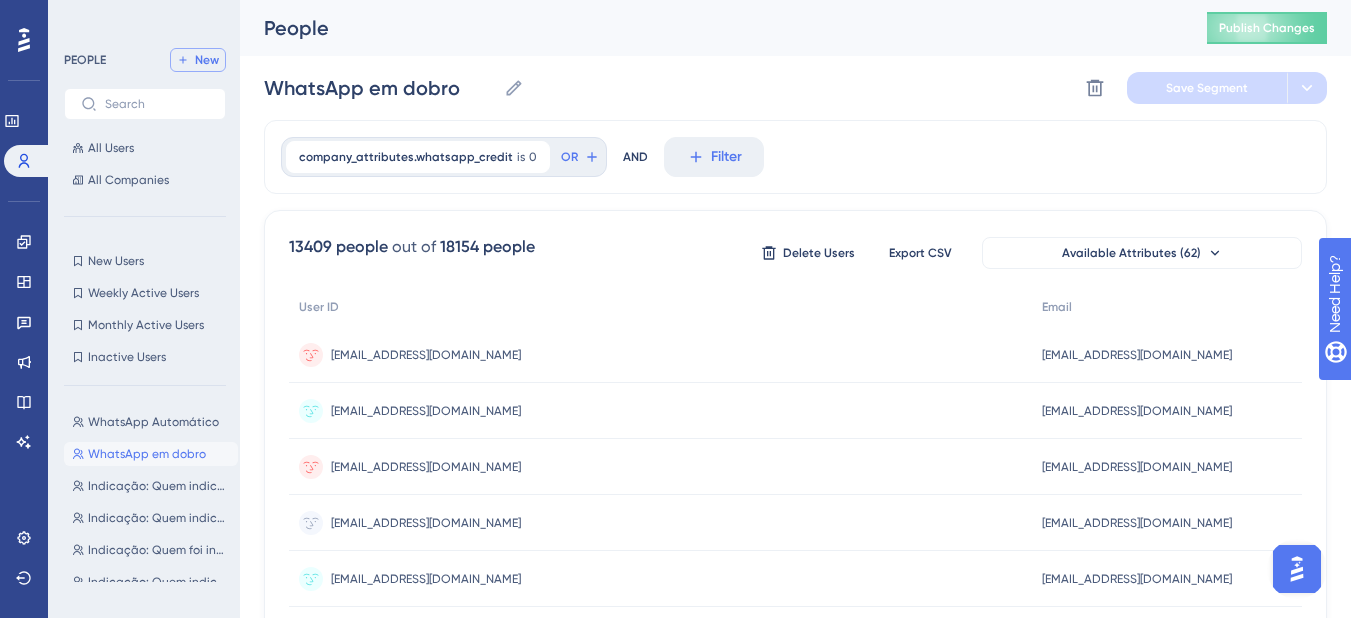 type on "New Segment" 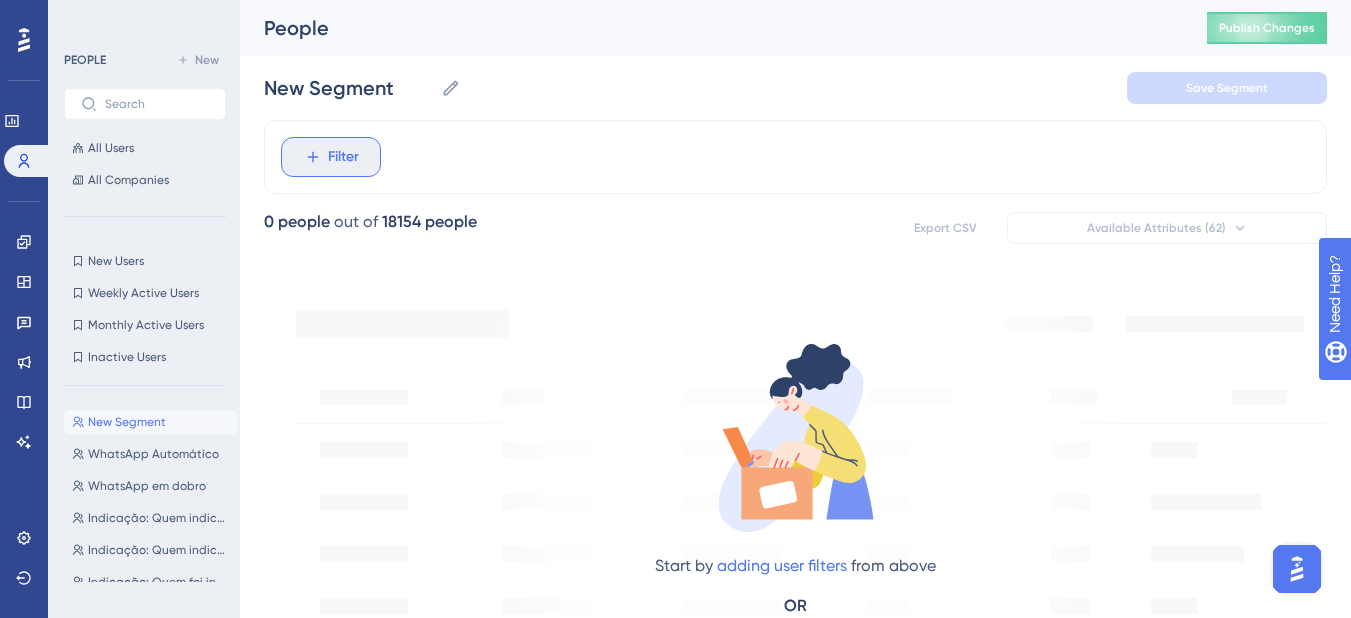 click on "Filter" at bounding box center (343, 157) 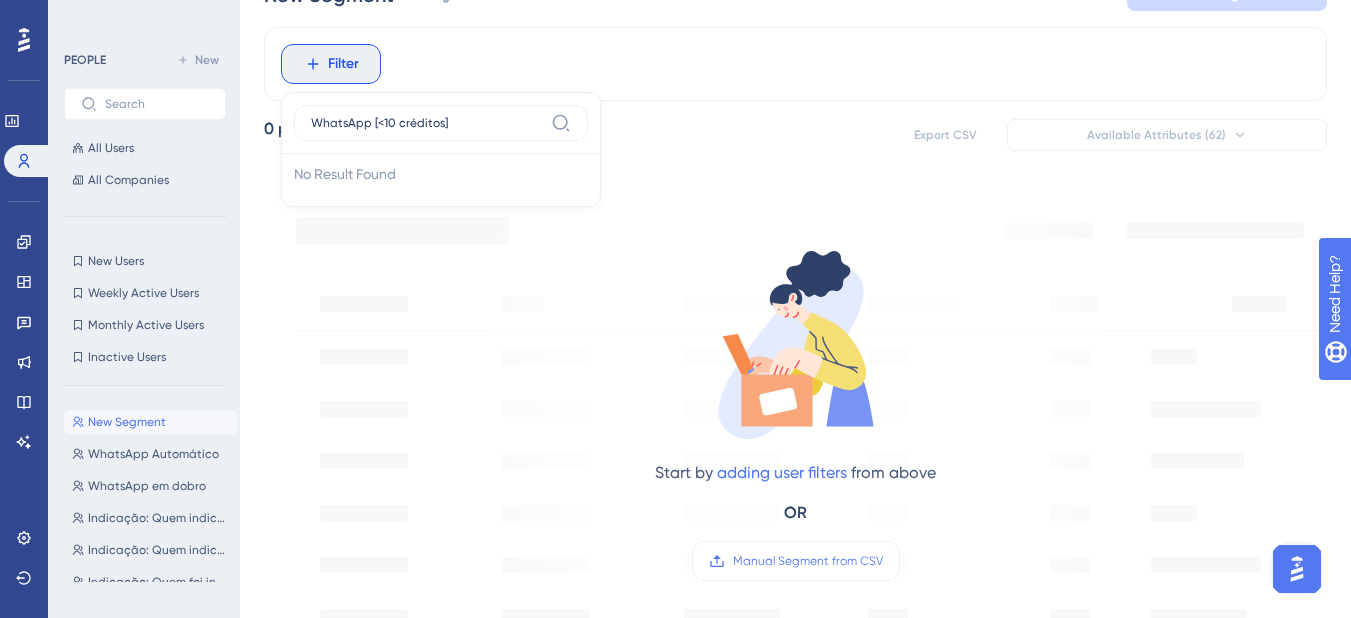 scroll, scrollTop: 0, scrollLeft: 0, axis: both 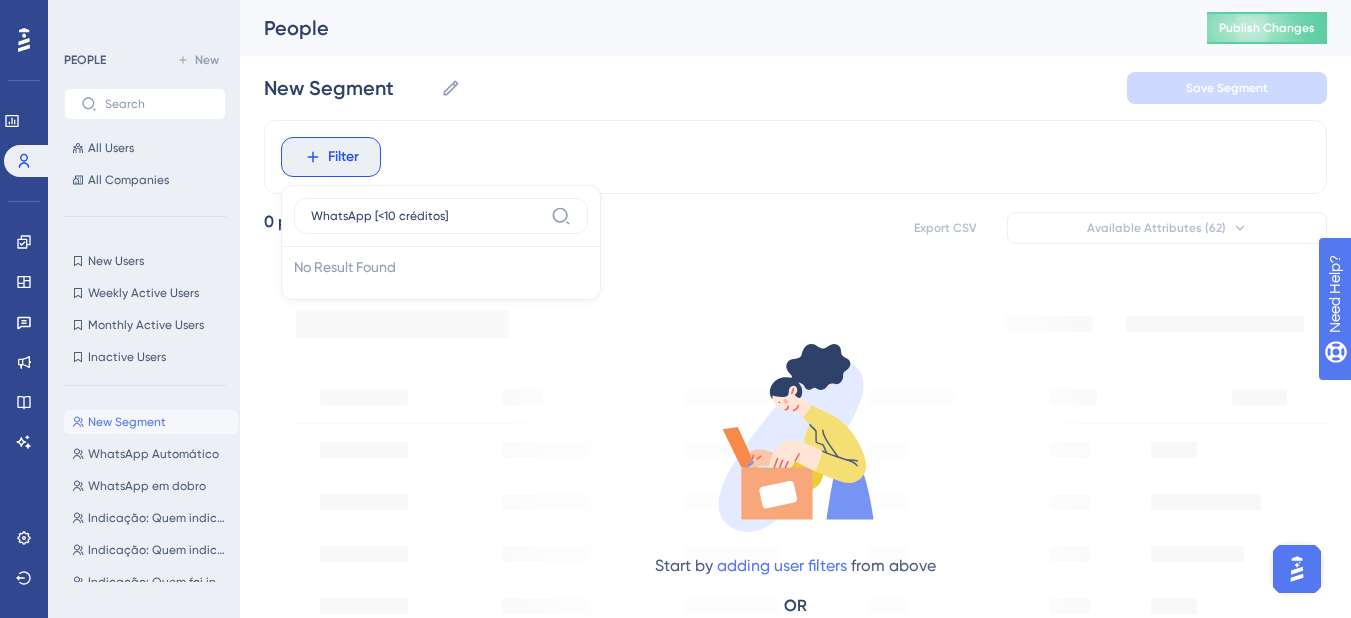type on "WhatsApp [<10 créditos]" 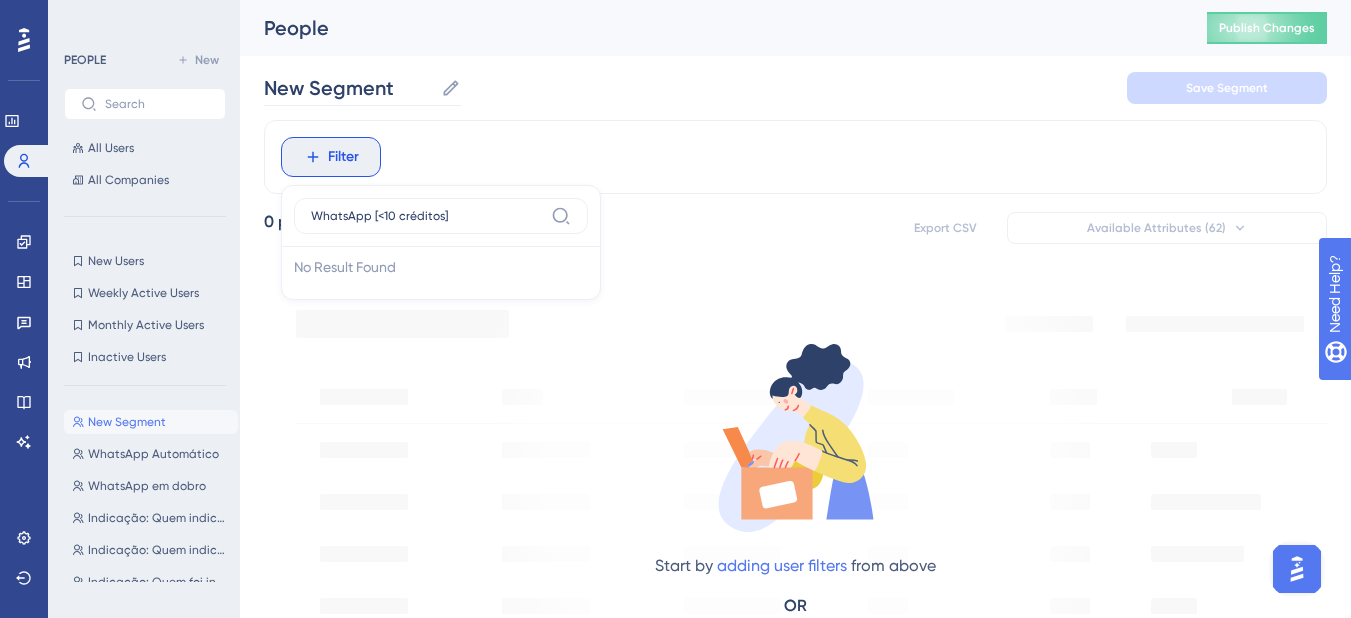 drag, startPoint x: 356, startPoint y: 113, endPoint x: 346, endPoint y: 95, distance: 20.59126 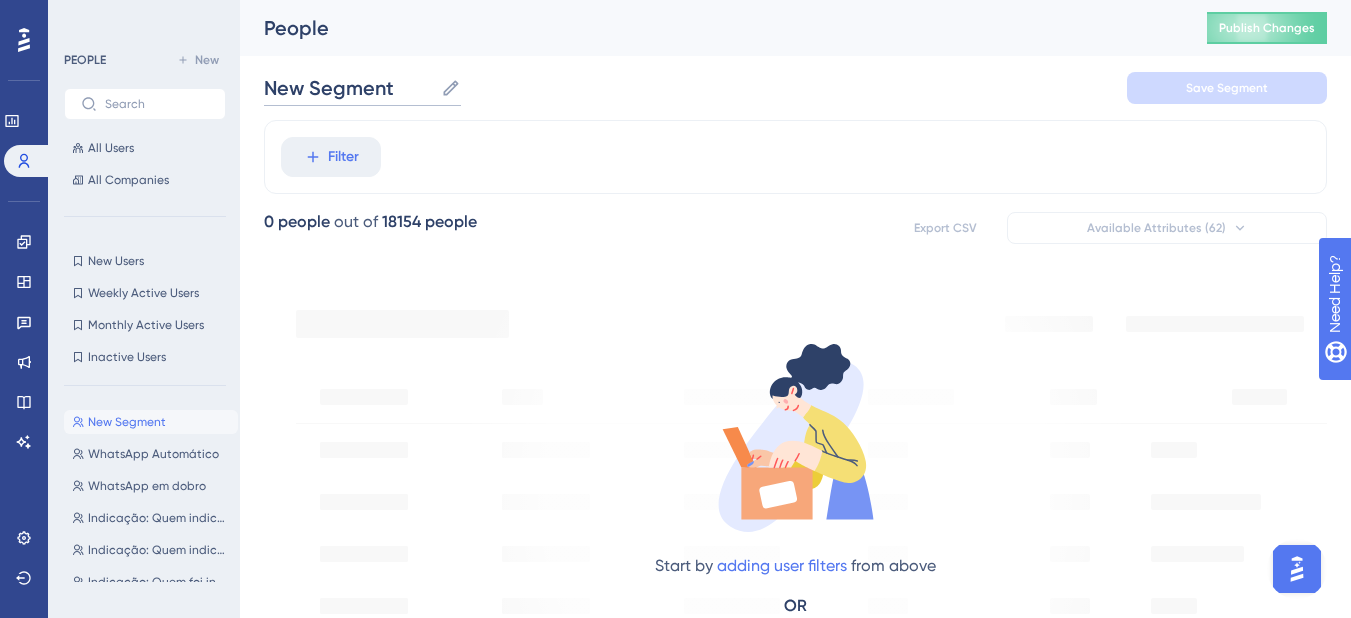 click on "New Segment" at bounding box center [348, 88] 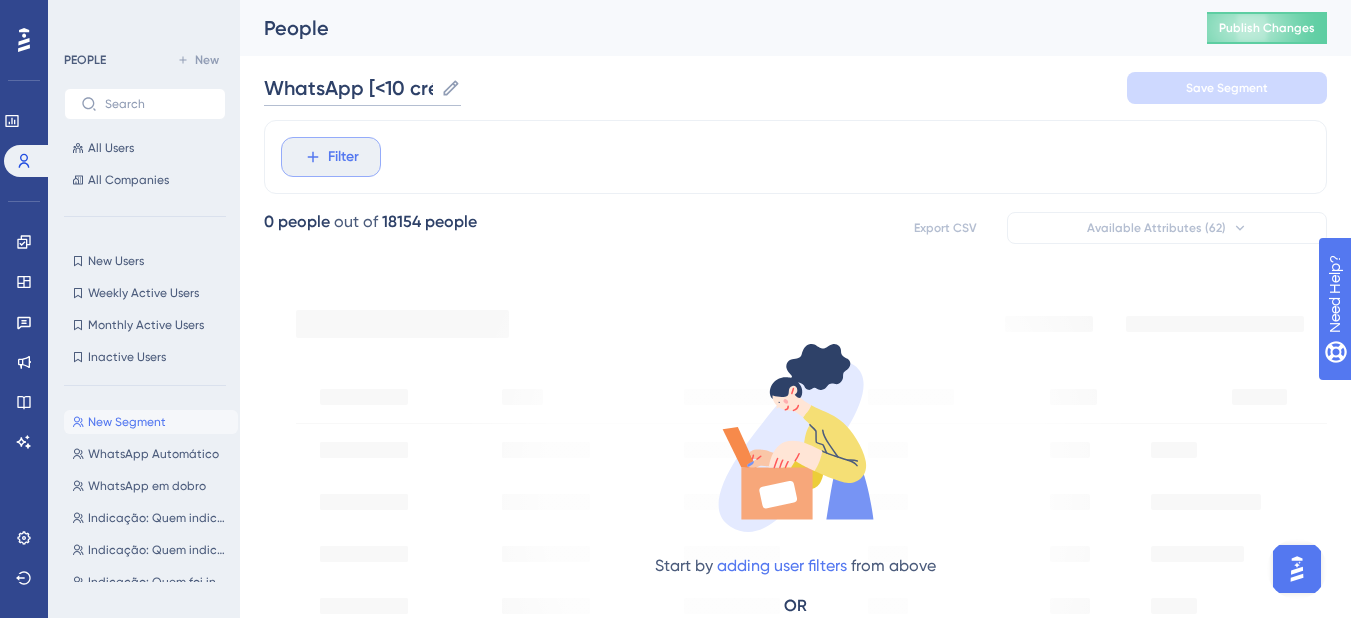 scroll, scrollTop: 0, scrollLeft: 0, axis: both 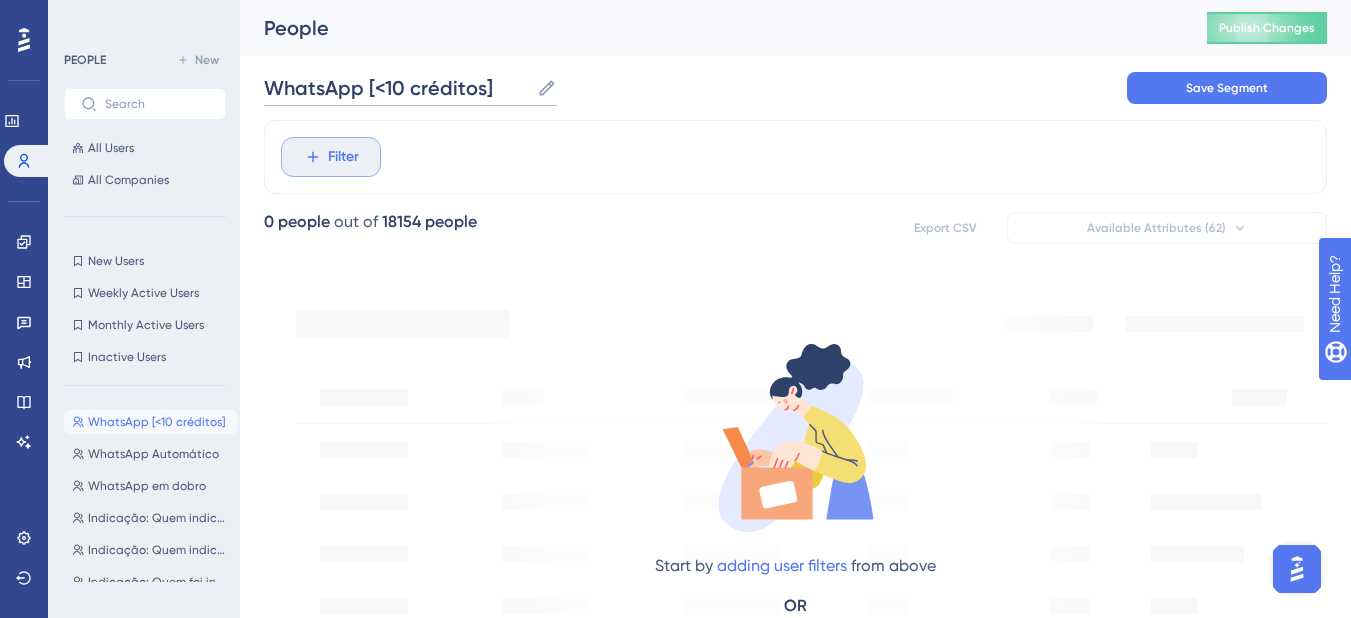 type on "WhatsApp [<10 créditos]" 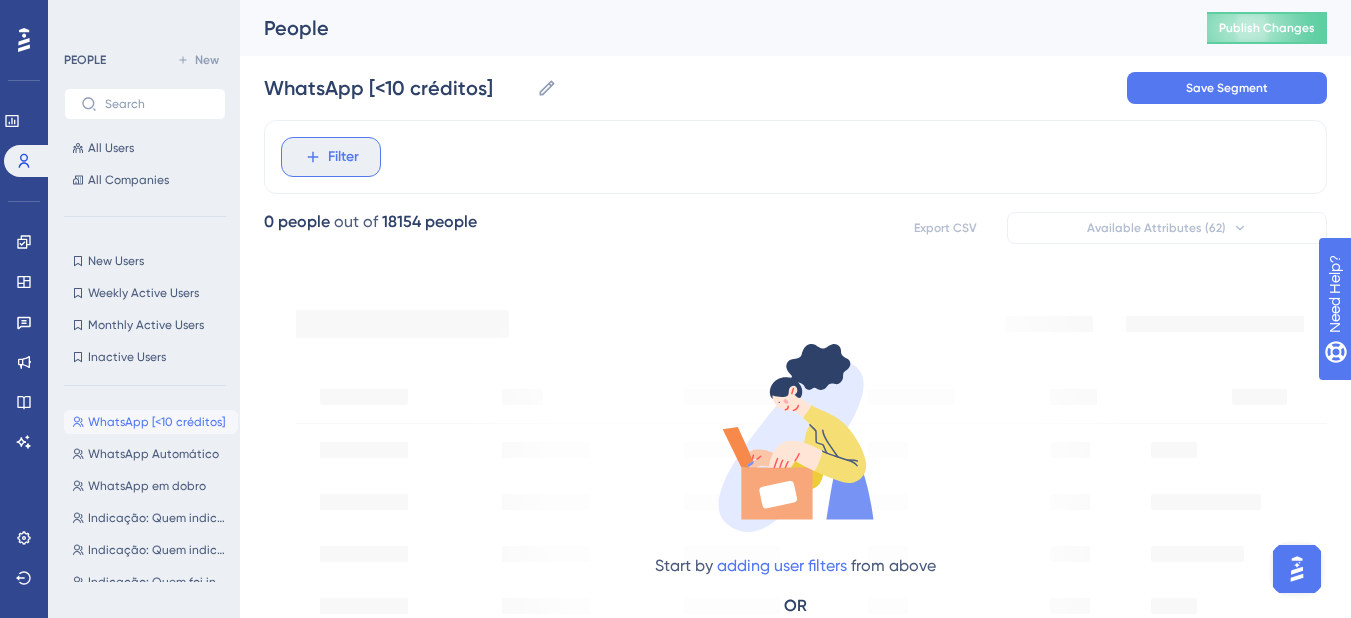click on "Filter" at bounding box center [331, 157] 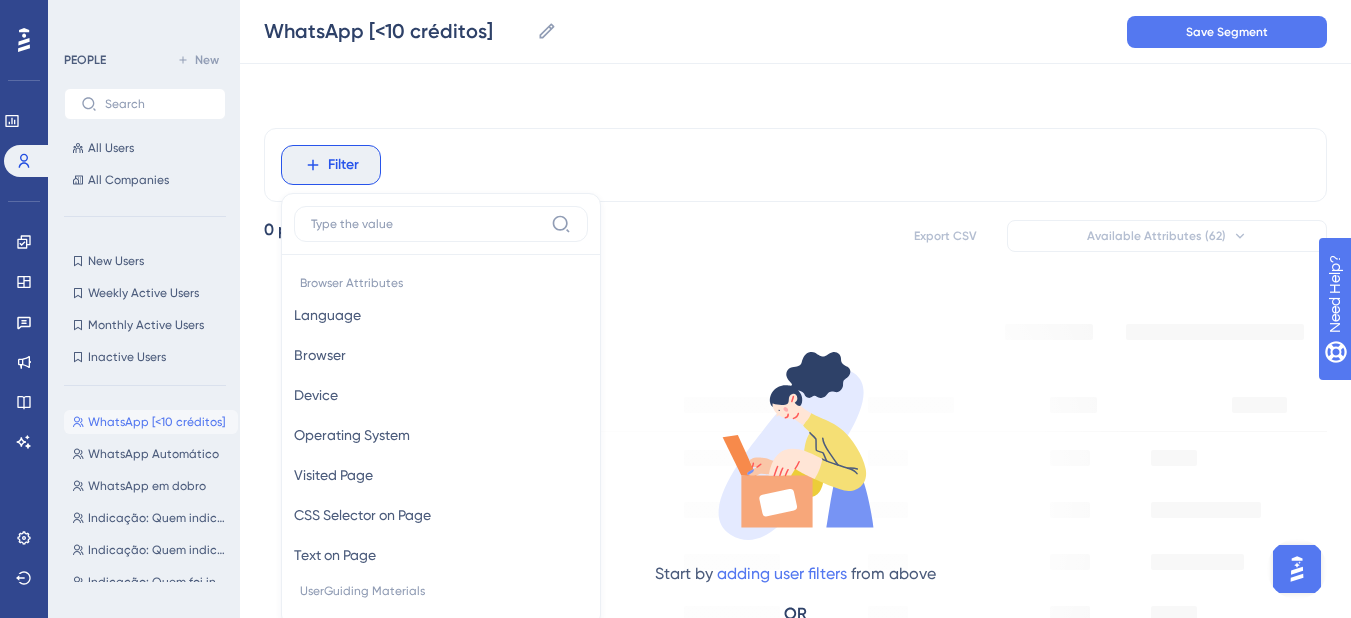 scroll, scrollTop: 93, scrollLeft: 0, axis: vertical 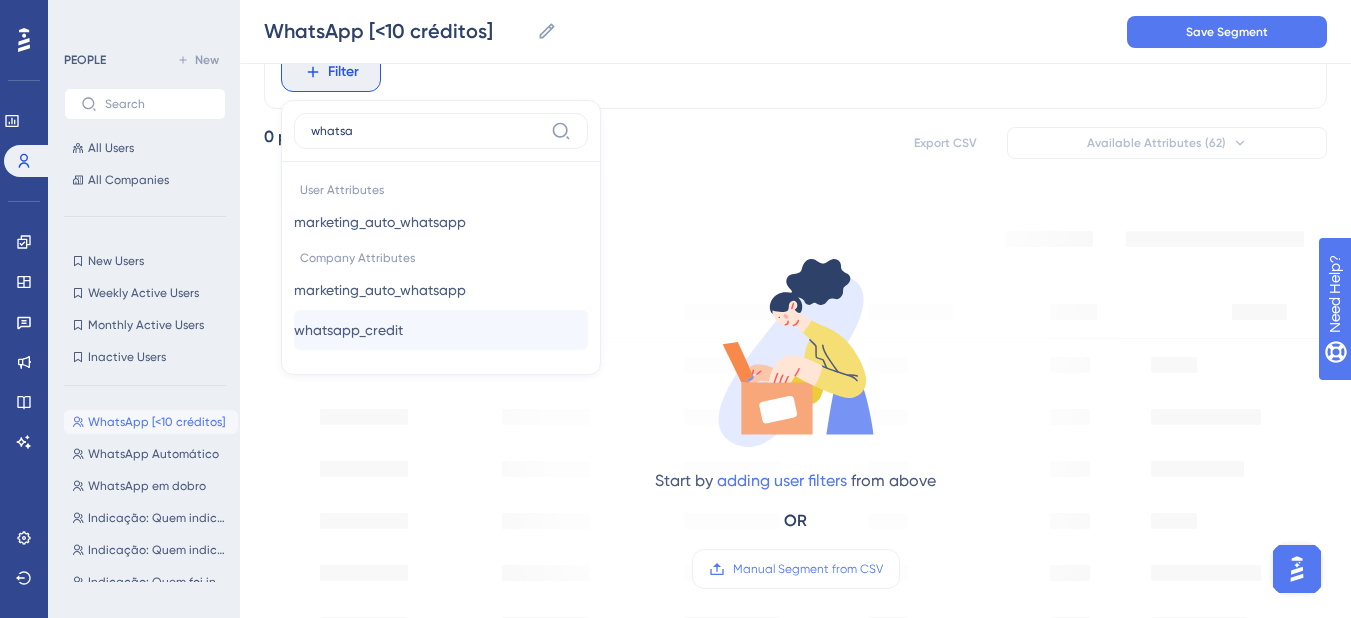 type on "whatsa" 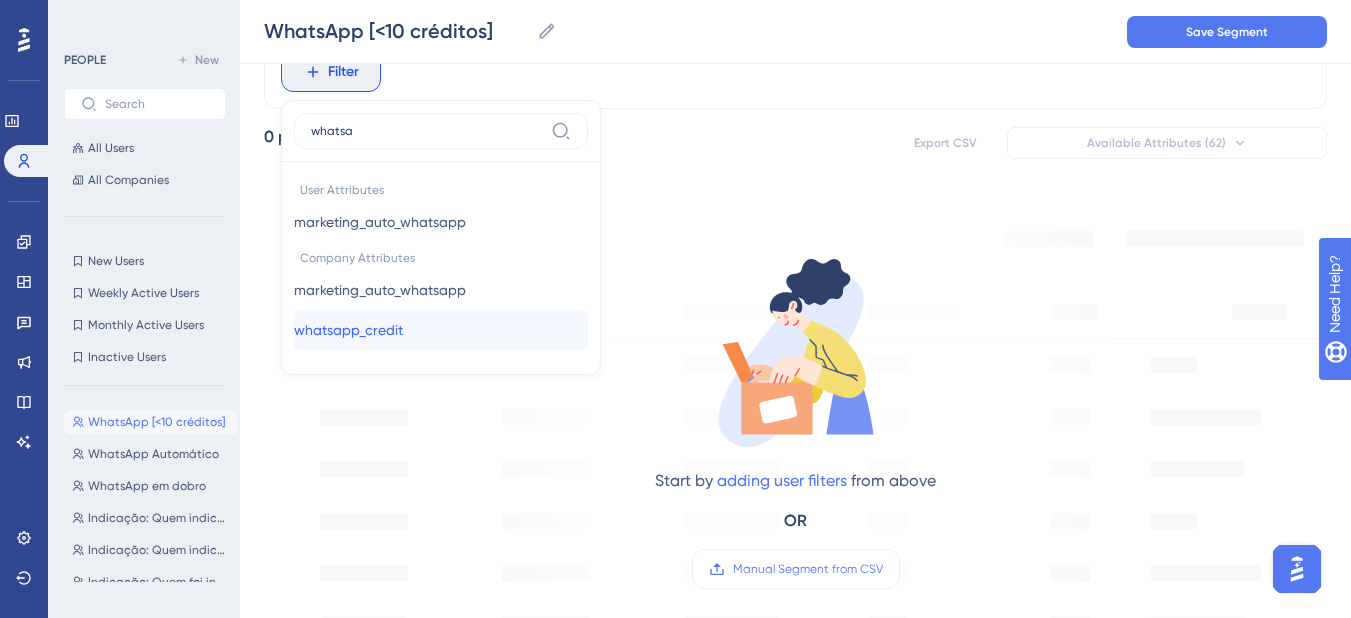click on "whatsapp_credit whatsapp_credit" at bounding box center (441, 330) 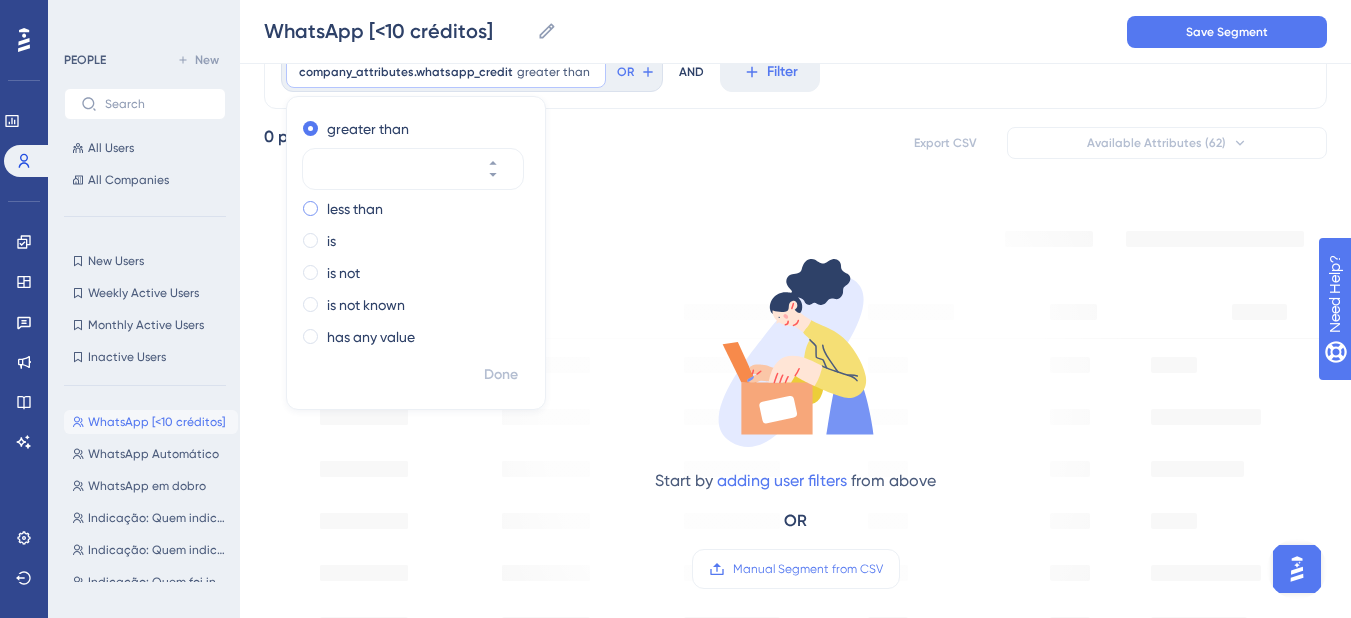 click at bounding box center (310, 208) 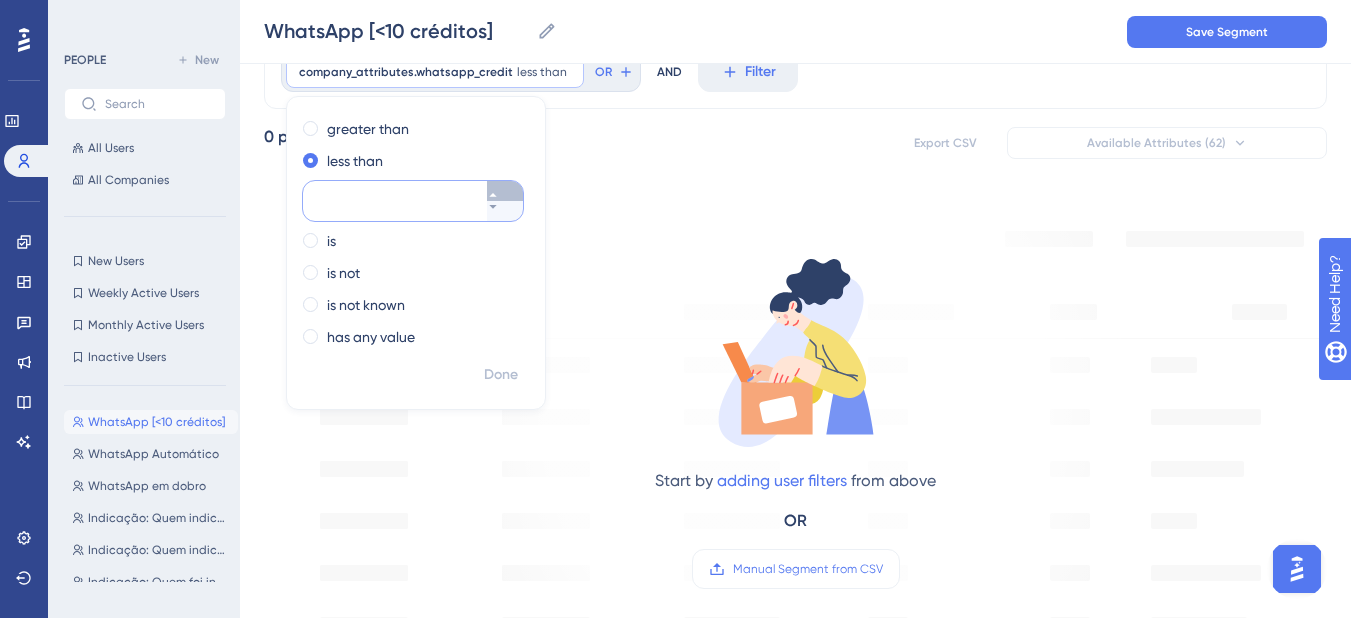 click 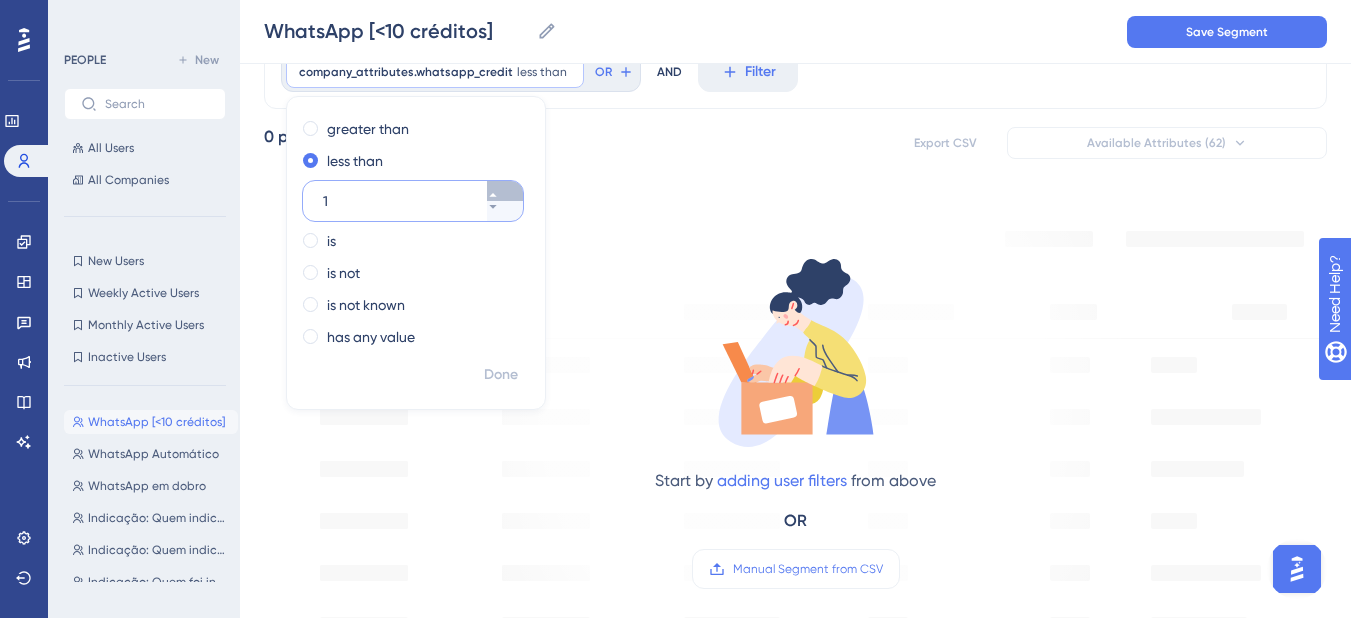 click 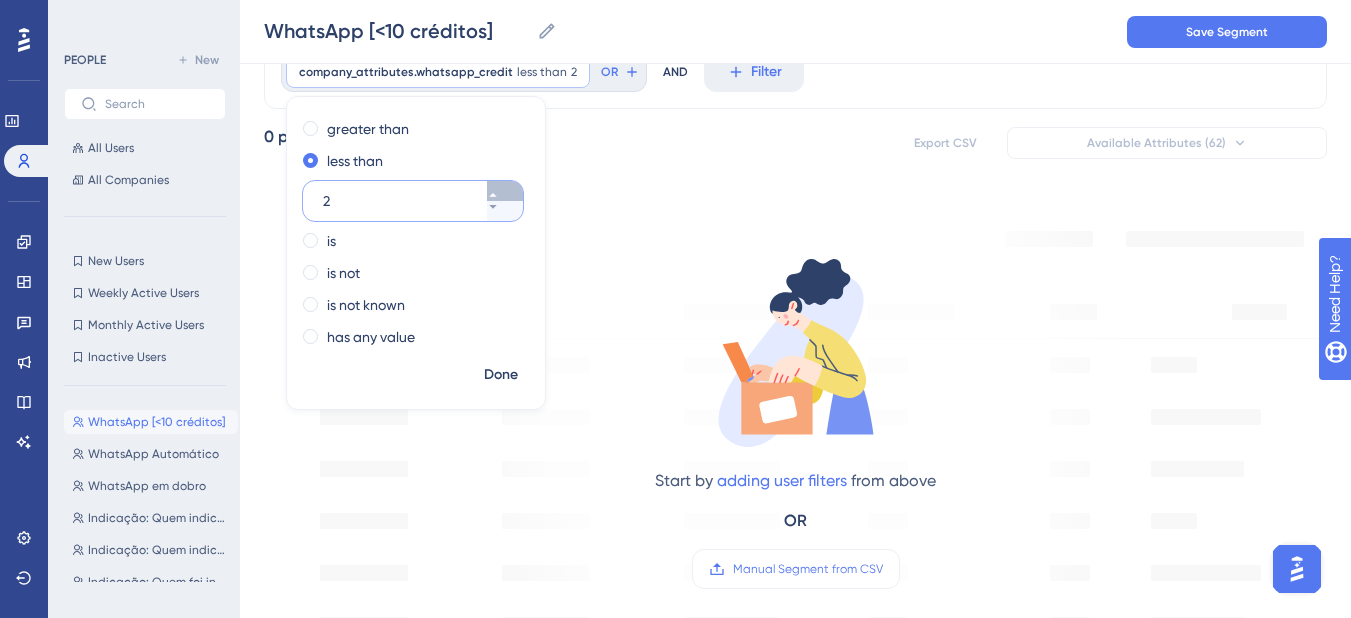 click 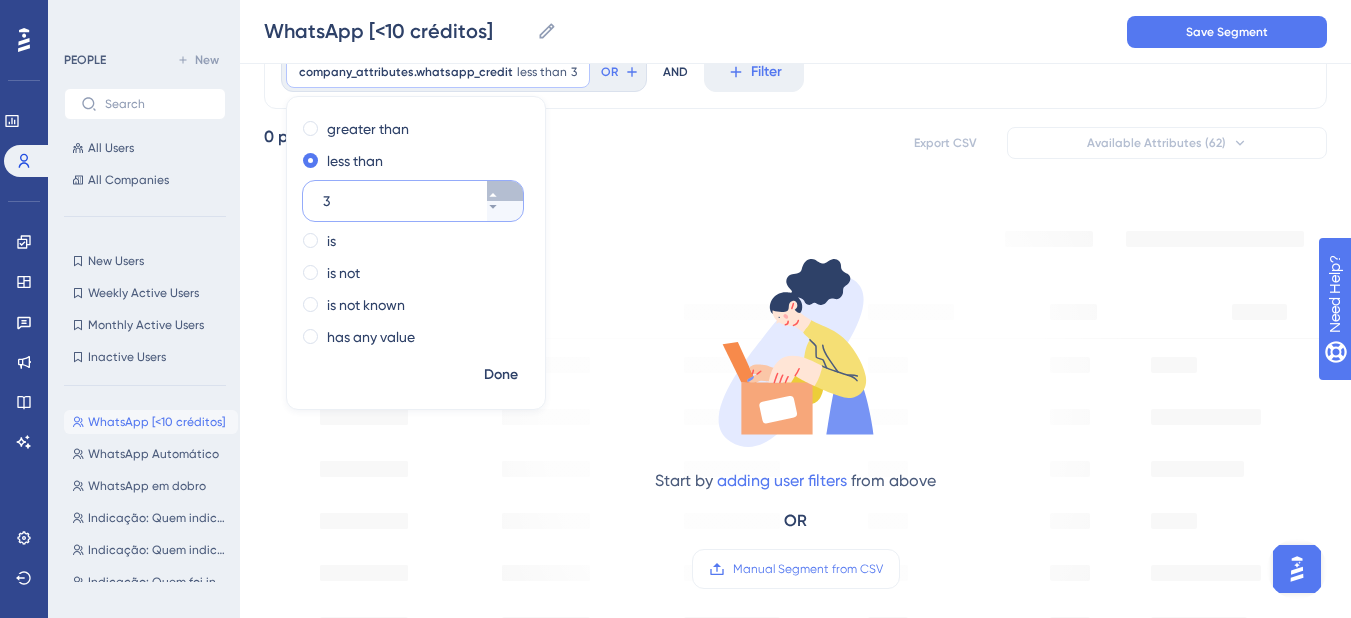 click 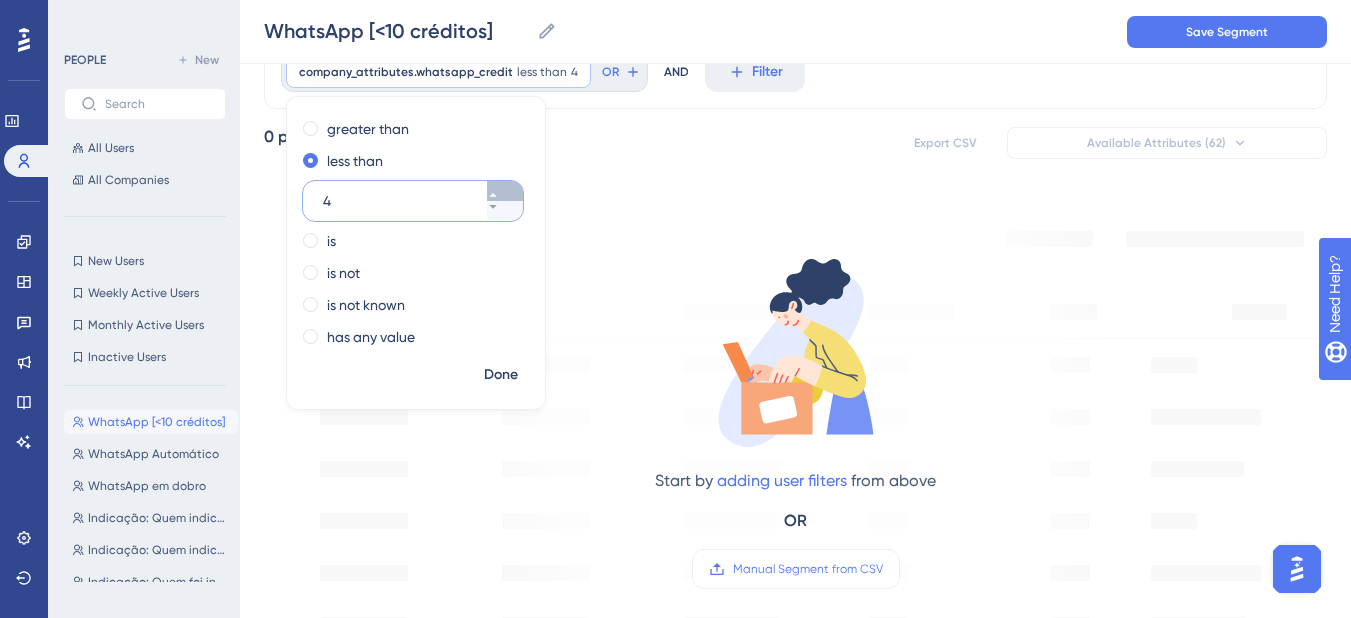click 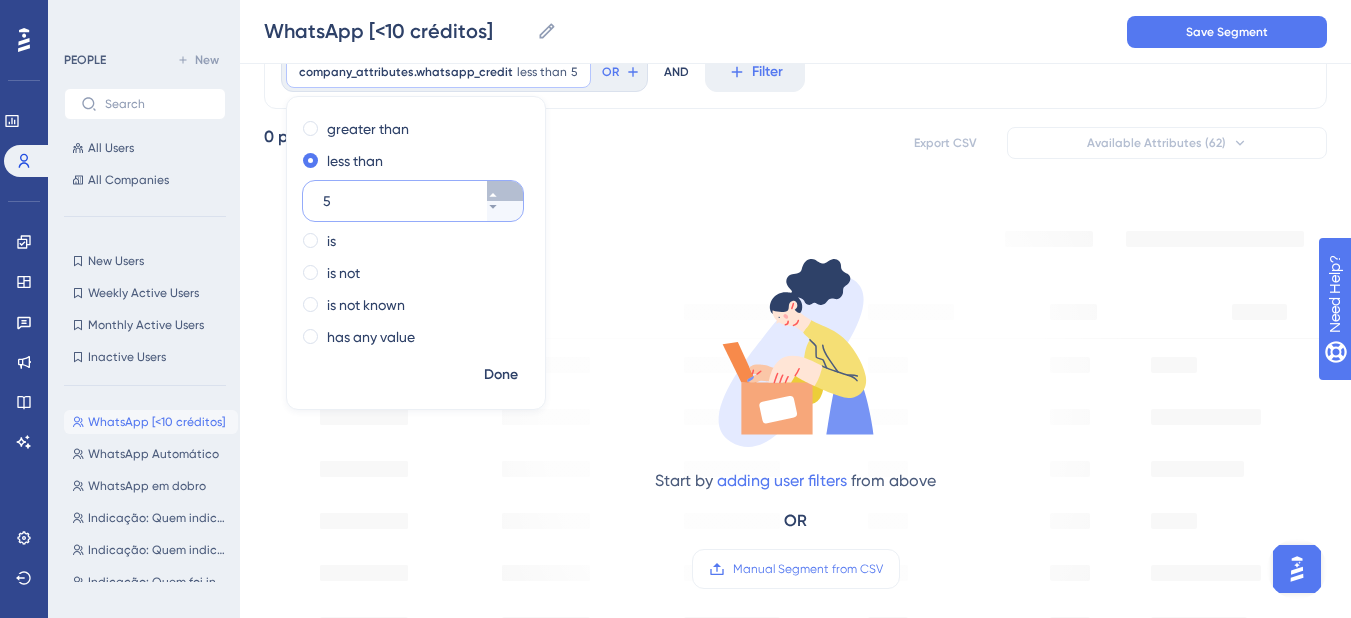 click 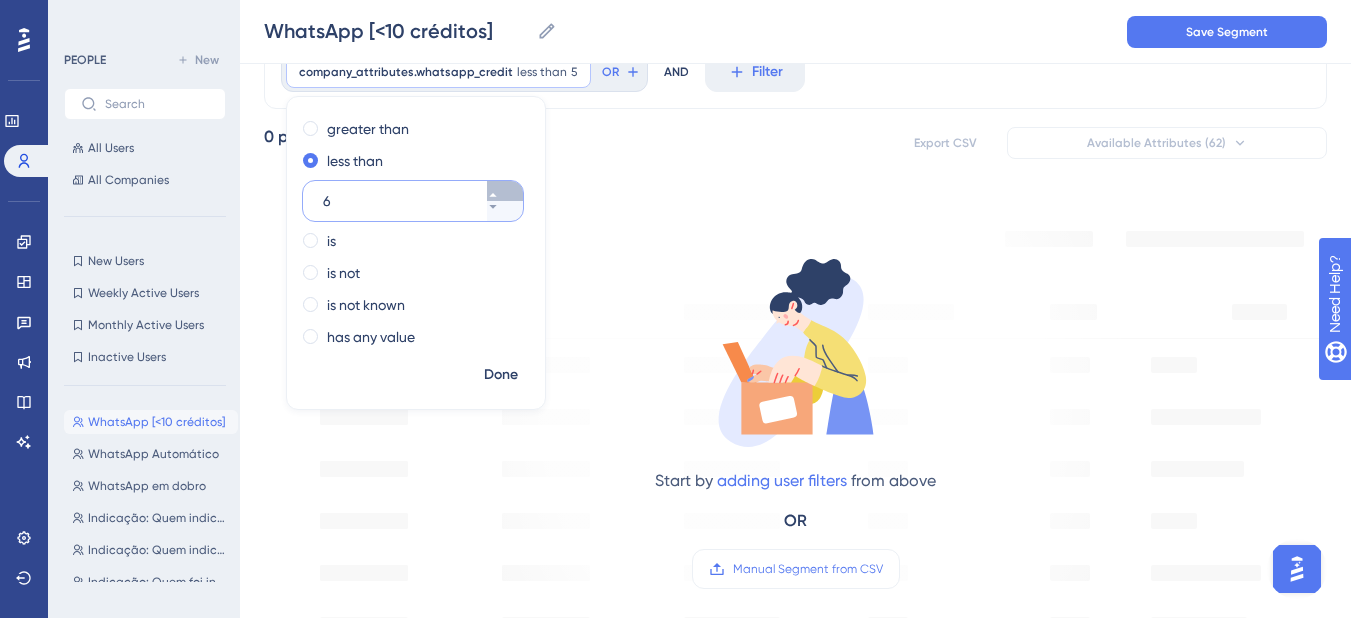 click 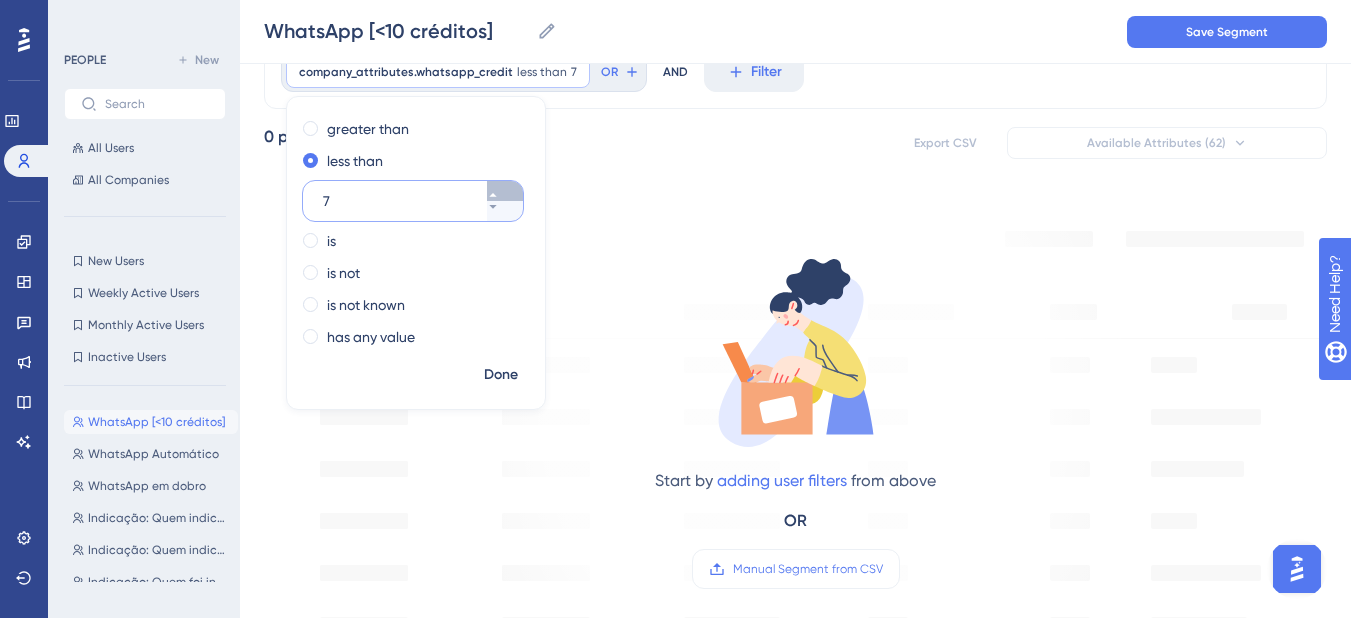 click 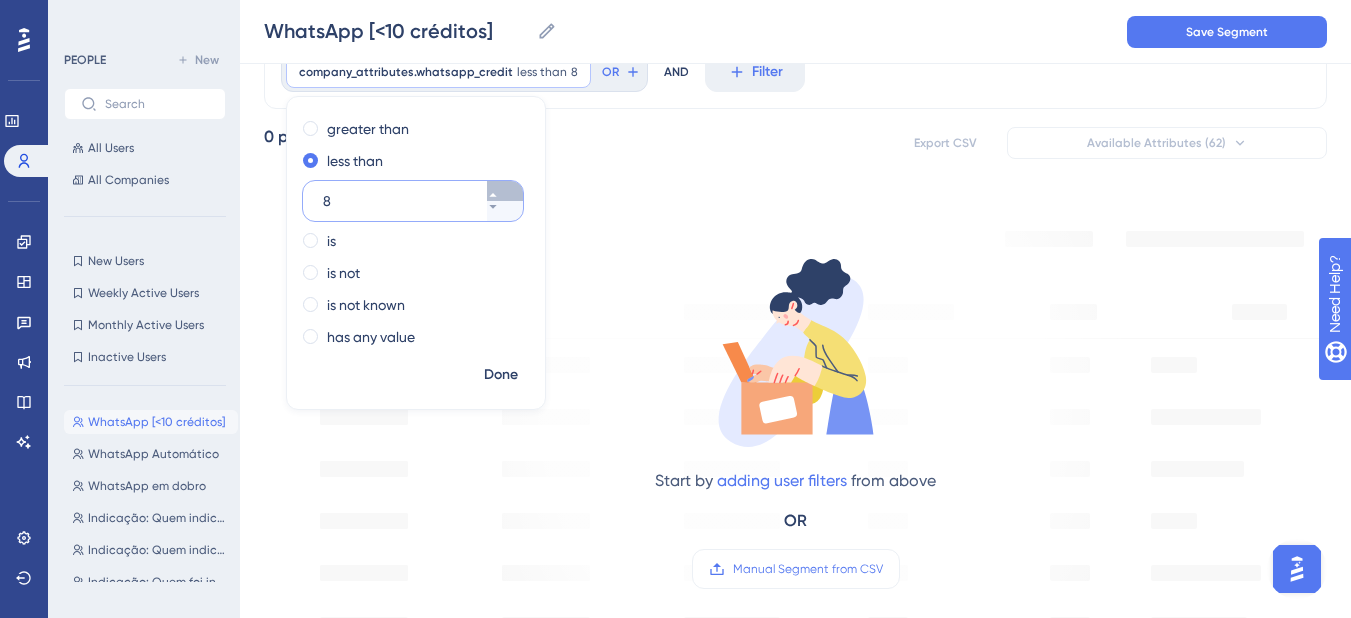 click 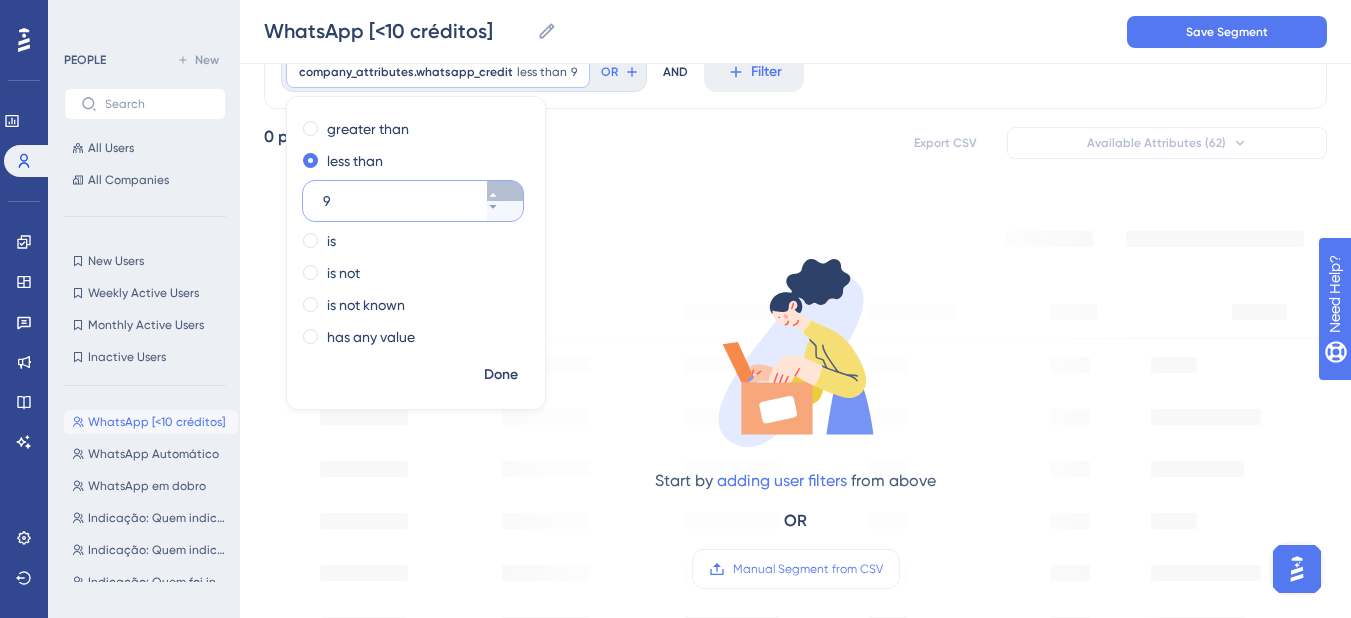 click 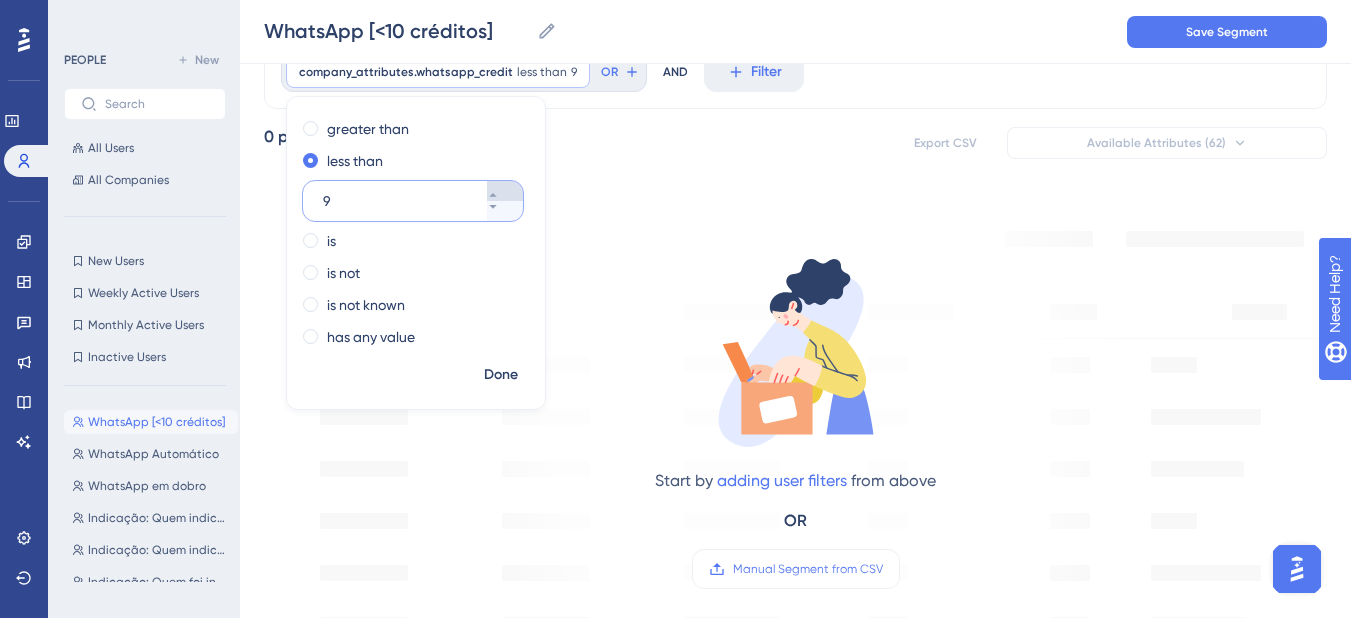 type on "10" 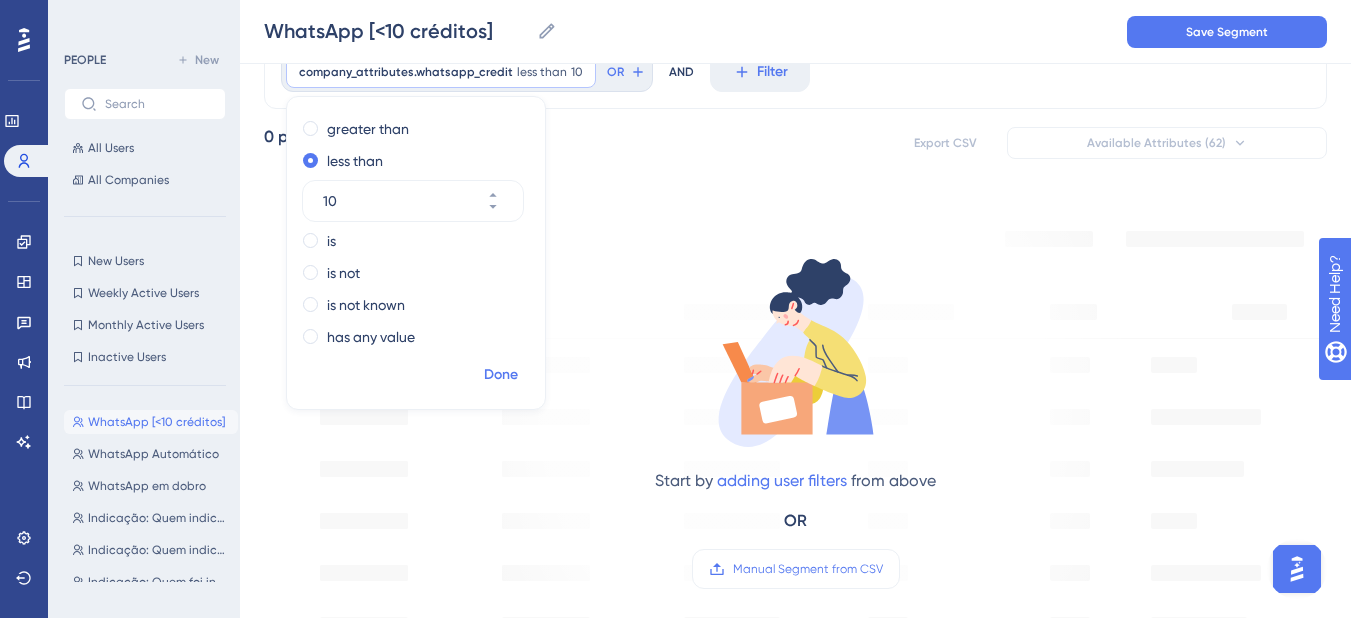 click on "Done" at bounding box center (501, 375) 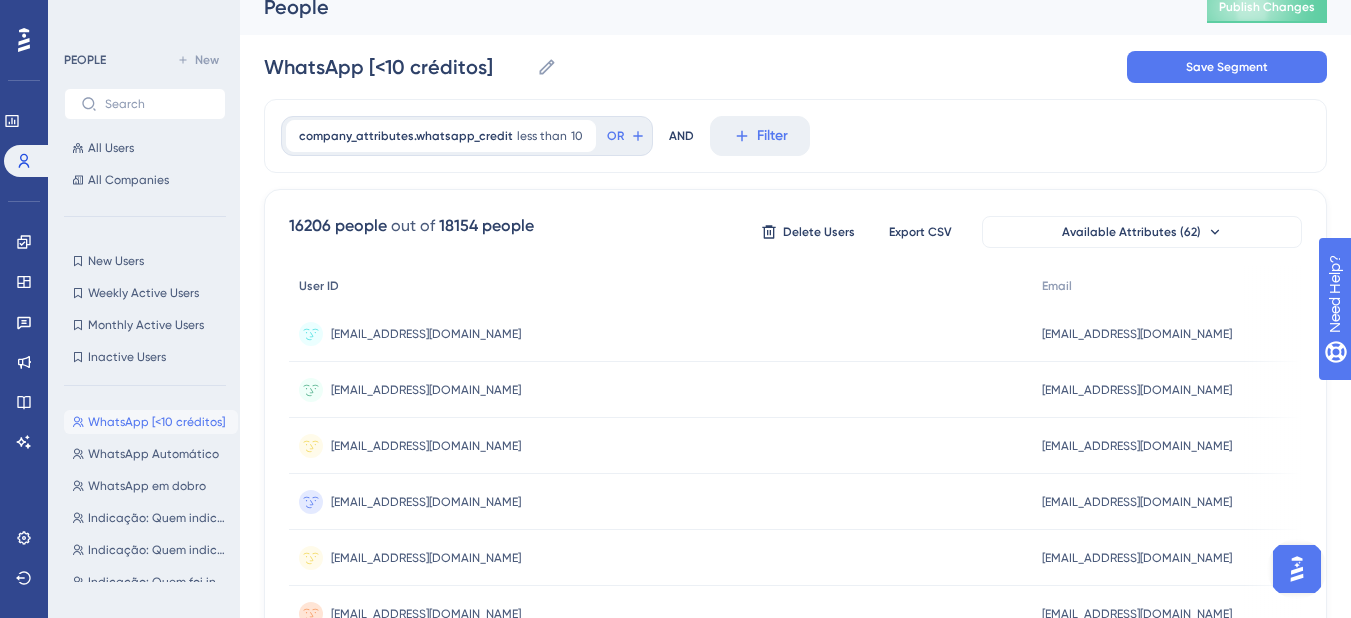 scroll, scrollTop: 0, scrollLeft: 0, axis: both 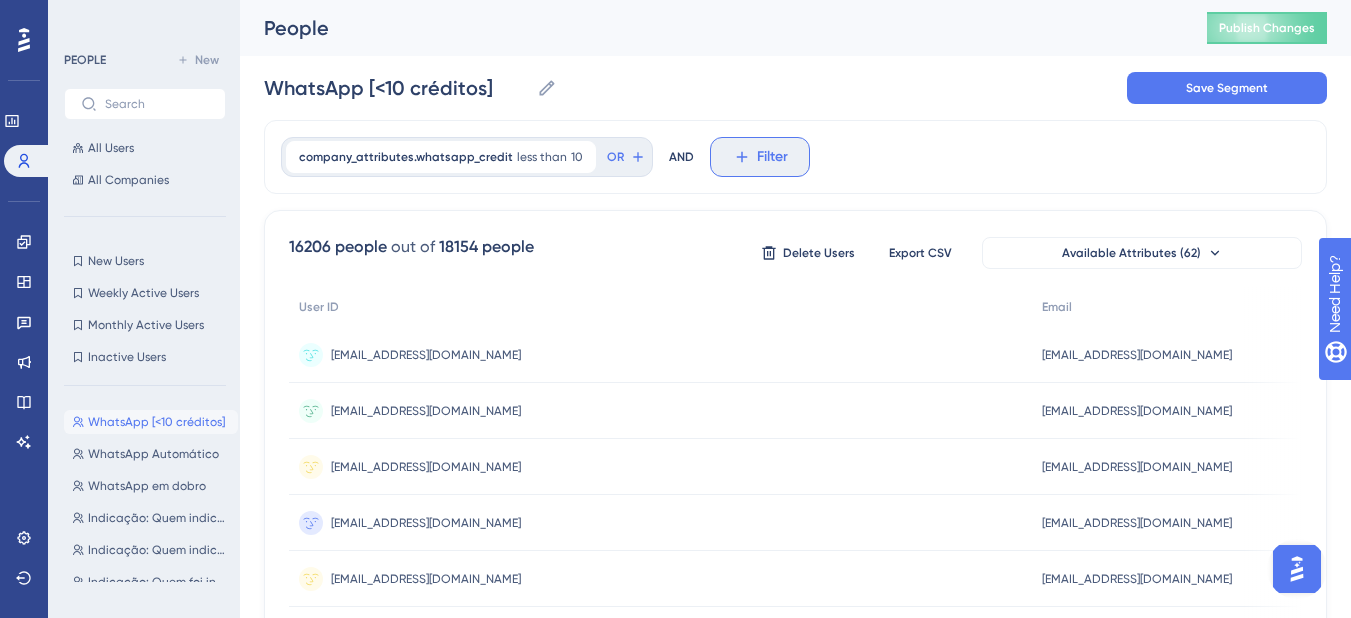 click on "Filter" at bounding box center [772, 157] 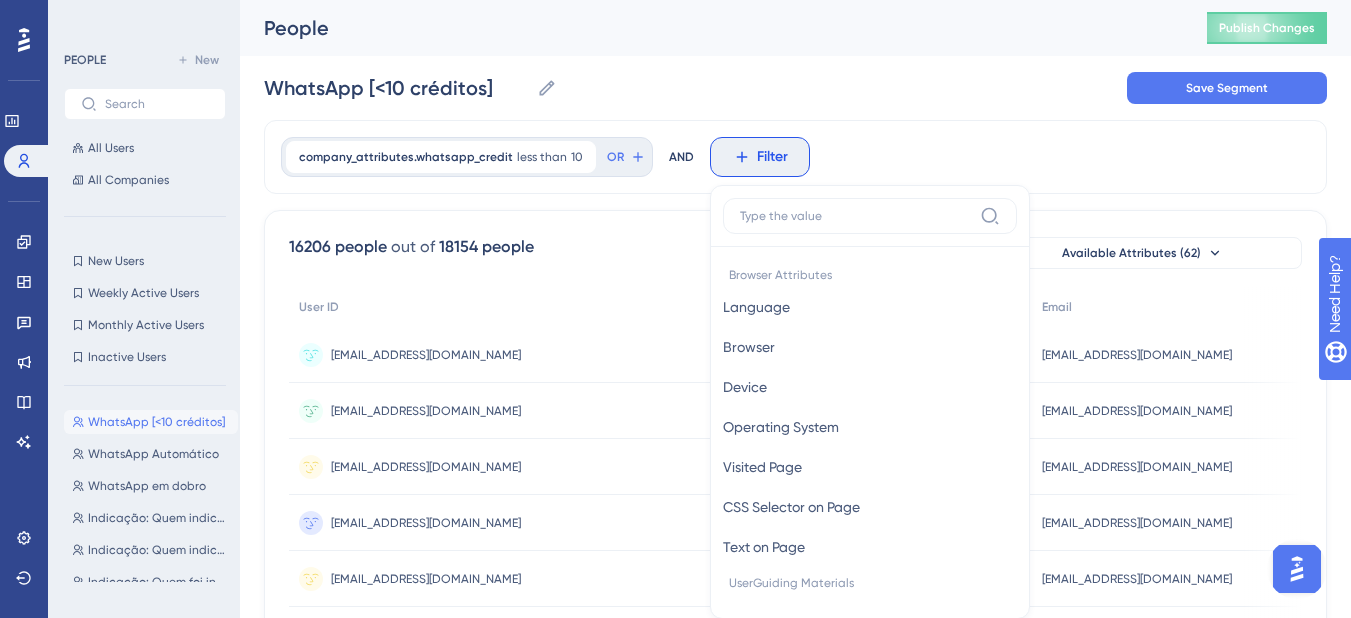 scroll, scrollTop: 50, scrollLeft: 0, axis: vertical 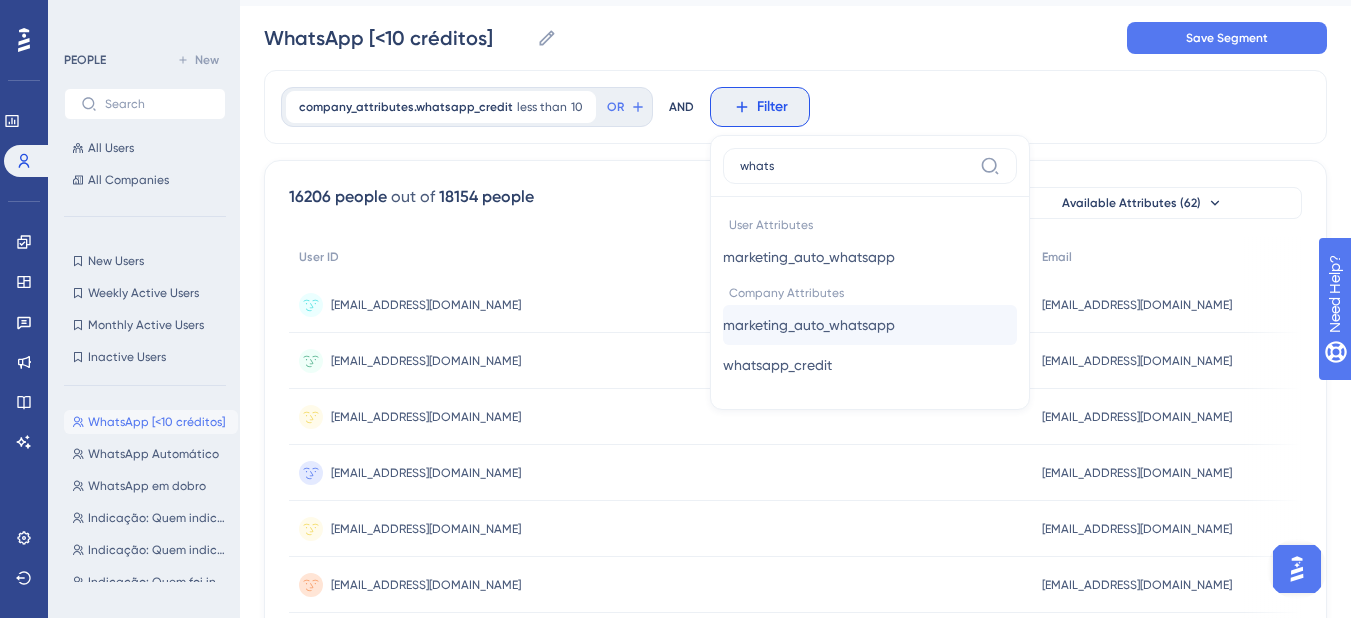 type on "whats" 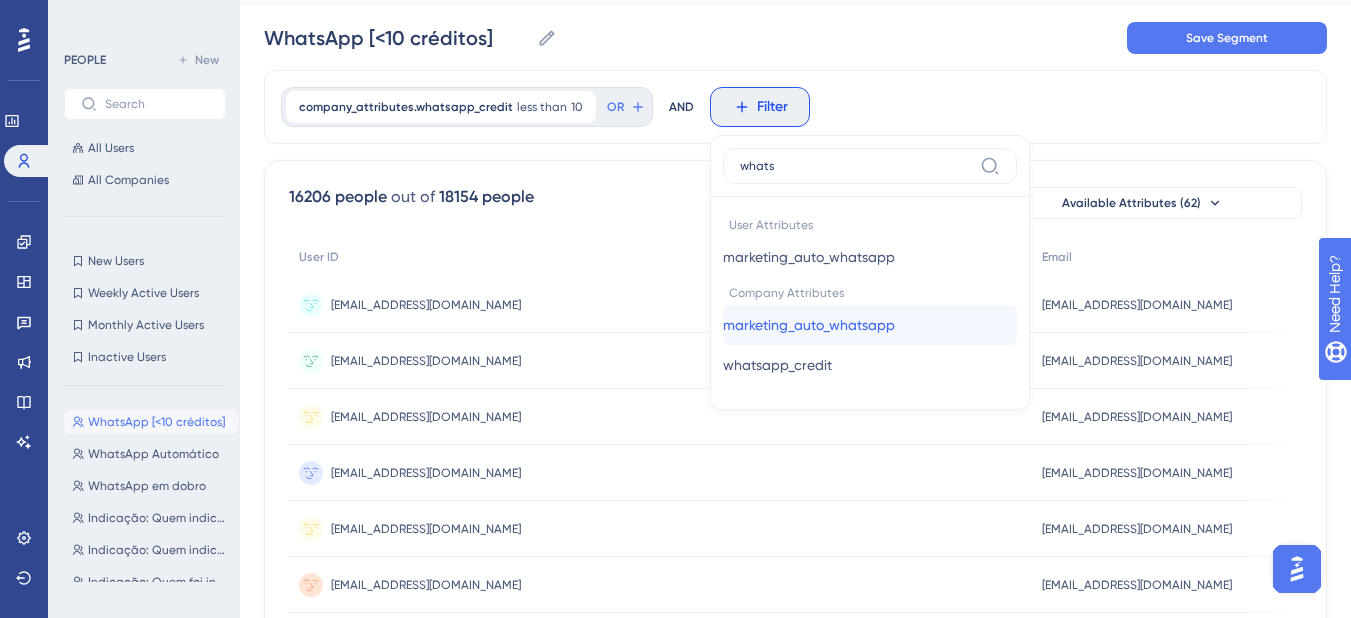 click on "marketing_auto_whatsapp marketing_auto_whatsapp" at bounding box center (870, 325) 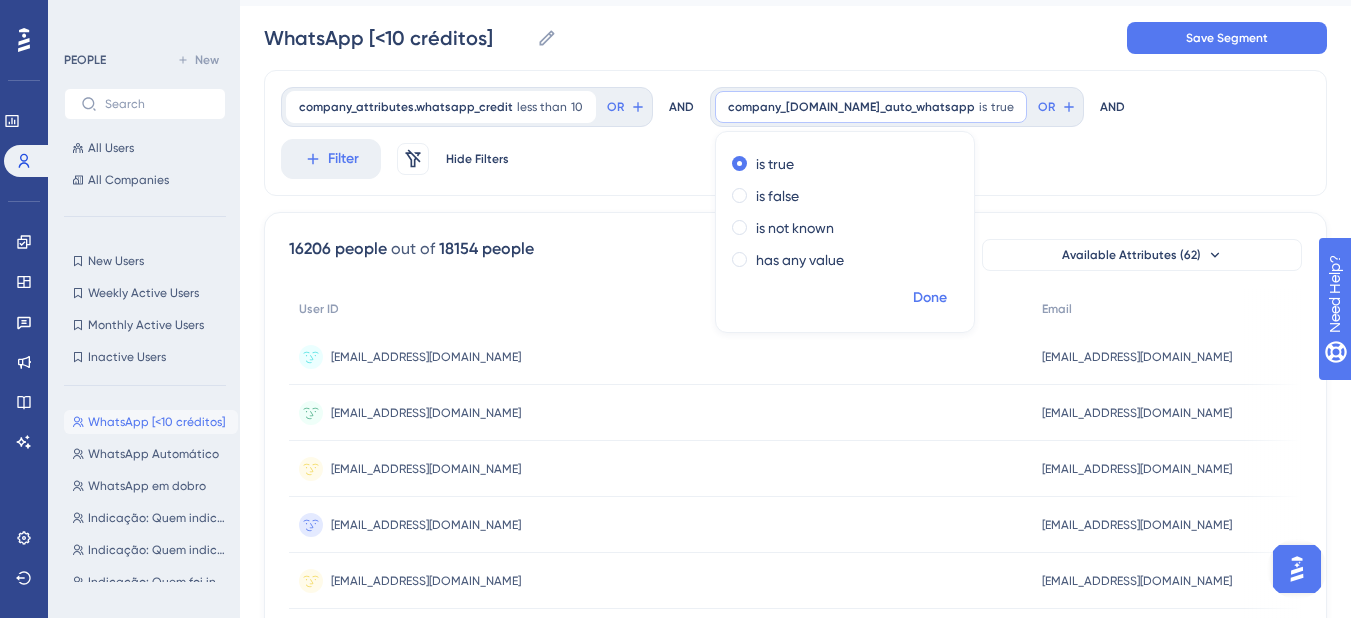 click on "Done" at bounding box center (930, 298) 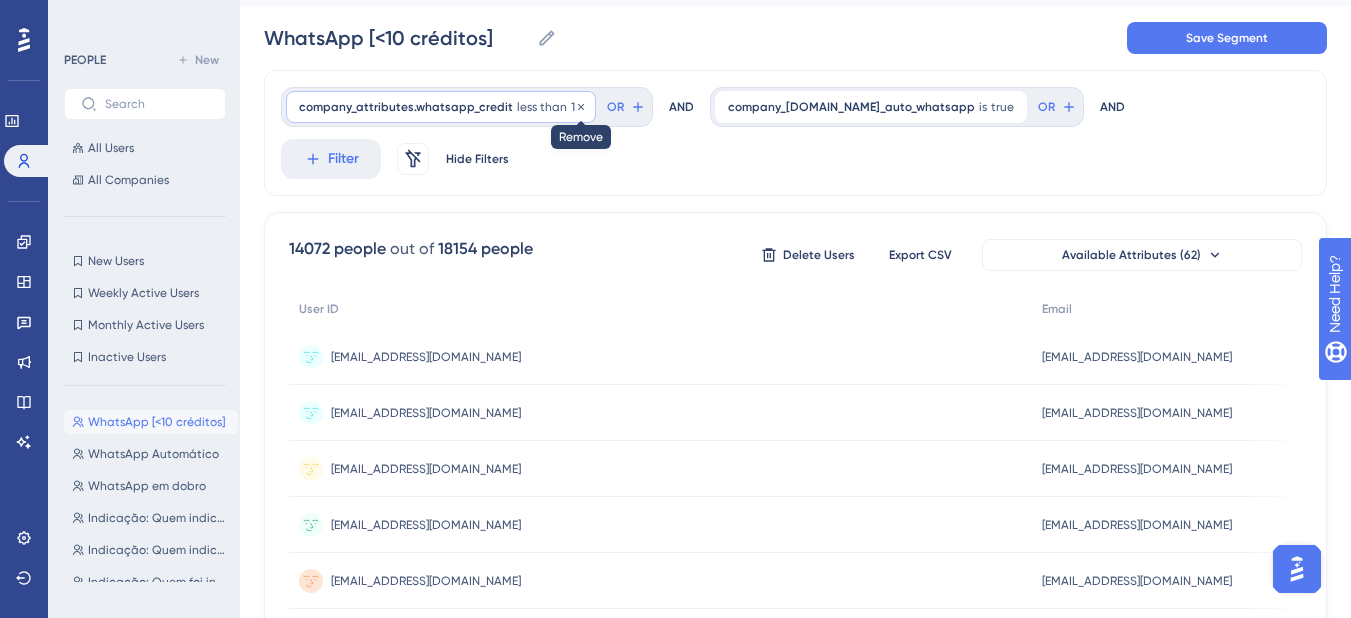 click 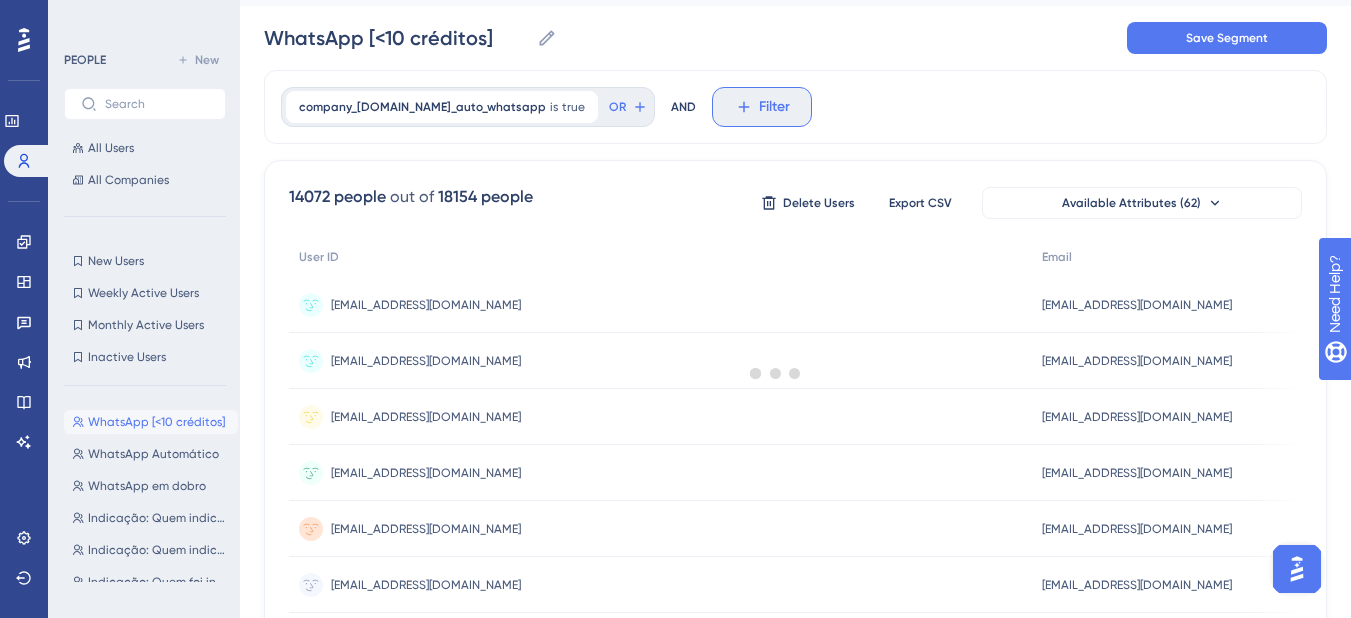 click on "Filter" at bounding box center [774, 107] 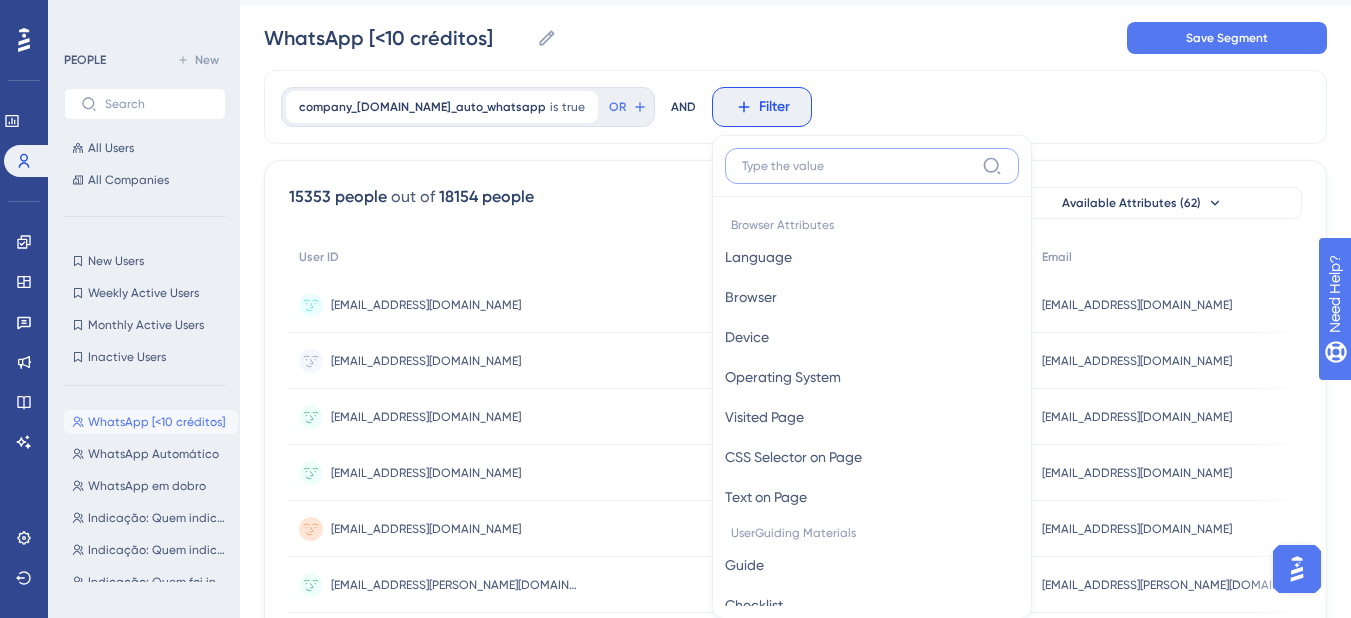 scroll, scrollTop: 118, scrollLeft: 0, axis: vertical 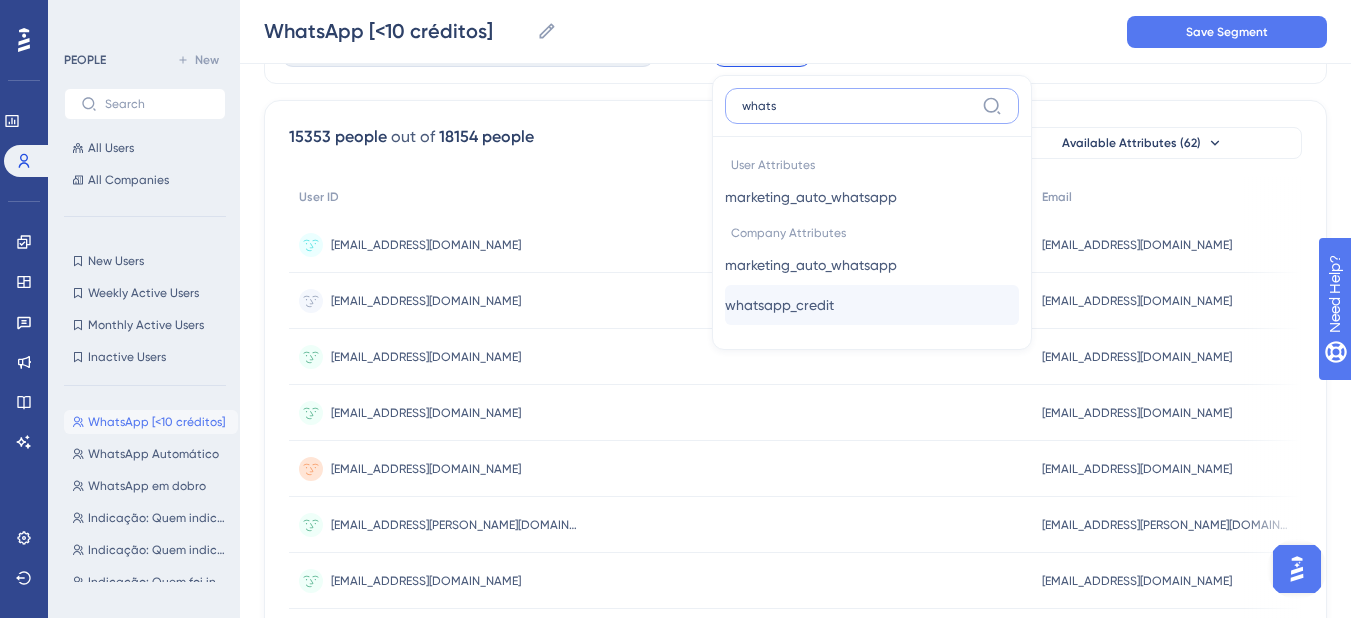 type on "whats" 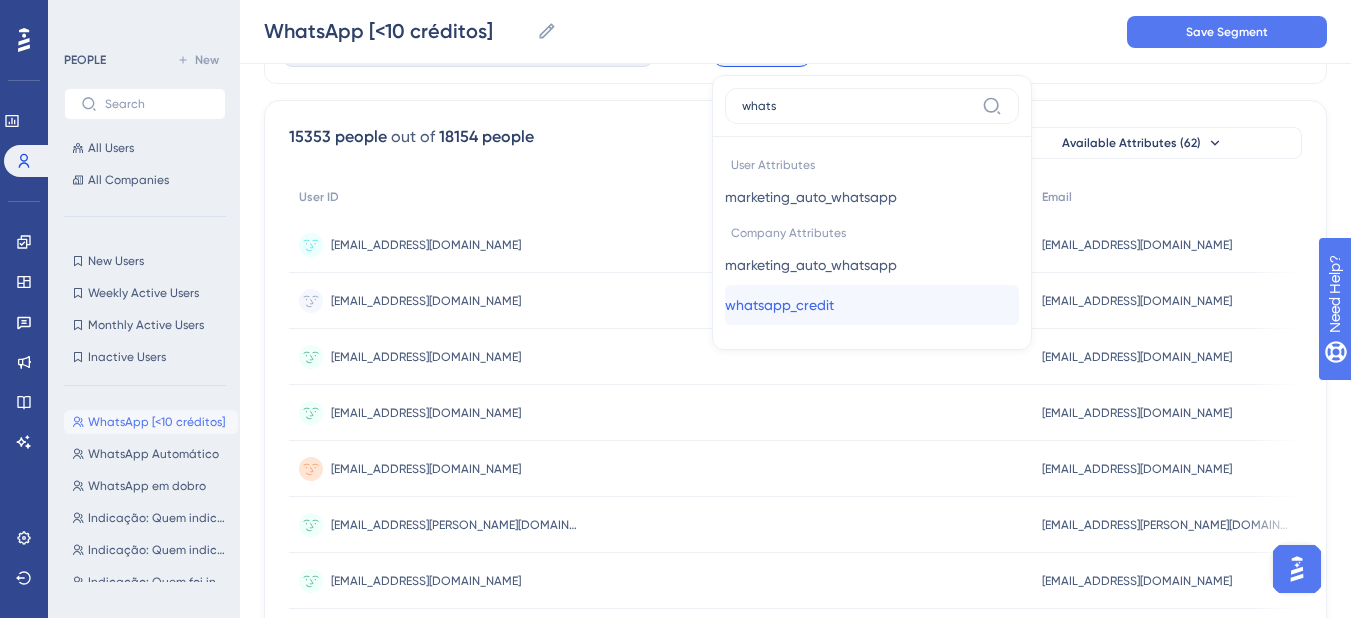 click on "whatsapp_credit" at bounding box center [779, 305] 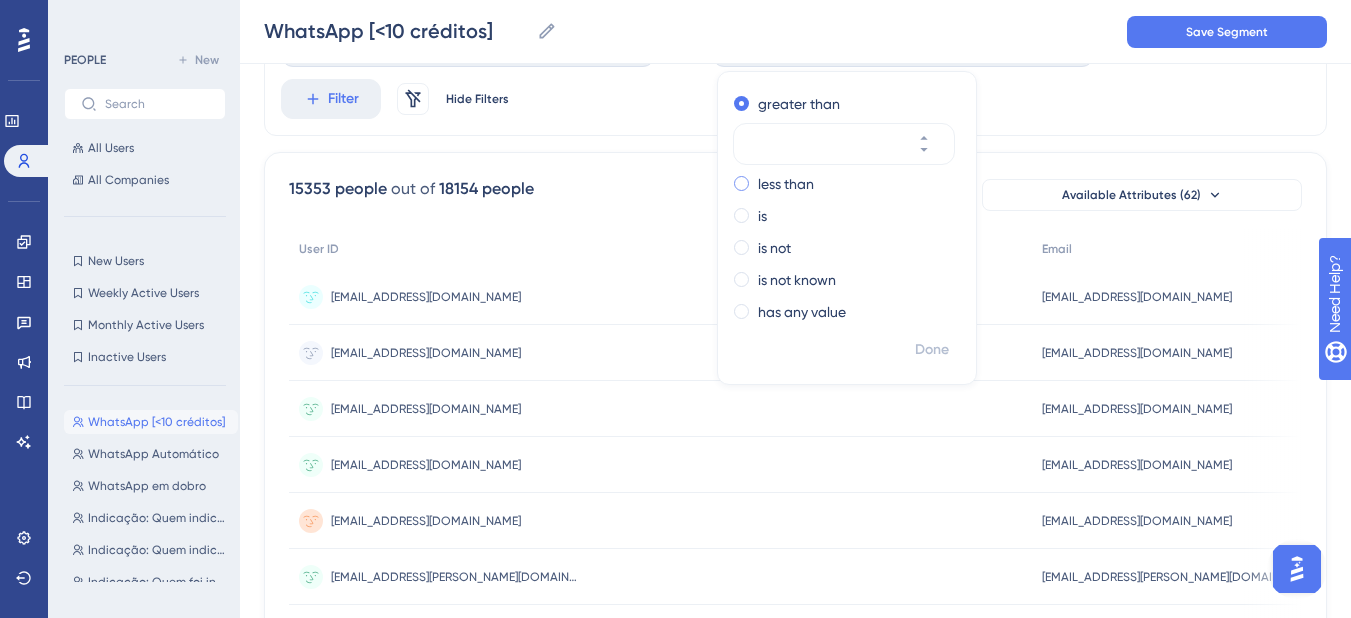 click on "less than" at bounding box center [843, 184] 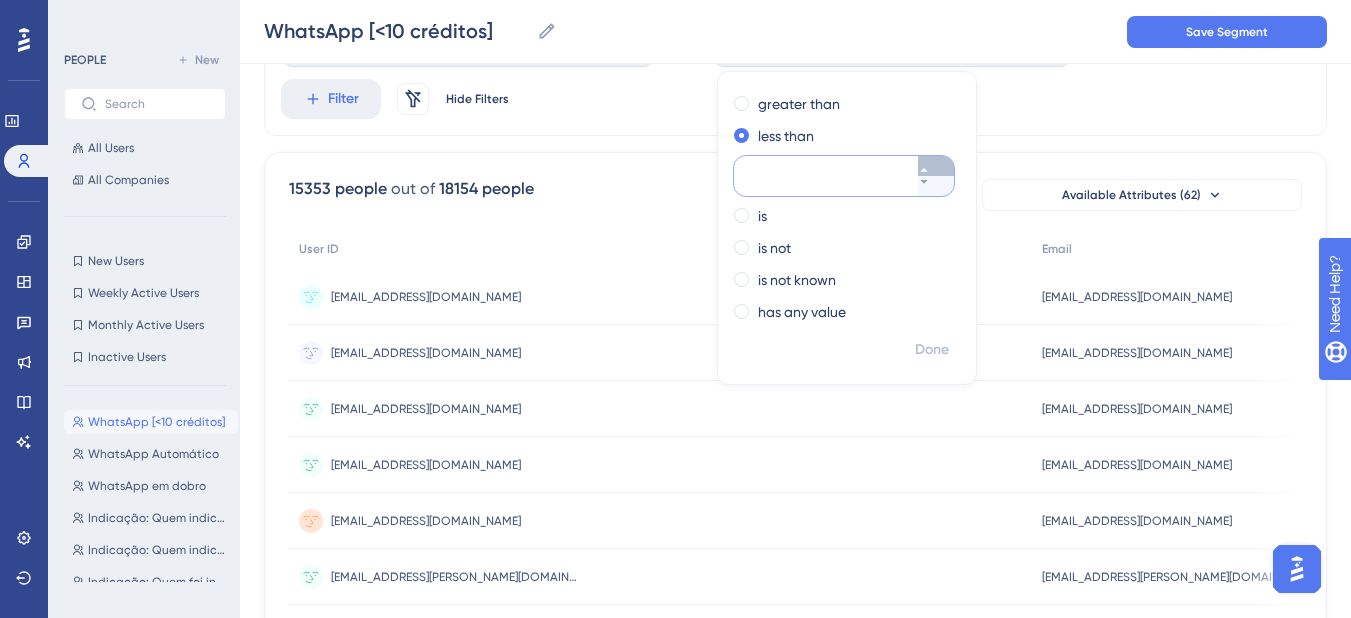 click 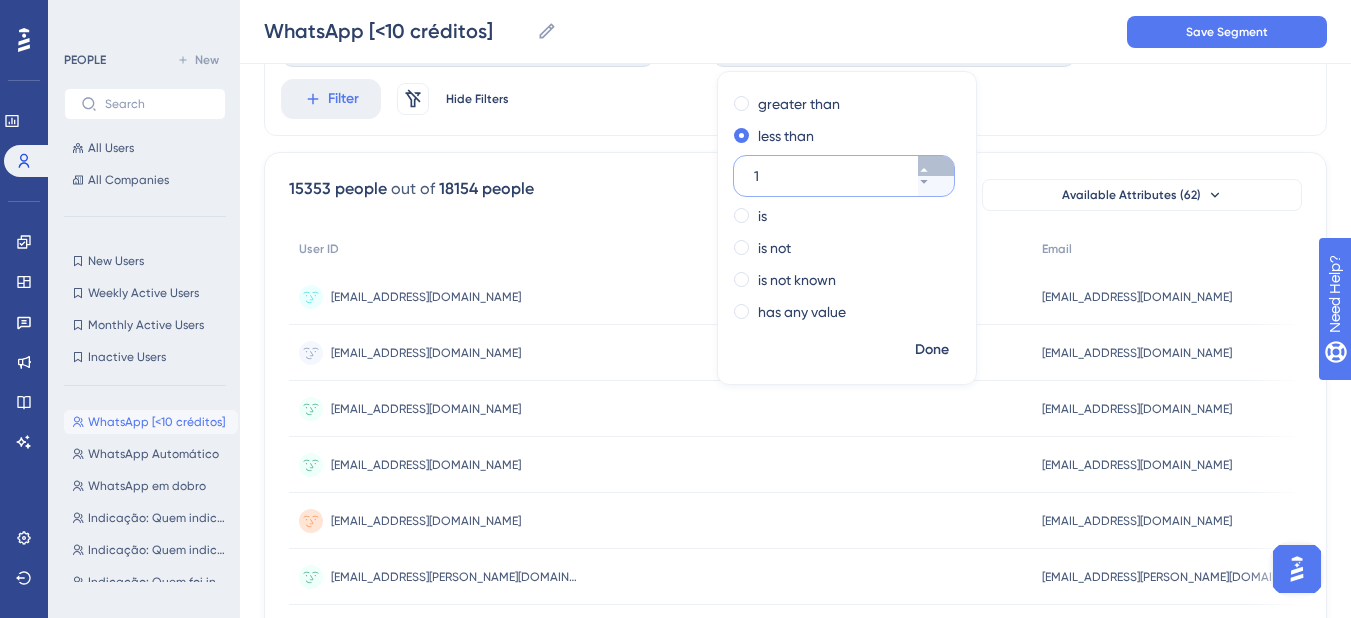 click 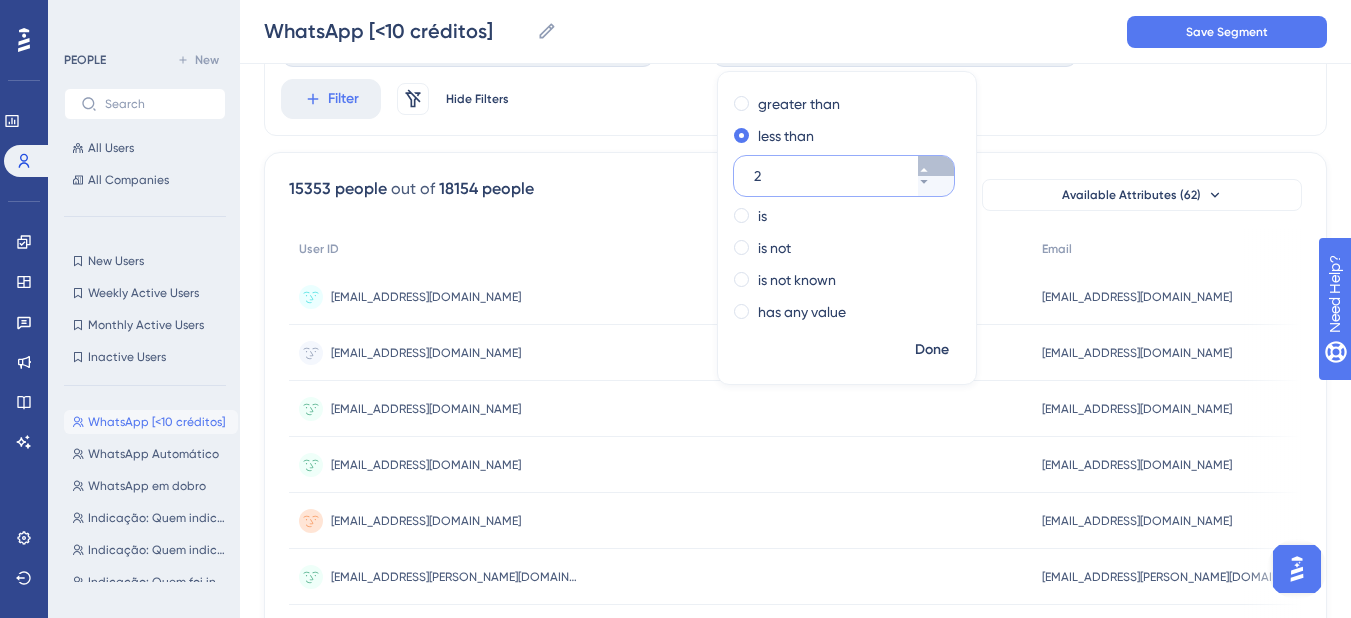 click 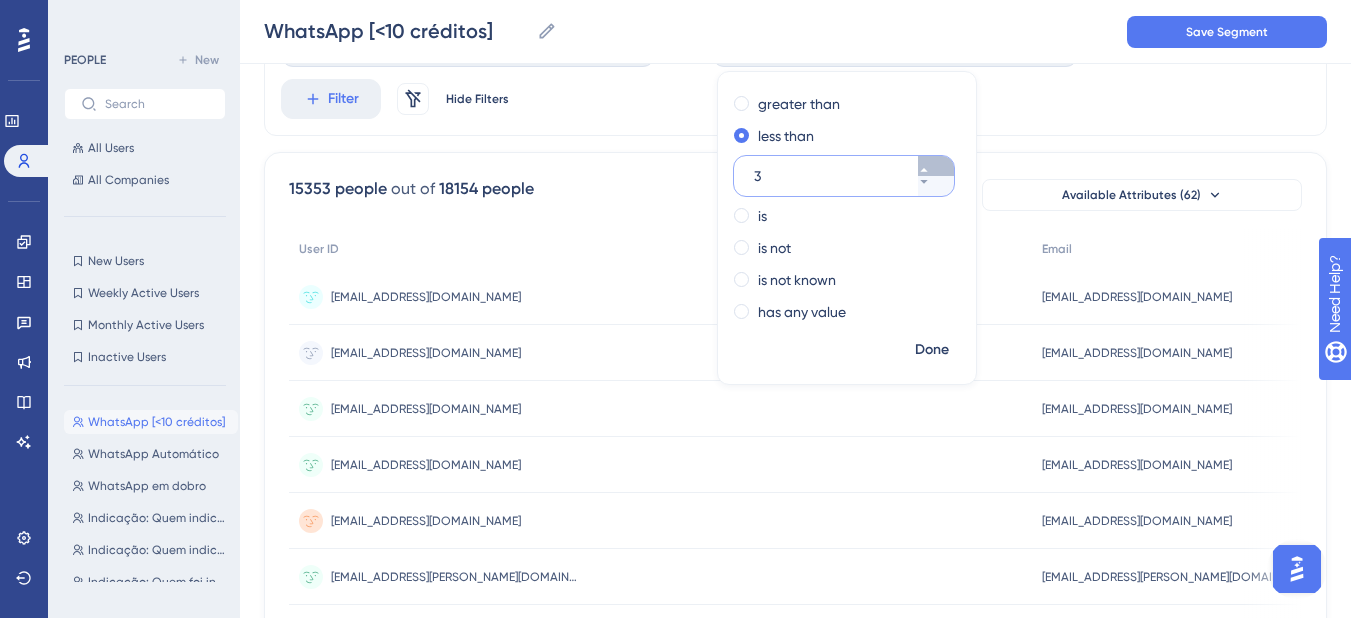 click 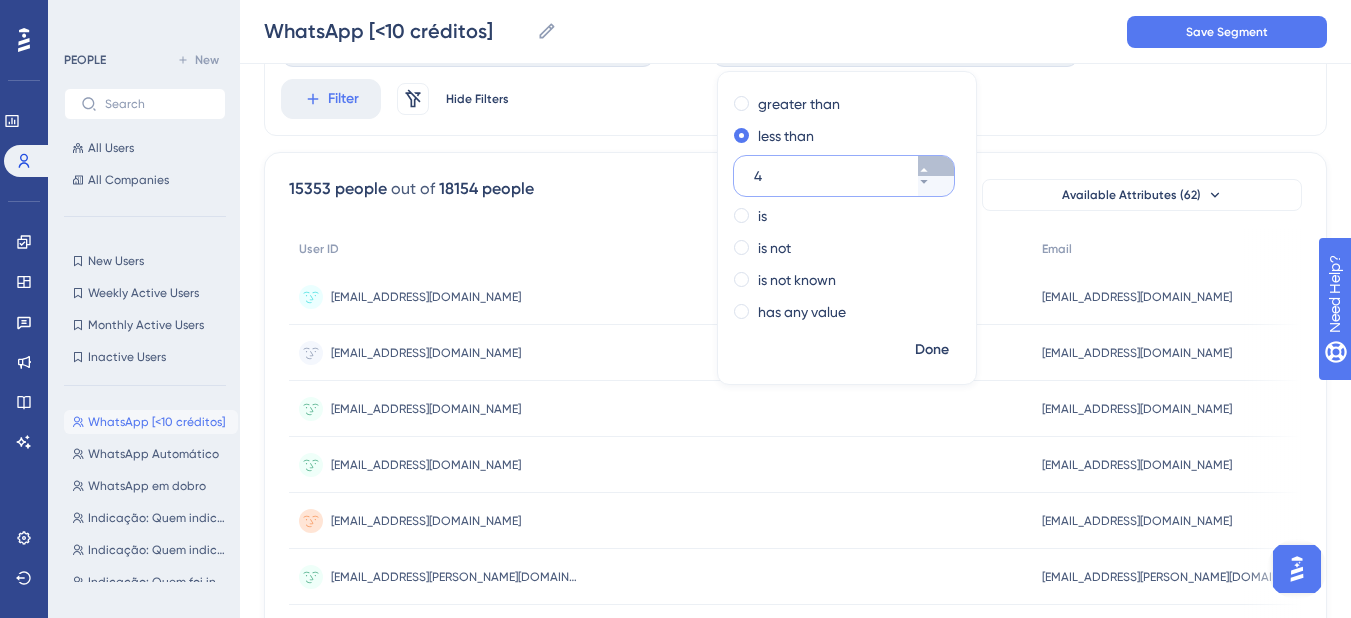 click 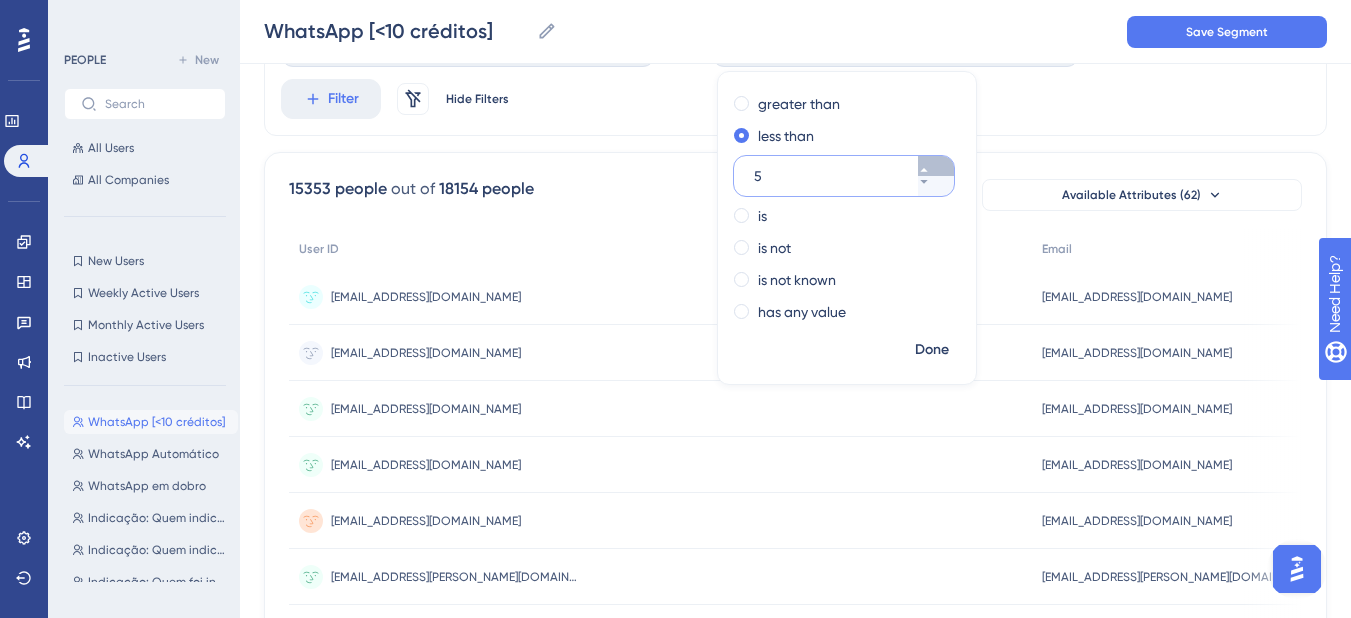 click 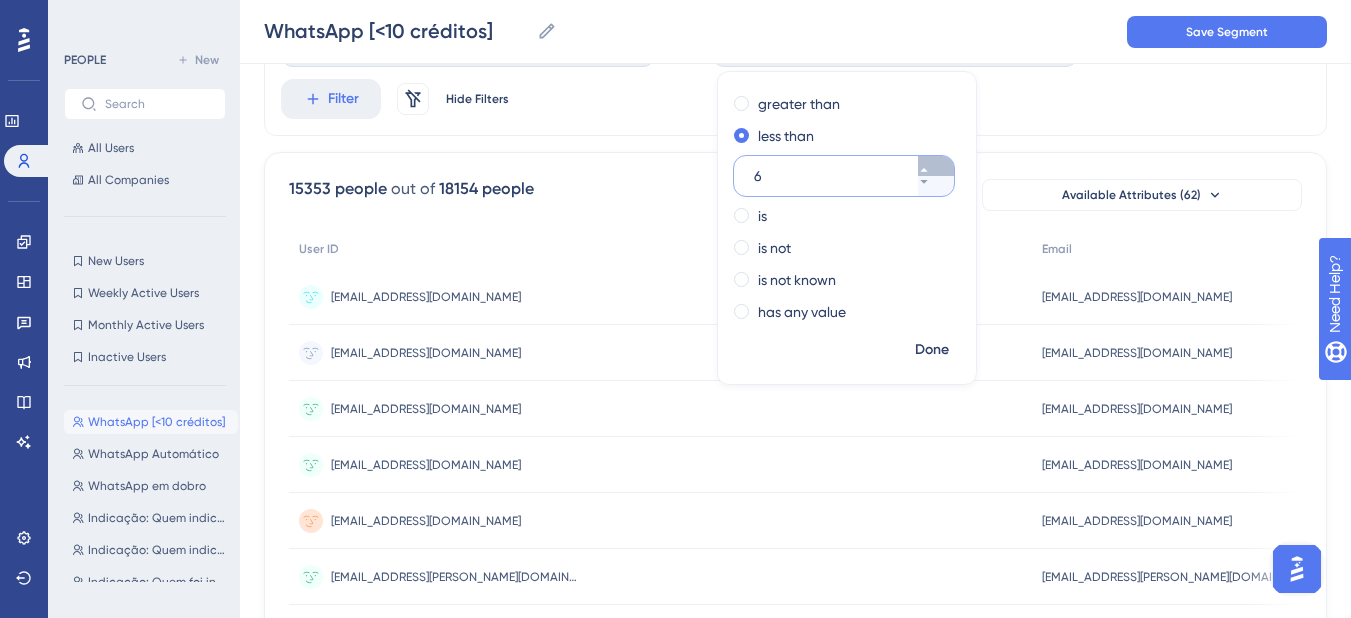 click 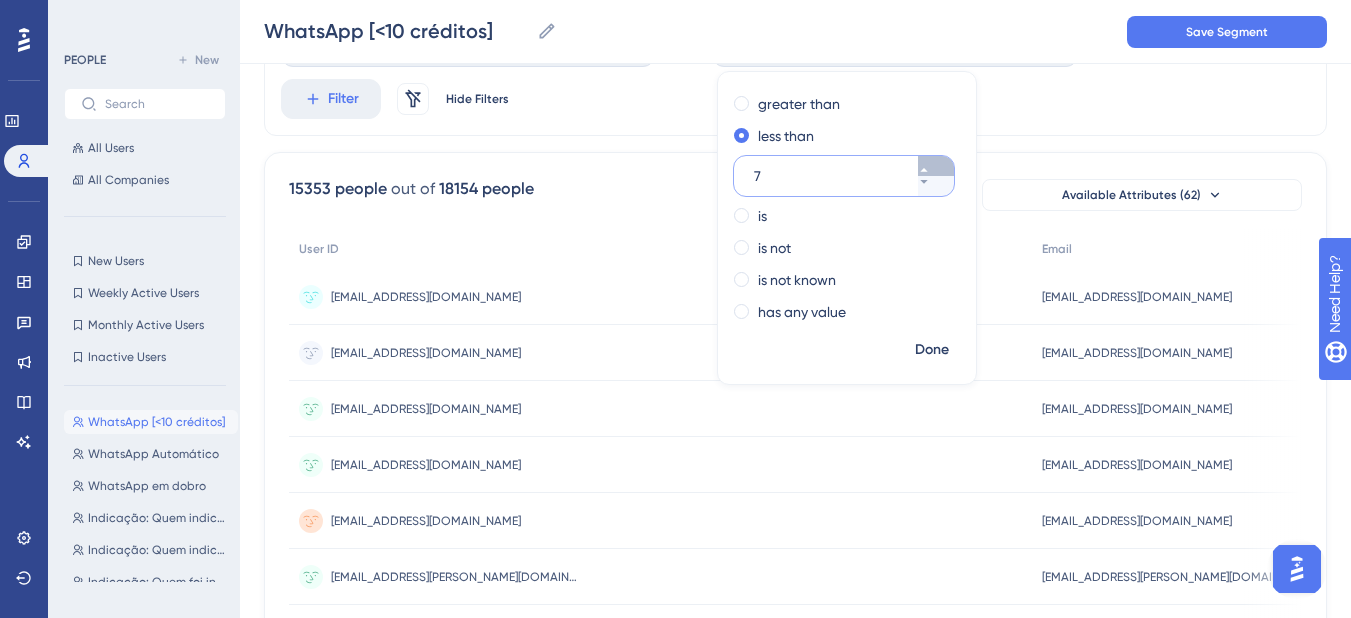 click 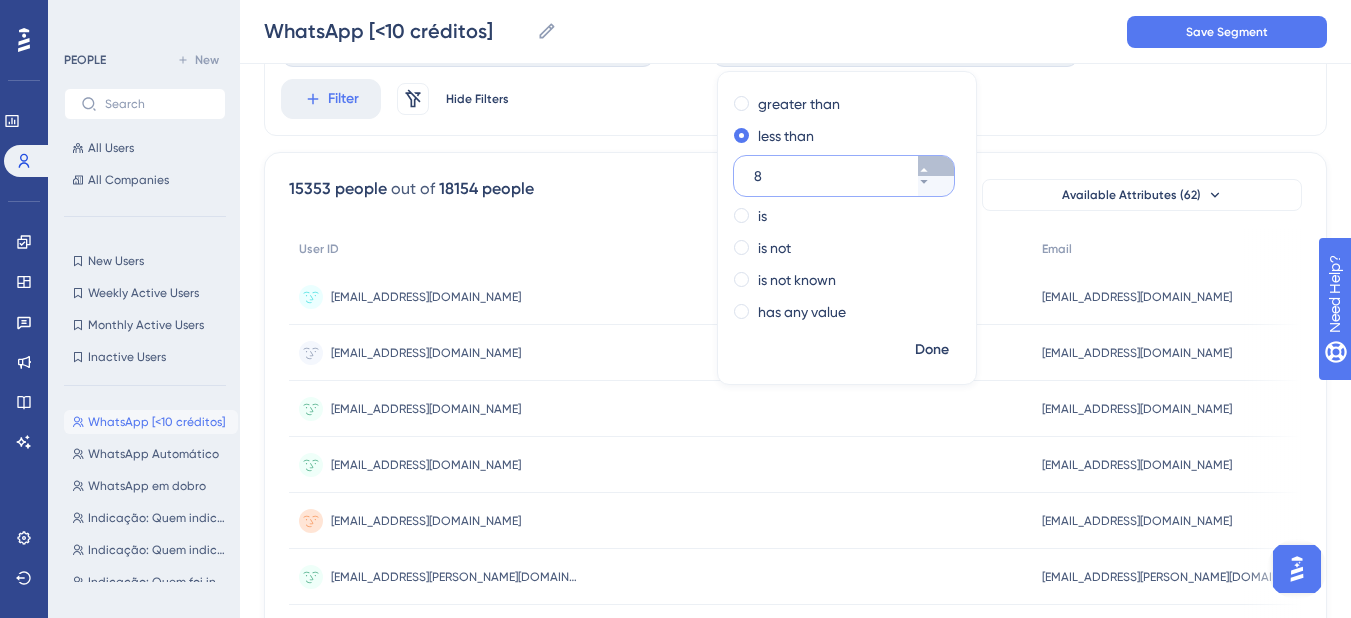 click 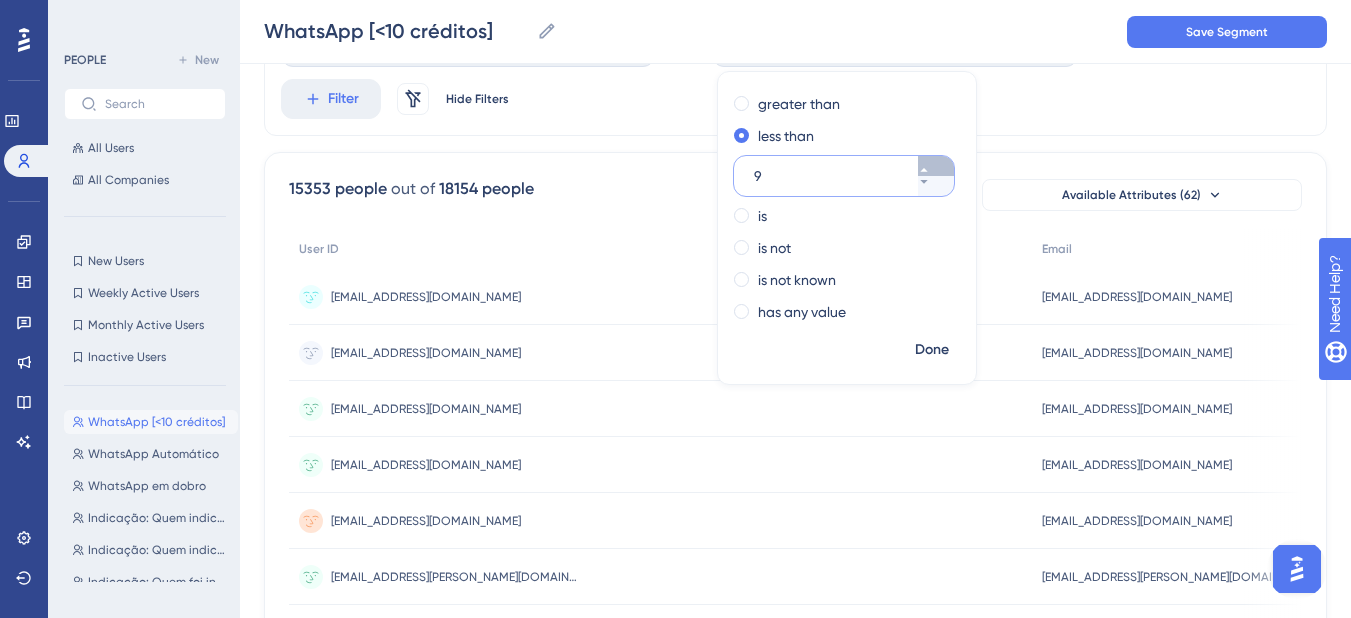 click 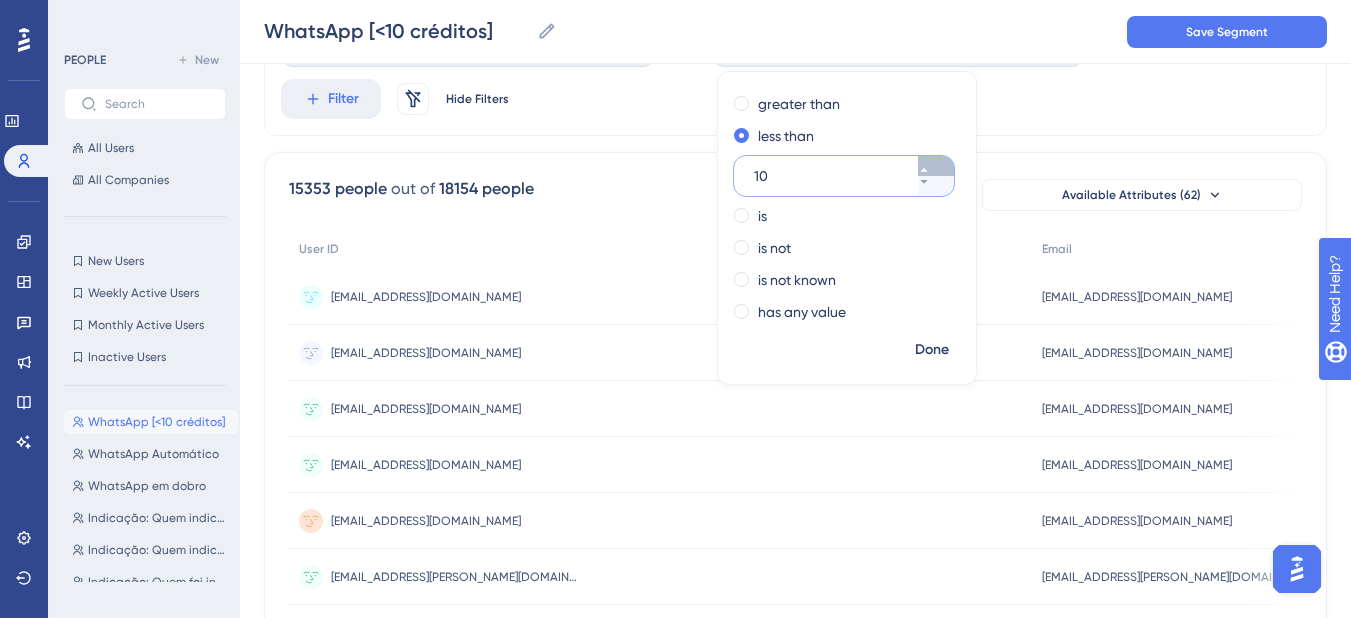 click on "10" at bounding box center [936, 166] 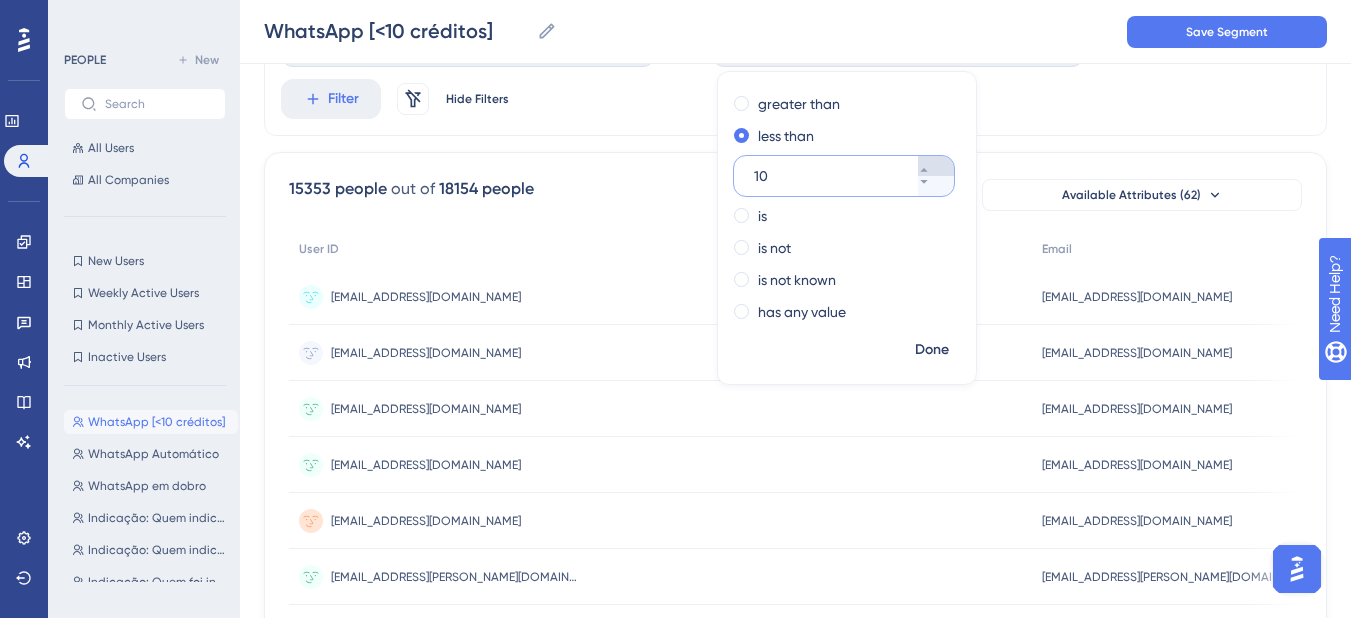 type on "11" 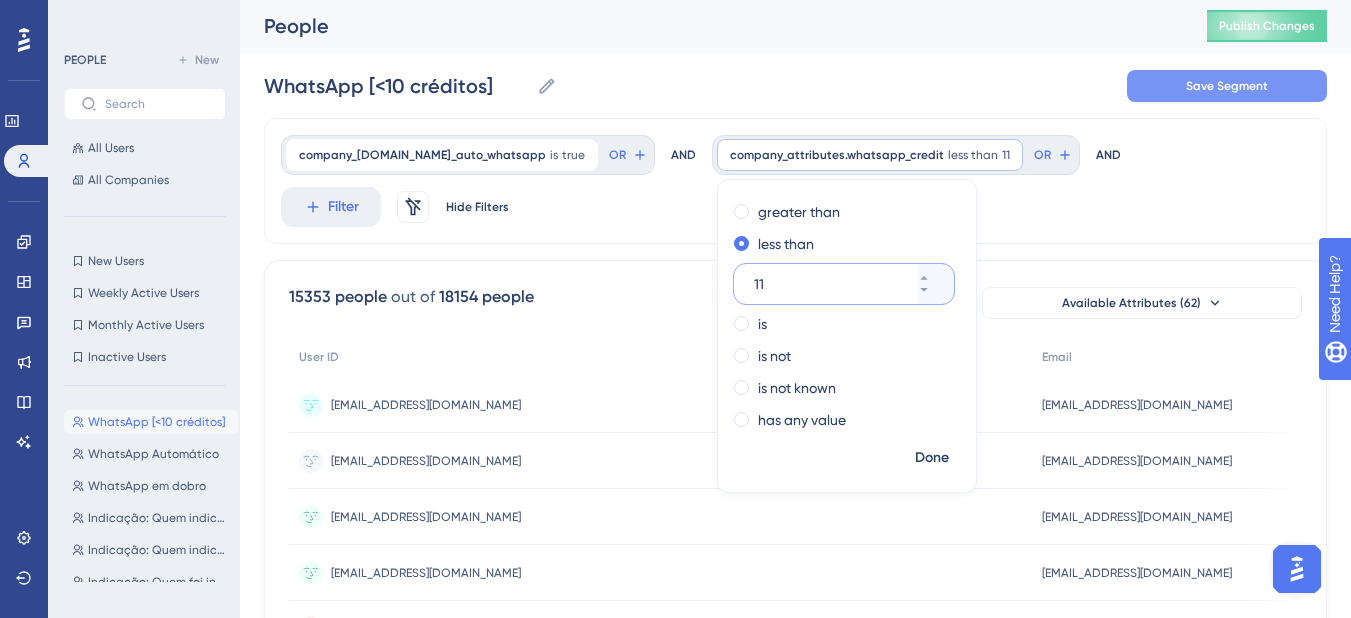 scroll, scrollTop: 0, scrollLeft: 0, axis: both 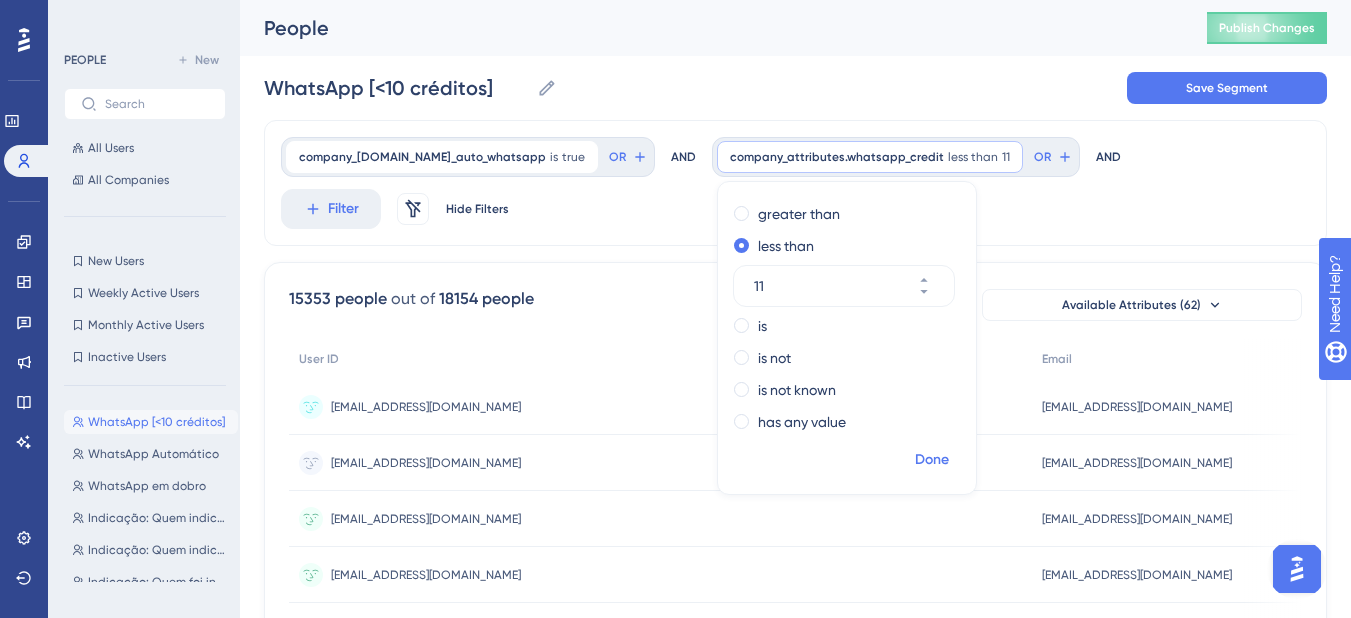 click on "Done" at bounding box center [932, 460] 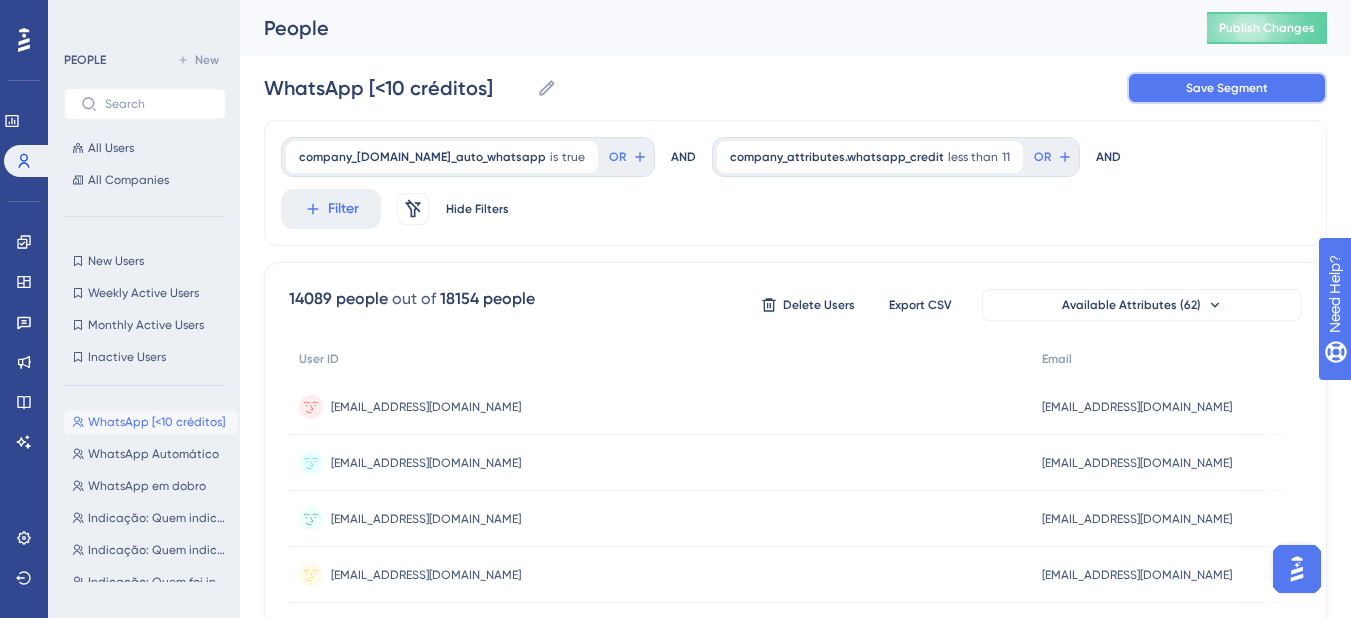 click on "Save Segment" at bounding box center [1227, 88] 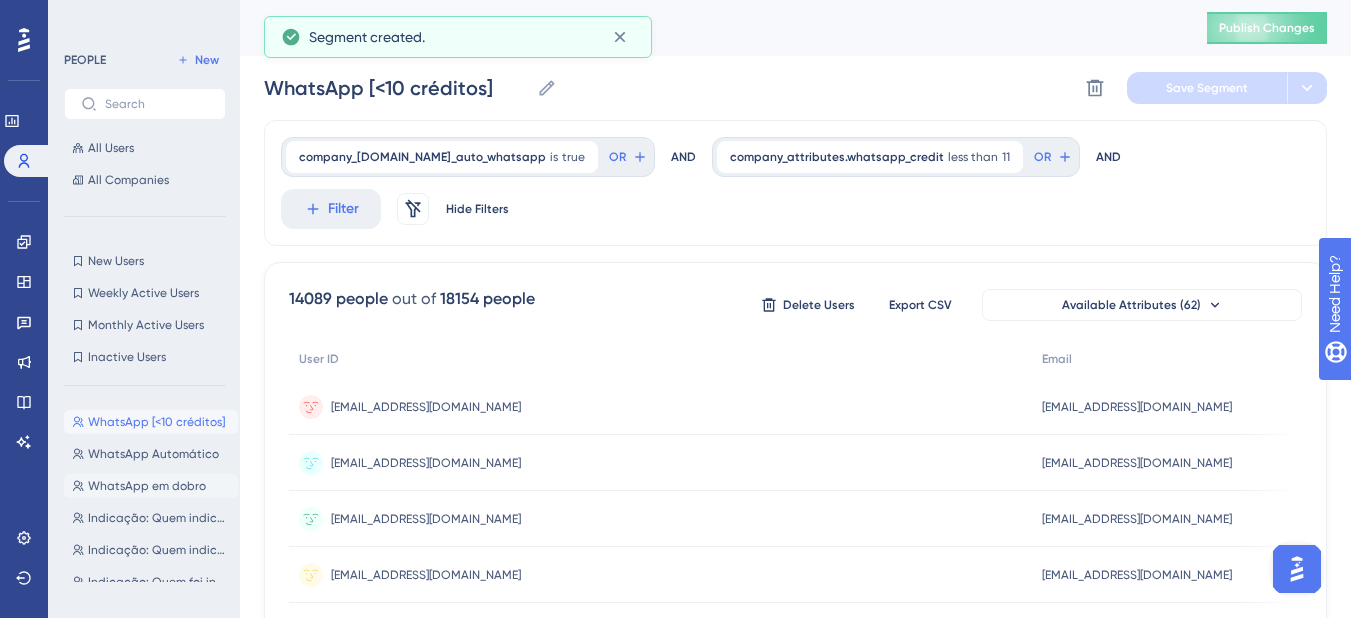 click on "WhatsApp em dobro" at bounding box center (147, 486) 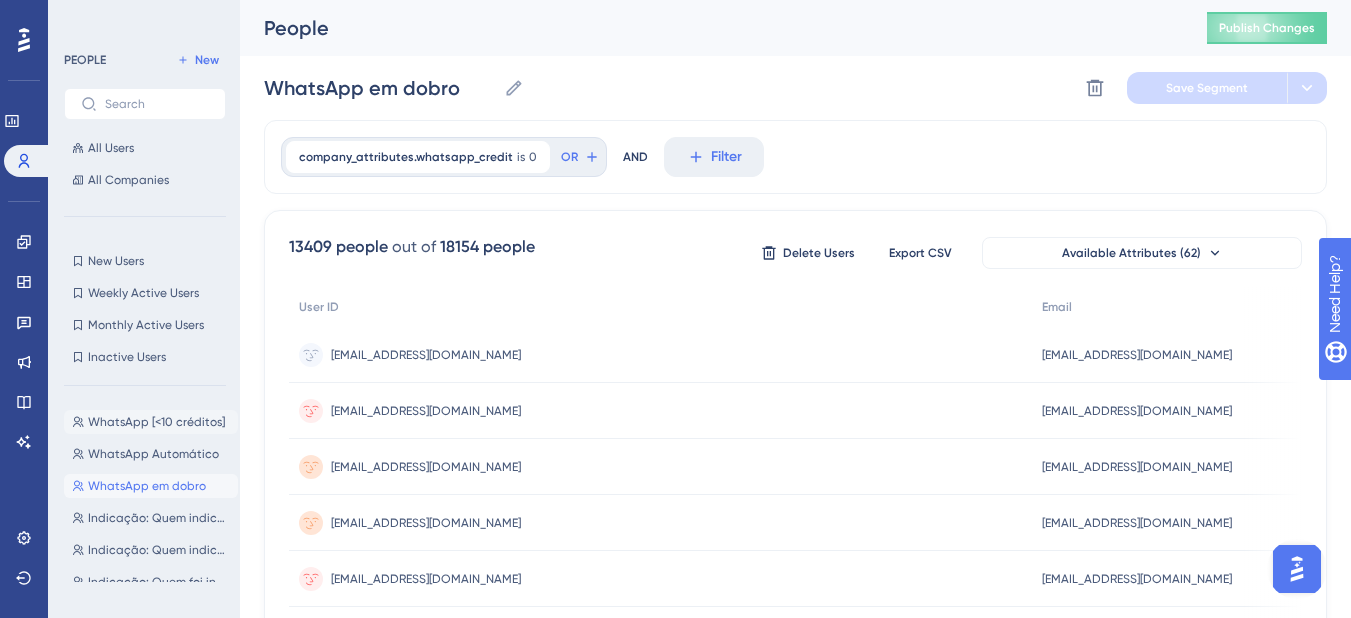 click on "WhatsApp [<10 créditos]" at bounding box center [156, 422] 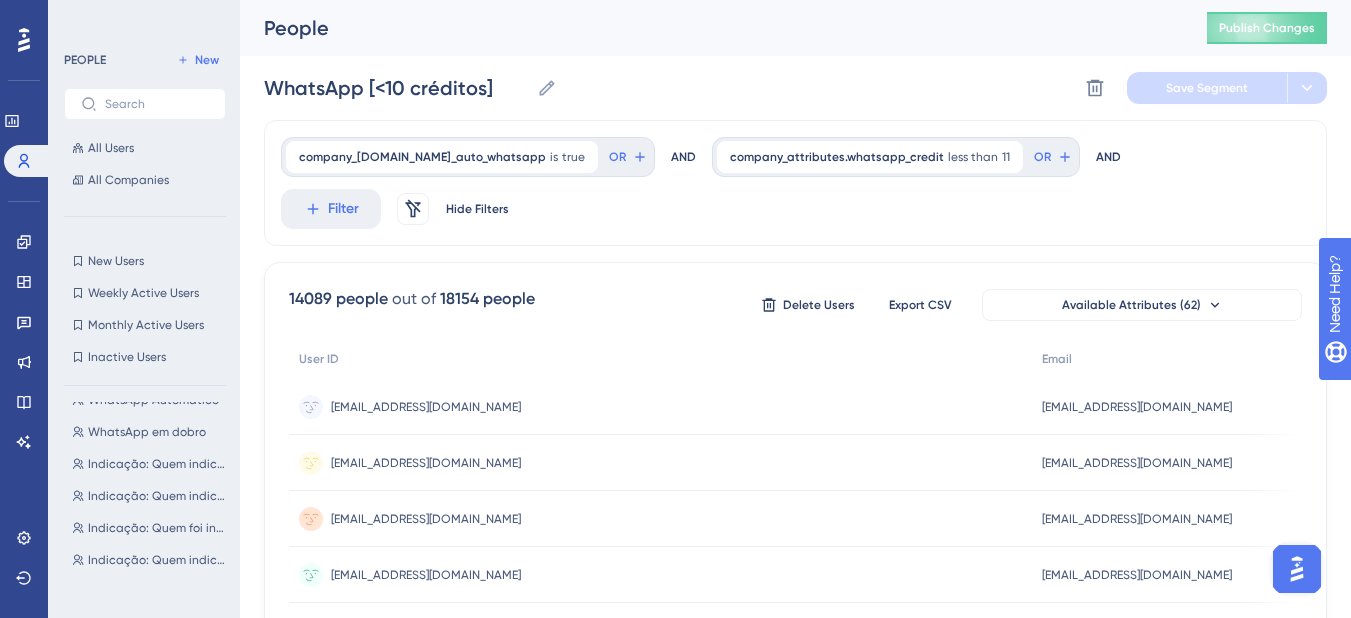 scroll, scrollTop: 0, scrollLeft: 0, axis: both 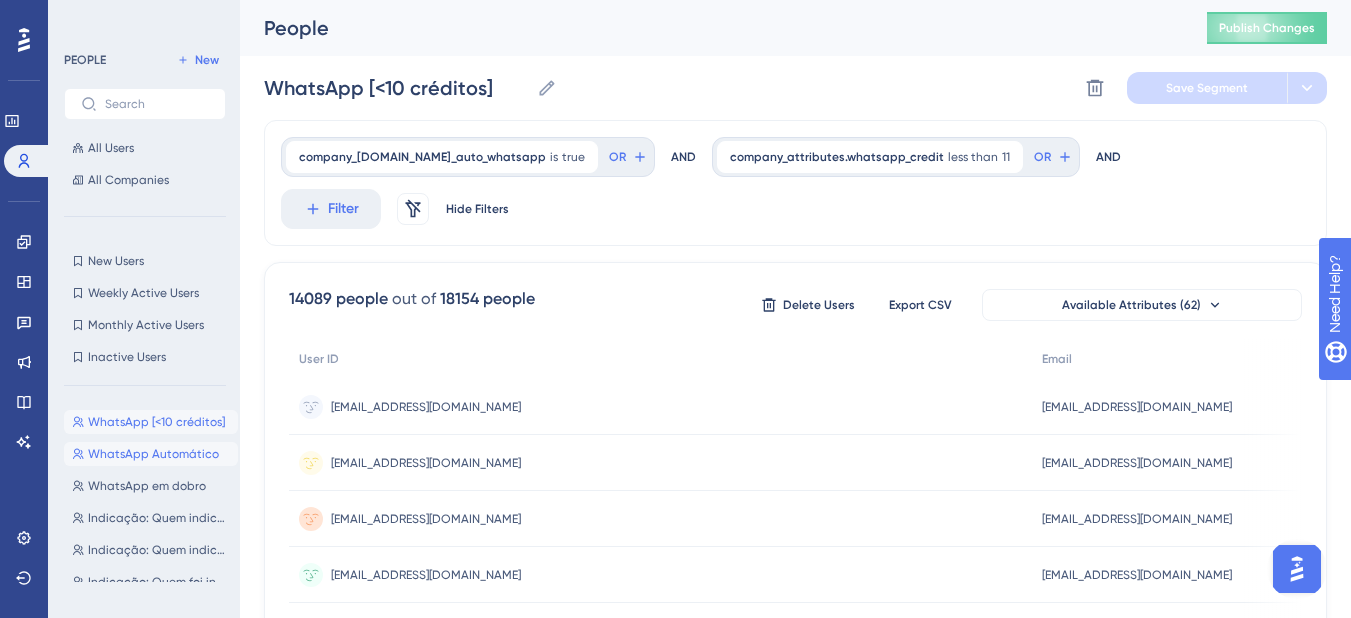 click on "WhatsApp Automático" at bounding box center (153, 454) 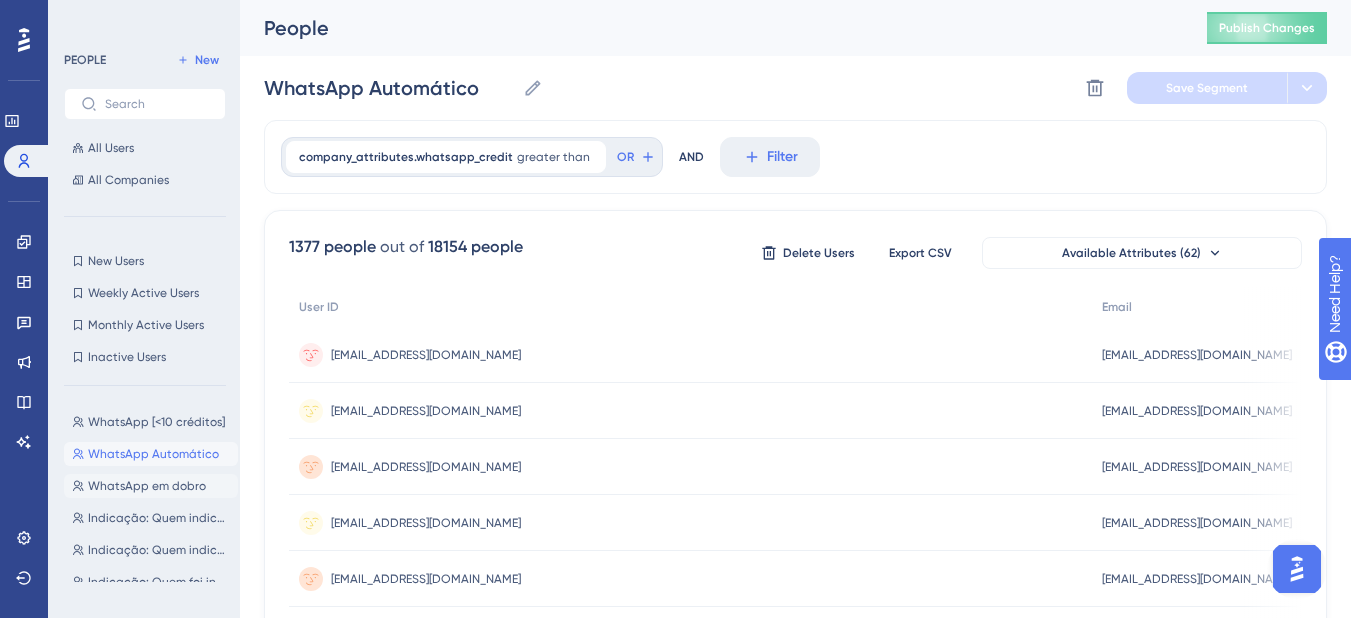click on "WhatsApp em dobro" at bounding box center [147, 486] 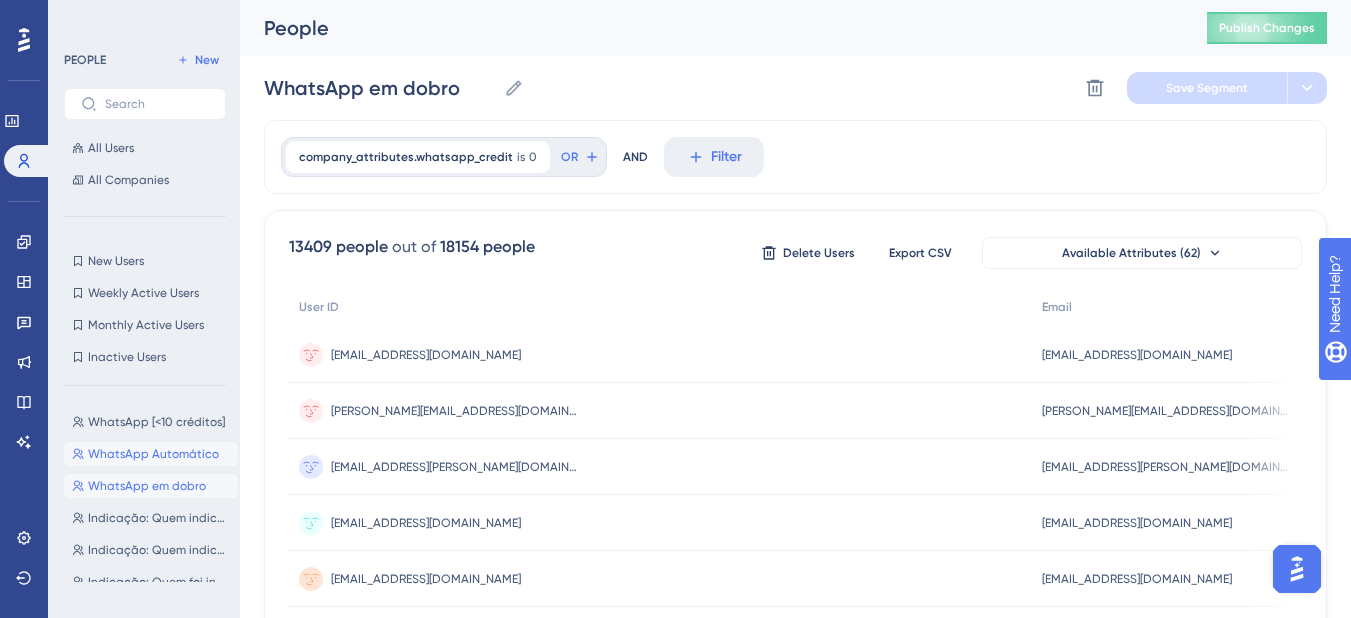 click on "WhatsApp Automático" at bounding box center (153, 454) 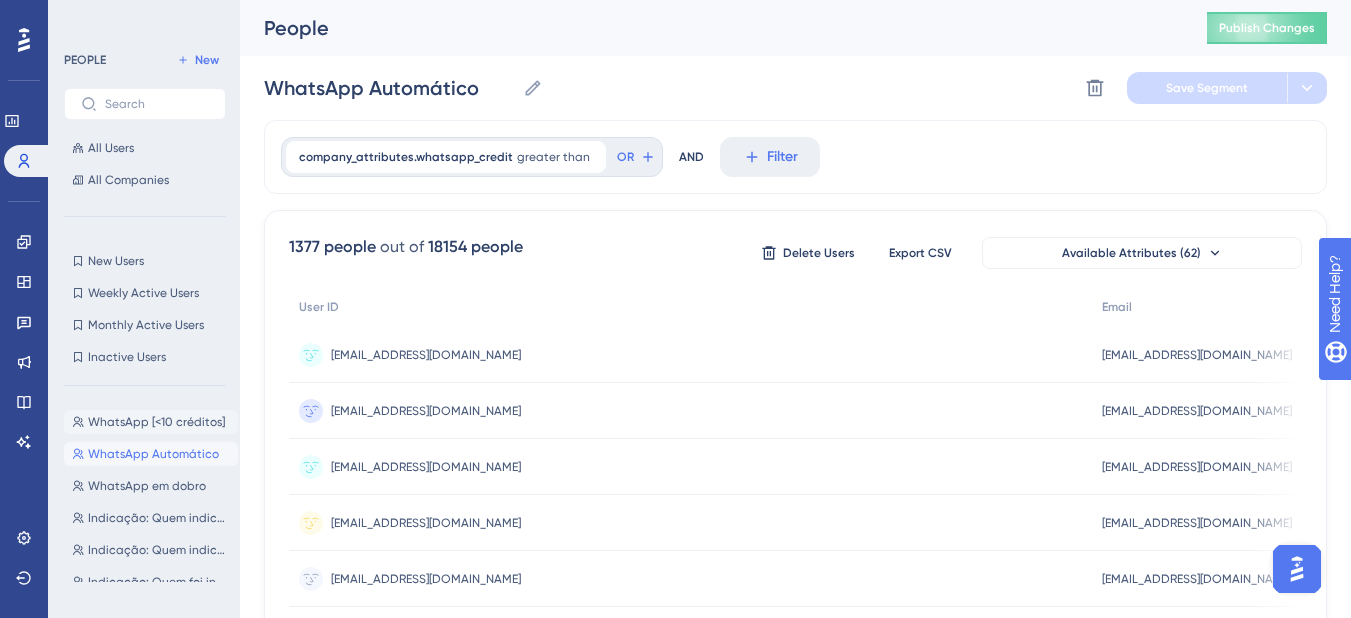 click on "WhatsApp [<10 créditos]" at bounding box center (156, 422) 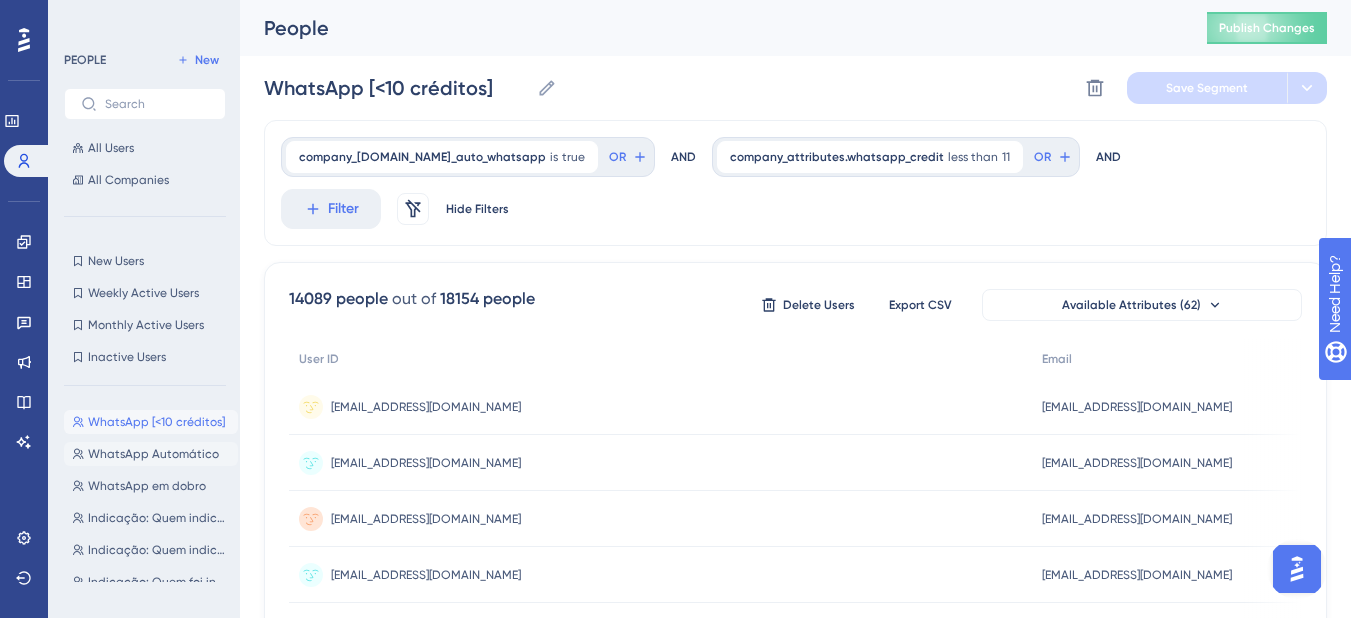 click on "WhatsApp Automático" at bounding box center [153, 454] 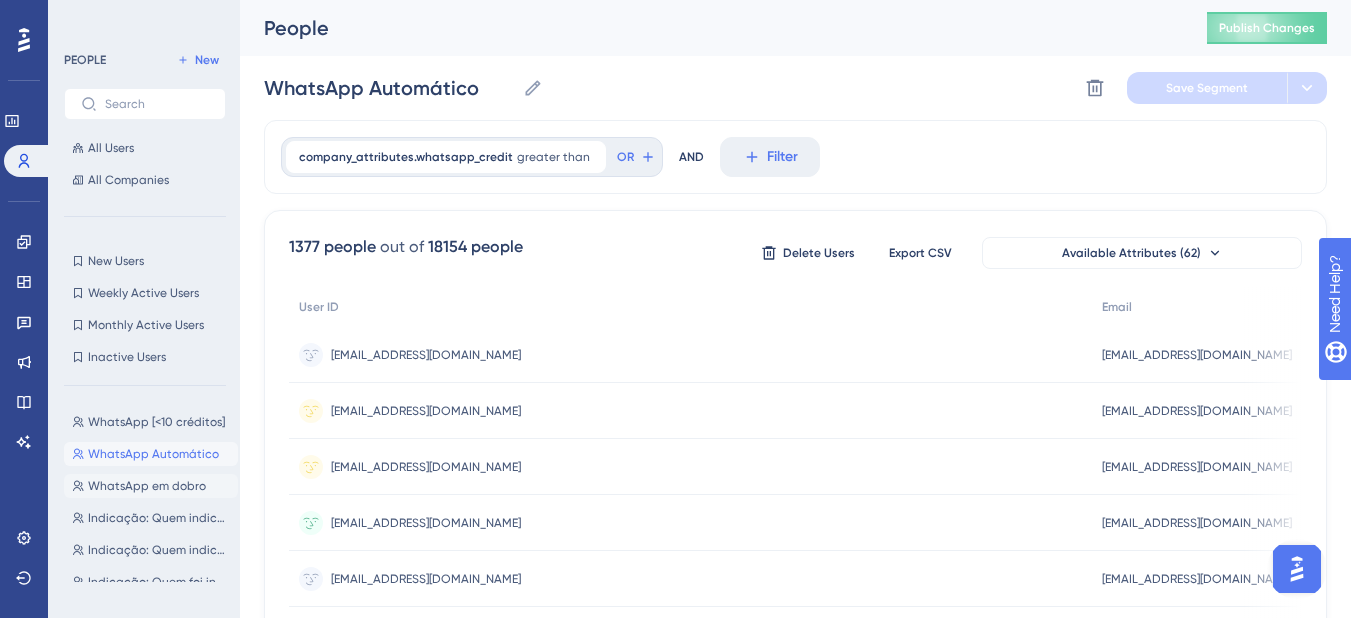 click on "WhatsApp em dobro" at bounding box center (147, 486) 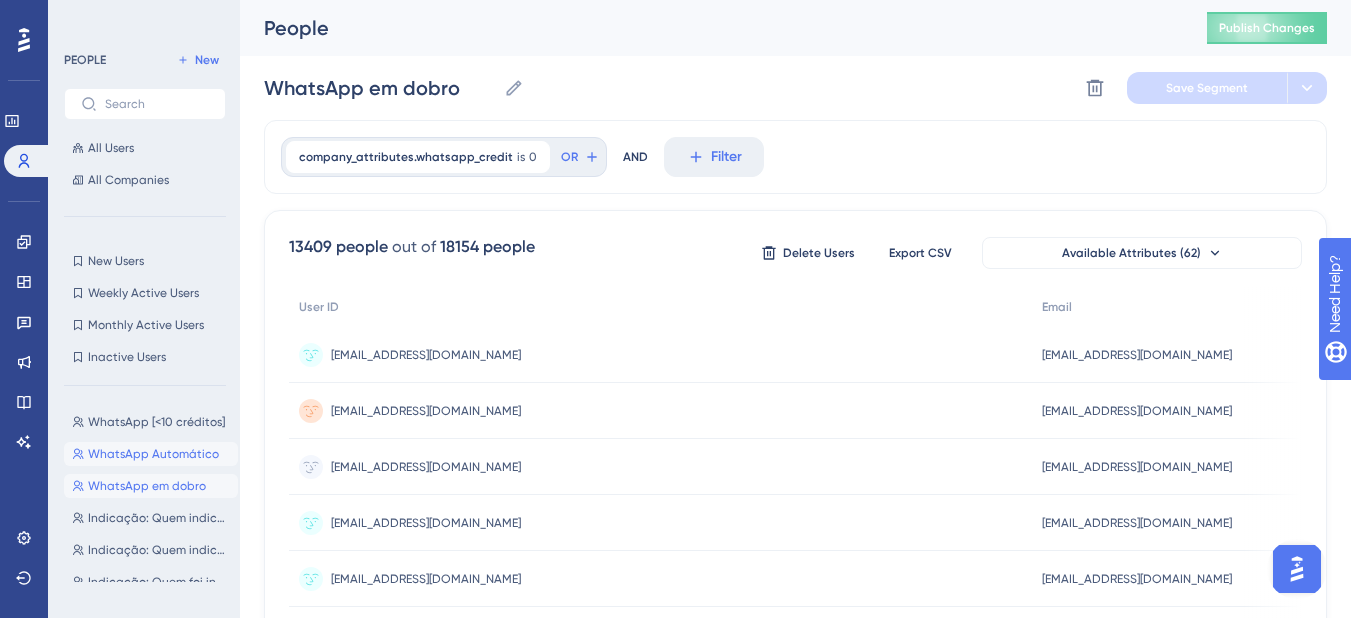 click on "WhatsApp Automático" at bounding box center [153, 454] 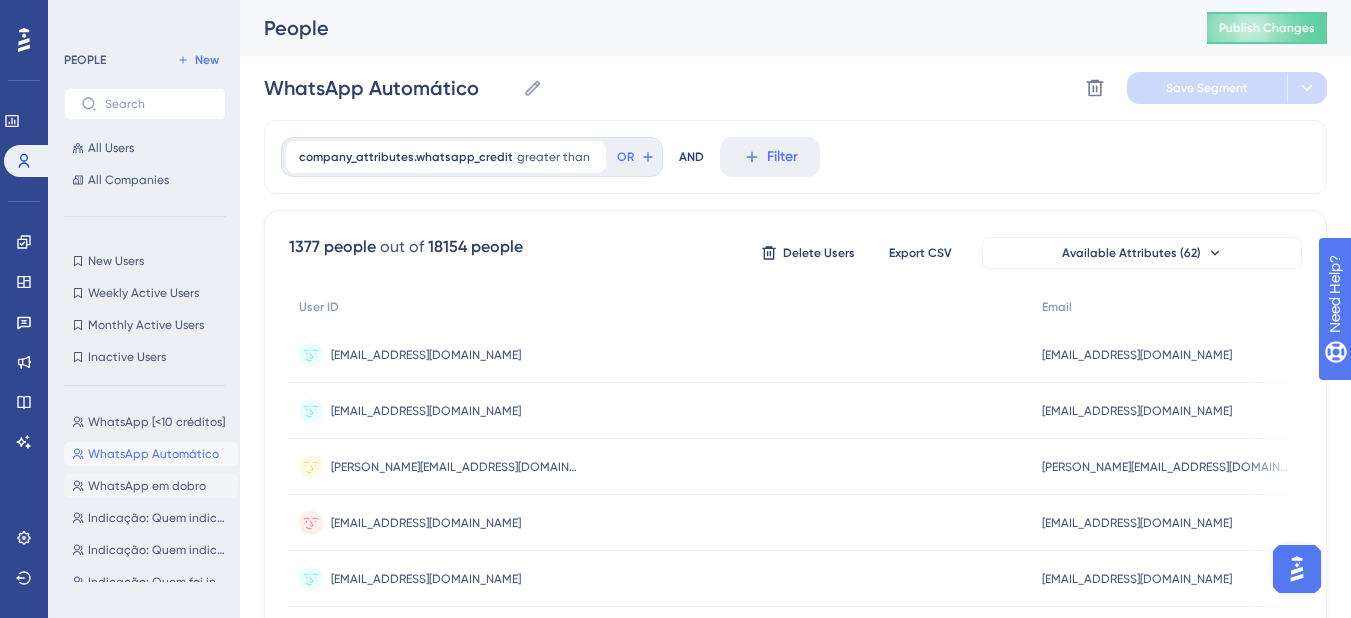 click on "WhatsApp em dobro" at bounding box center [147, 486] 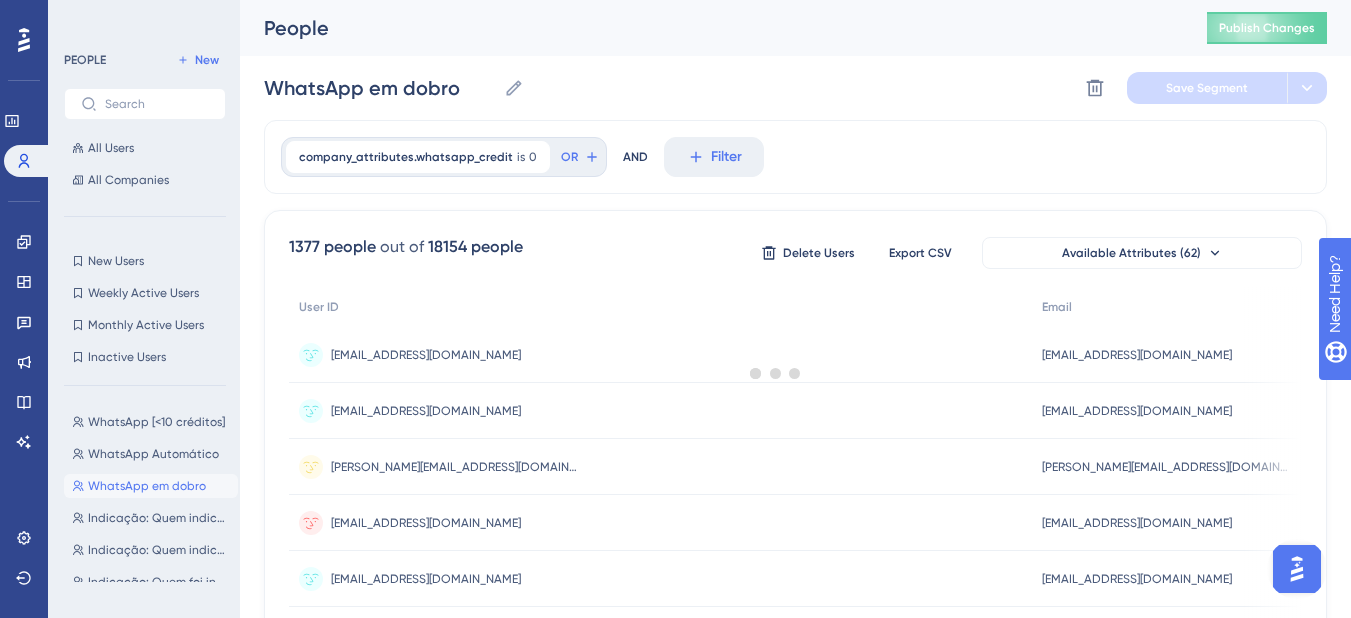 click on "WhatsApp [<10 créditos] WhatsApp [<10 créditos] WhatsApp Automático WhatsApp Automático WhatsApp em dobro WhatsApp em dobro Indicação: Quem indicou e não teve nenhum ganho Indicação: Quem indicou e não teve nenhum ganho Indicação: Quem indicou e deu Ganho Indicação: Quem indicou e deu Ganho Indicação: Quem foi indicado Indicação: Quem foi indicado Indicação: Quem indicou Indicação: Quem indicou Detratores NPS Detratores NPS DO DO Dental Escola Dental Escola Programa de Indicação Programa de Indicação NPS Neutros NPS Neutros NPS Promotores NPS Promotores Periodontistas - Dental Office Periodontistas - Dental Office Periodontistas Periodontistas CSAT - onboarding CSAT - onboarding Campanha 25 anos Campanha 25 anos NPS NPS Impulsionado Asaas Impulsionado Asaas Impulsionado Saude Service Impulsionado Saude Service Não respondentes NPS - RC Não respondentes NPS - RC Clientes Versão Web - Impulsionar App Clientes Versão Web - Impulsionar App Front event test Front event test Atendentes" at bounding box center (151, 492) 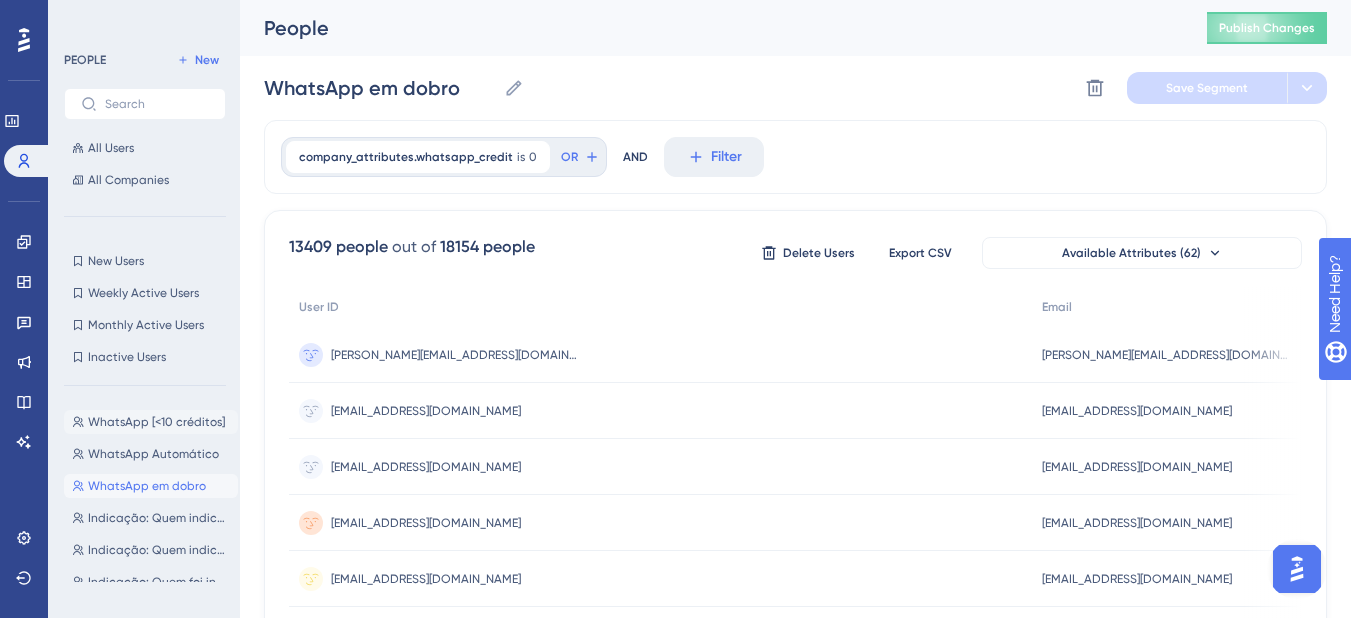 click on "WhatsApp [<10 créditos]" at bounding box center (156, 422) 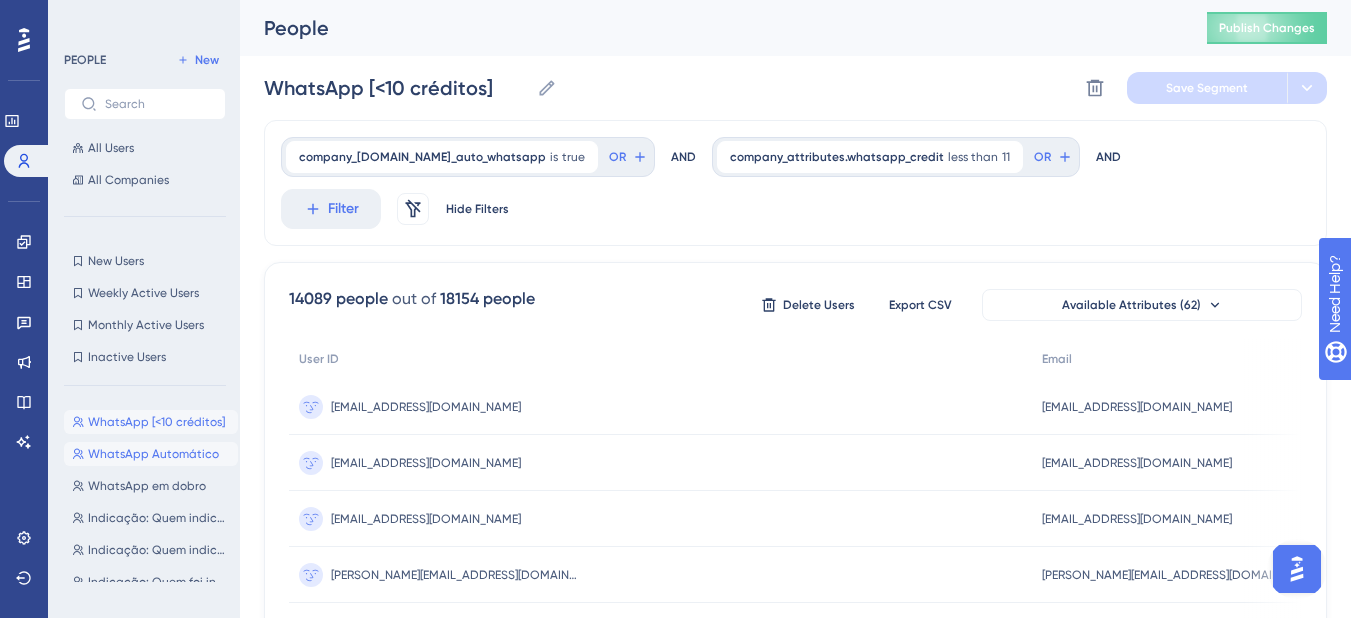 click on "WhatsApp Automático WhatsApp Automático" at bounding box center (151, 454) 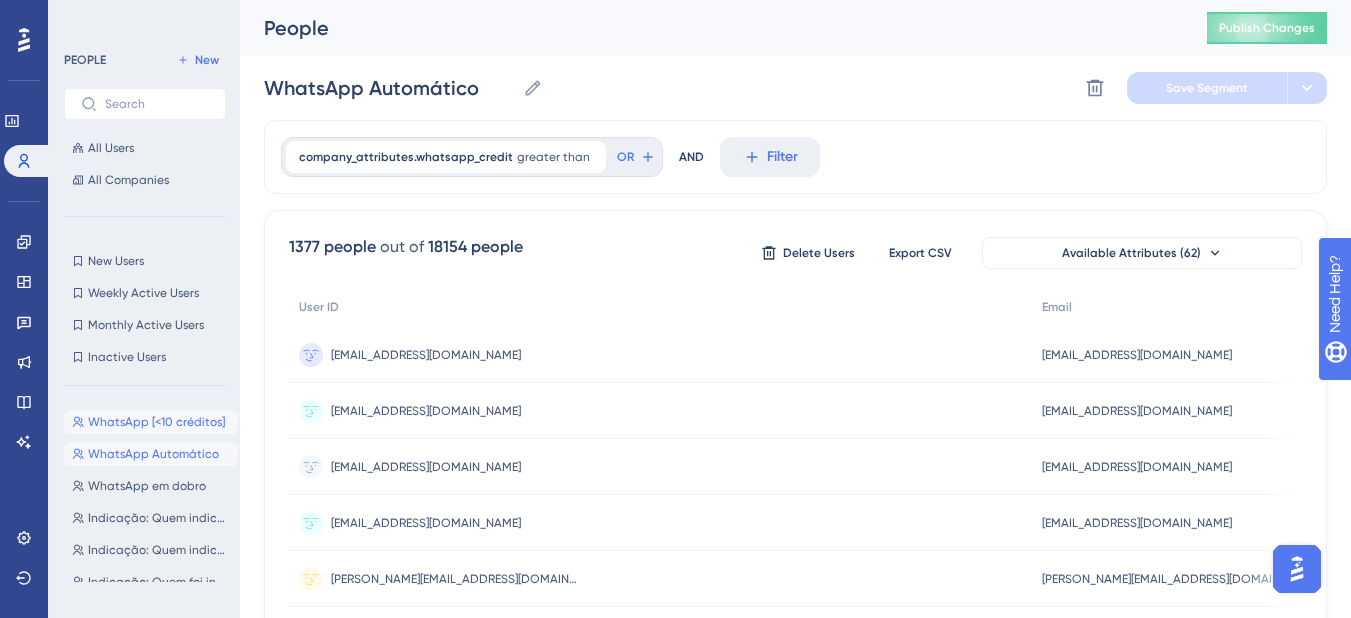 click on "WhatsApp [<10 créditos] WhatsApp [<10 créditos]" at bounding box center [151, 422] 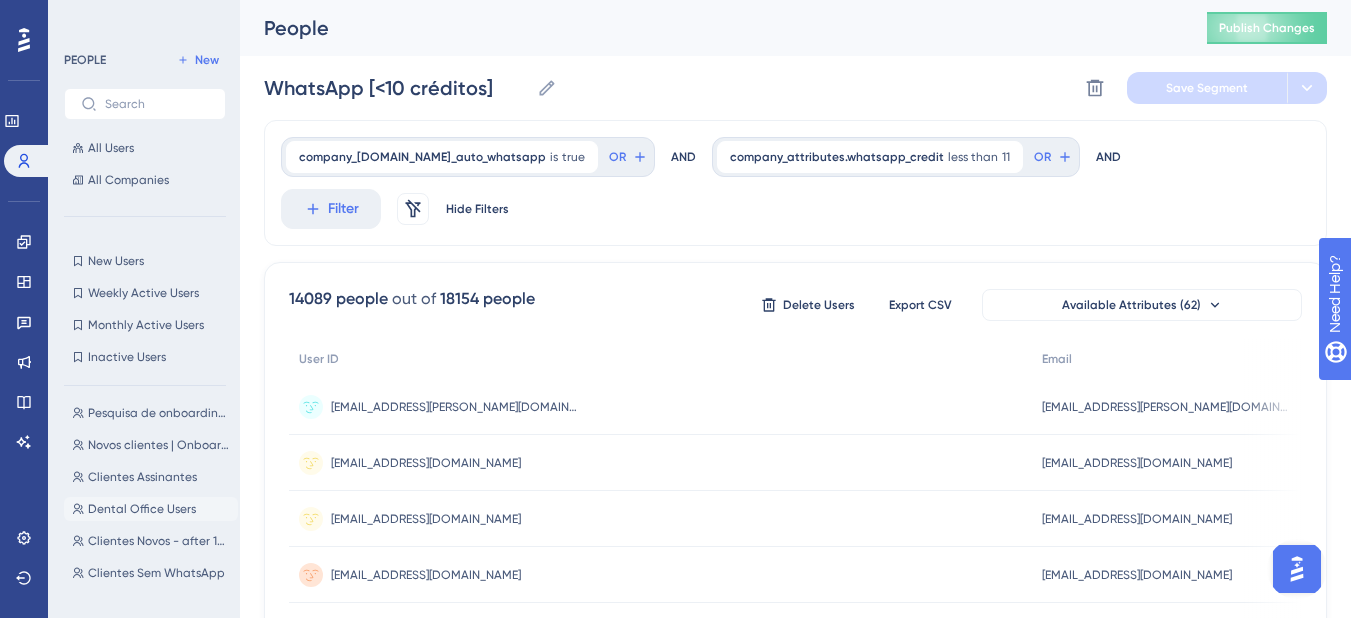 scroll, scrollTop: 1100, scrollLeft: 0, axis: vertical 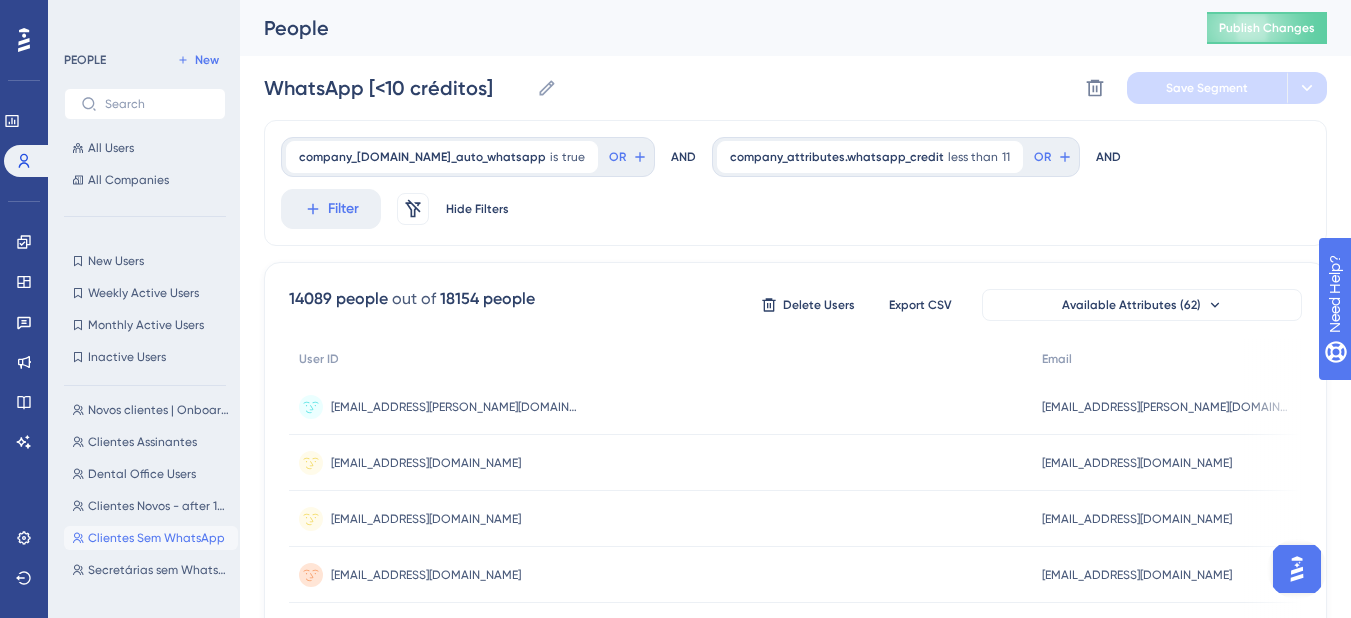 click on "Clientes Sem WhatsApp" at bounding box center [156, 538] 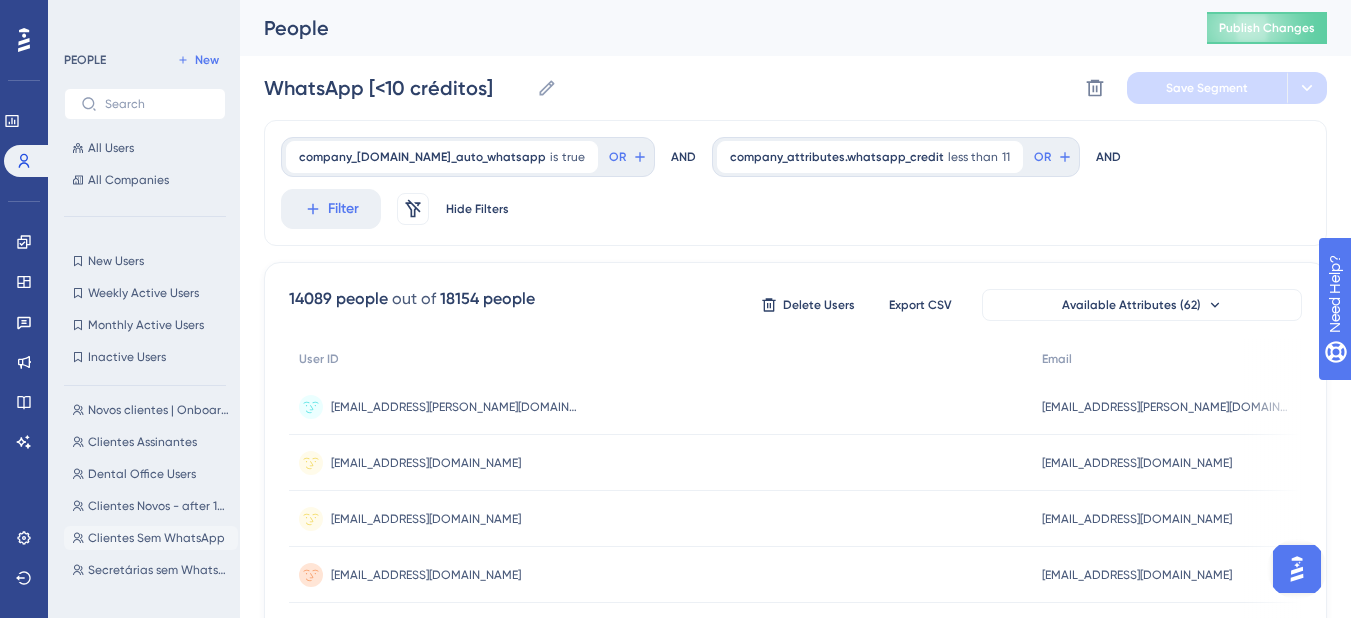 type on "Clientes Sem WhatsApp" 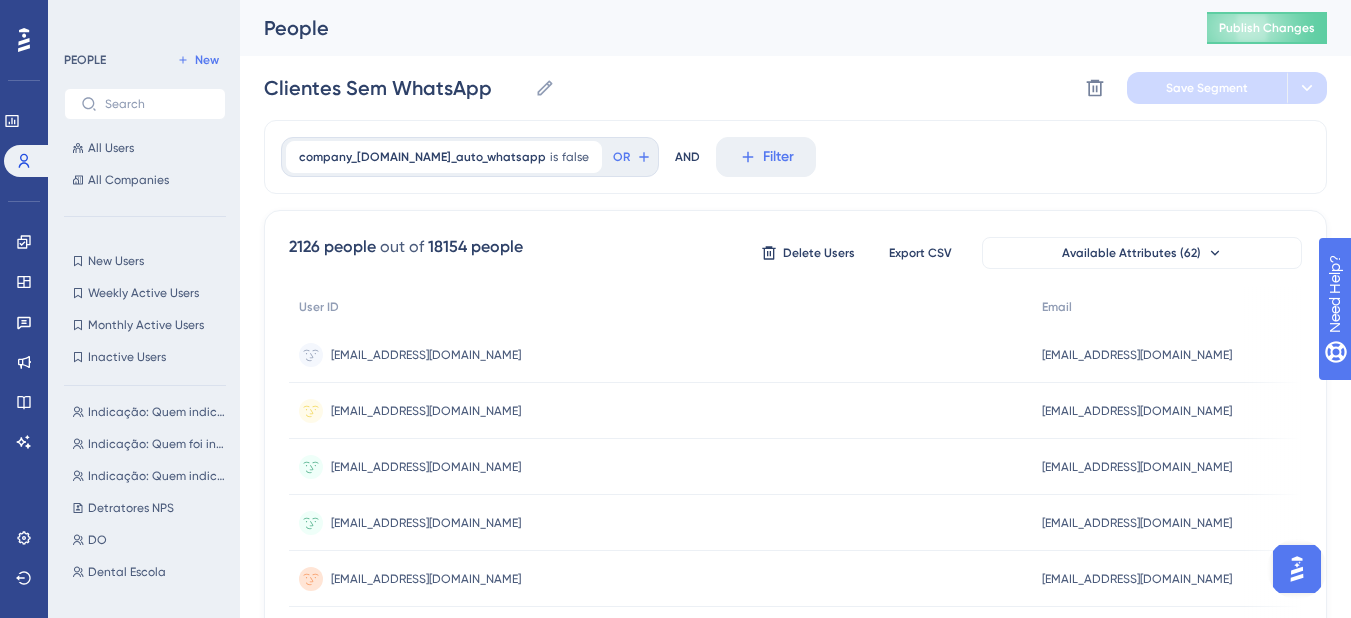 scroll, scrollTop: 0, scrollLeft: 0, axis: both 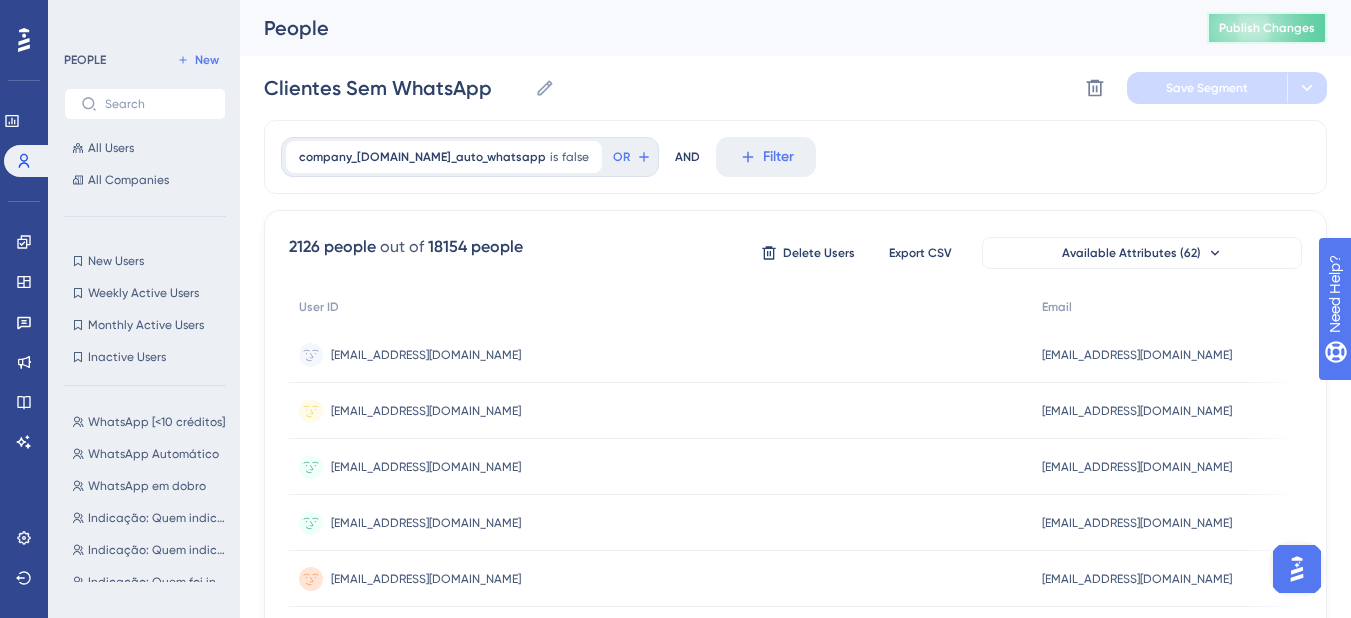 click on "Publish Changes" at bounding box center (1267, 28) 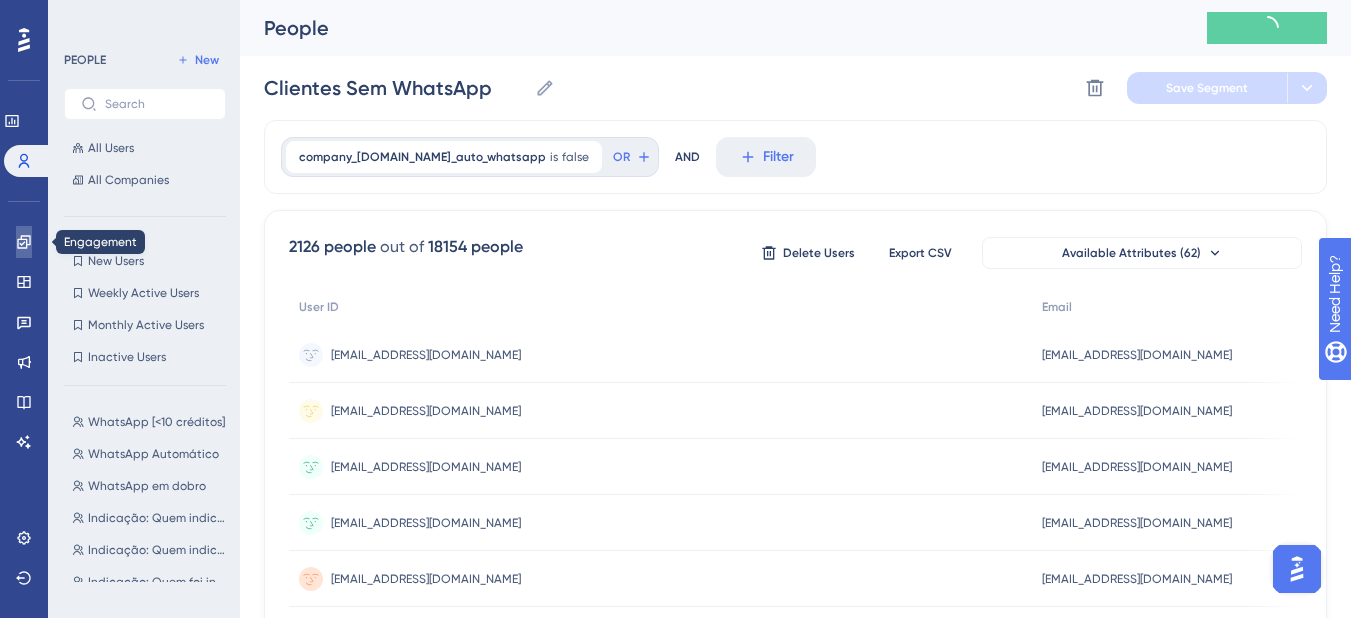 click 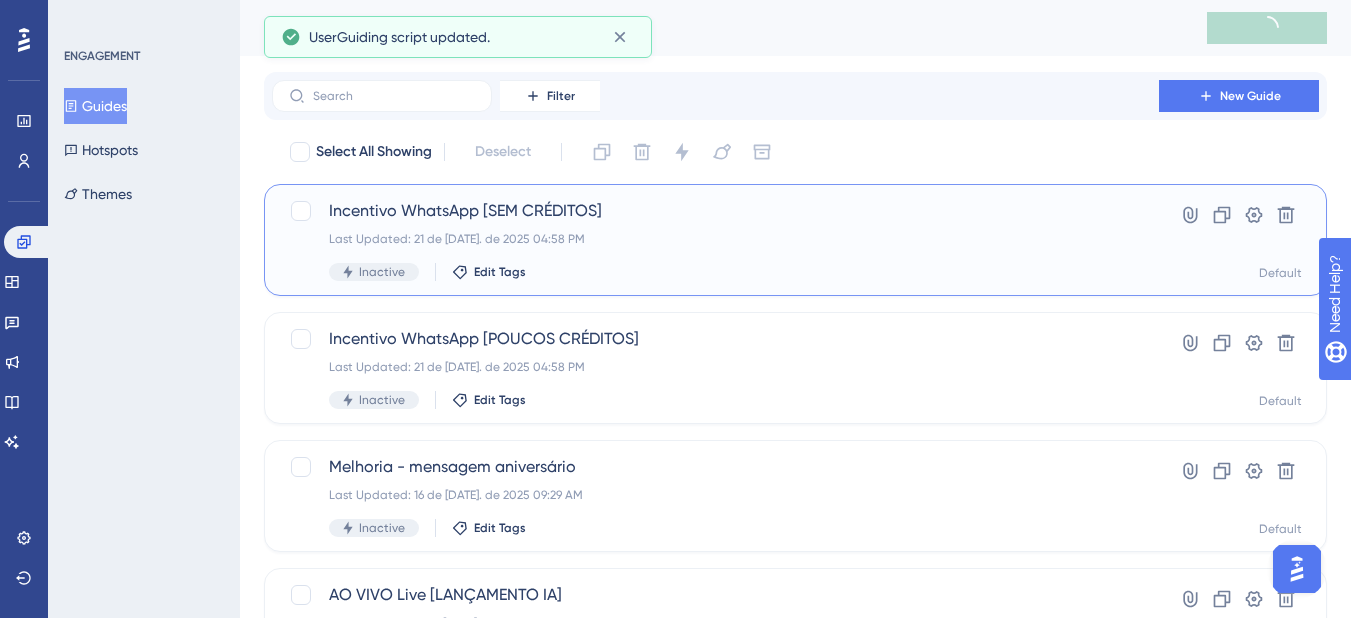 click on "Incentivo WhatsApp [SEM CRÉDITOS] Last Updated: 21 de [DATE]. de 2025 04:58 PM Inactive Edit Tags" at bounding box center (715, 240) 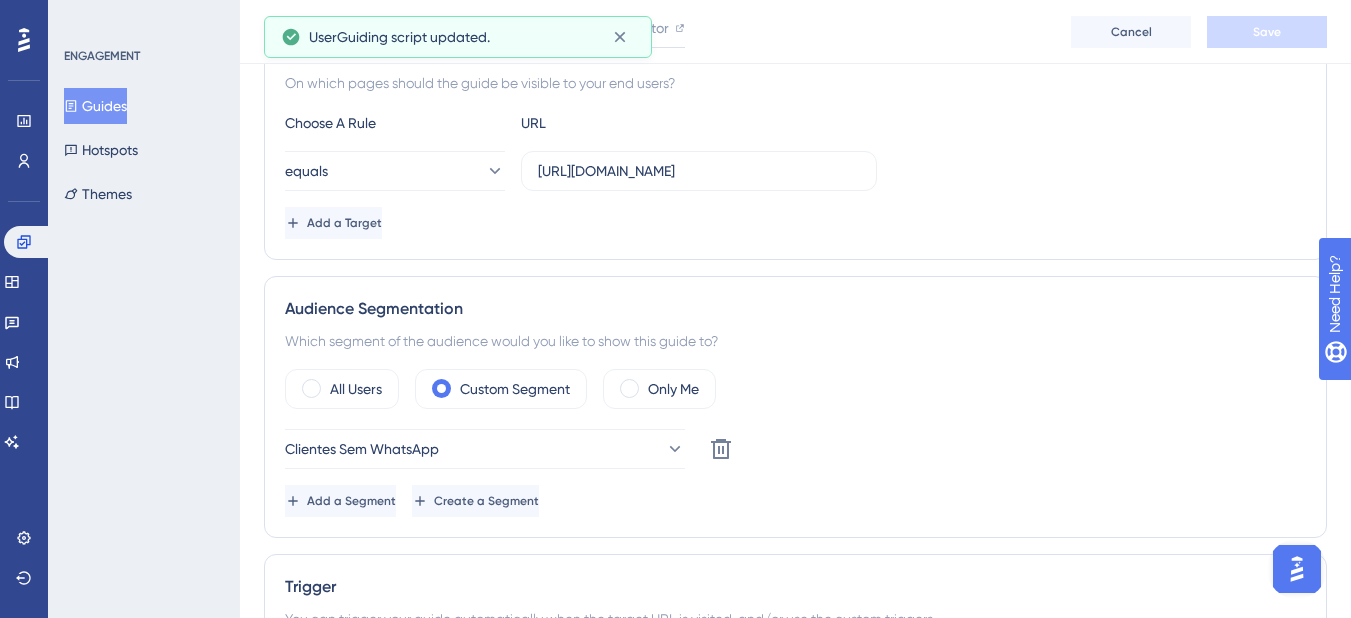 scroll, scrollTop: 800, scrollLeft: 0, axis: vertical 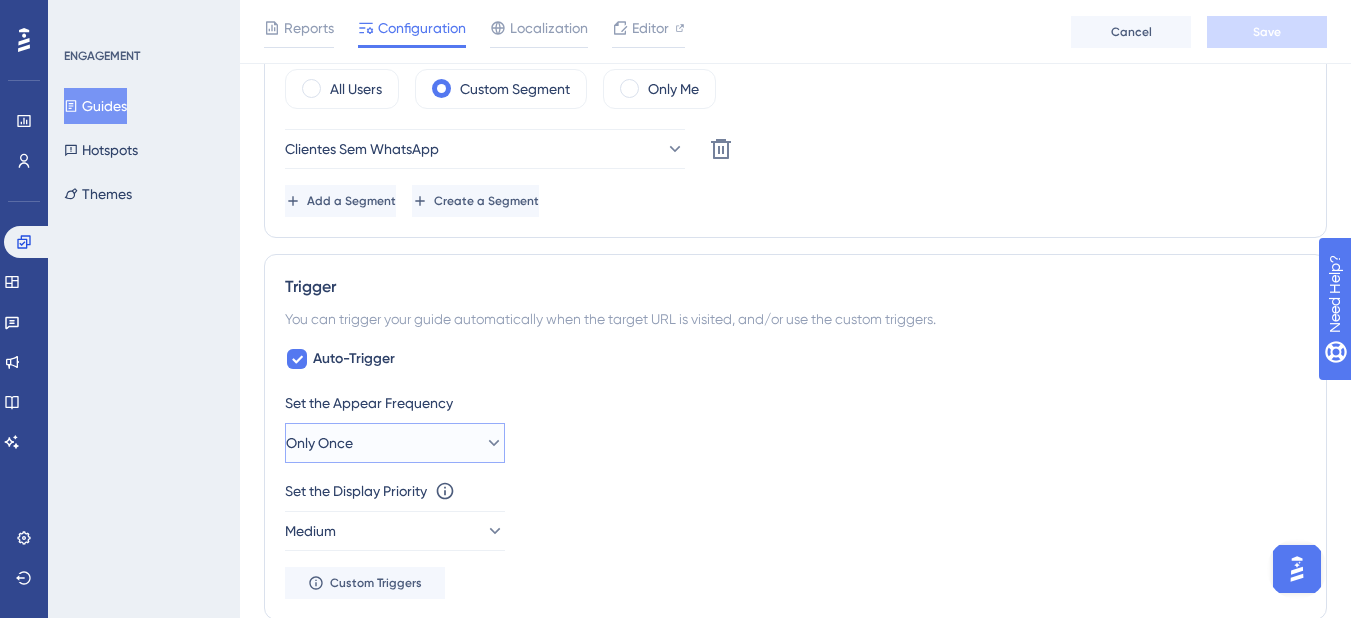 click on "Only Once" at bounding box center [395, 443] 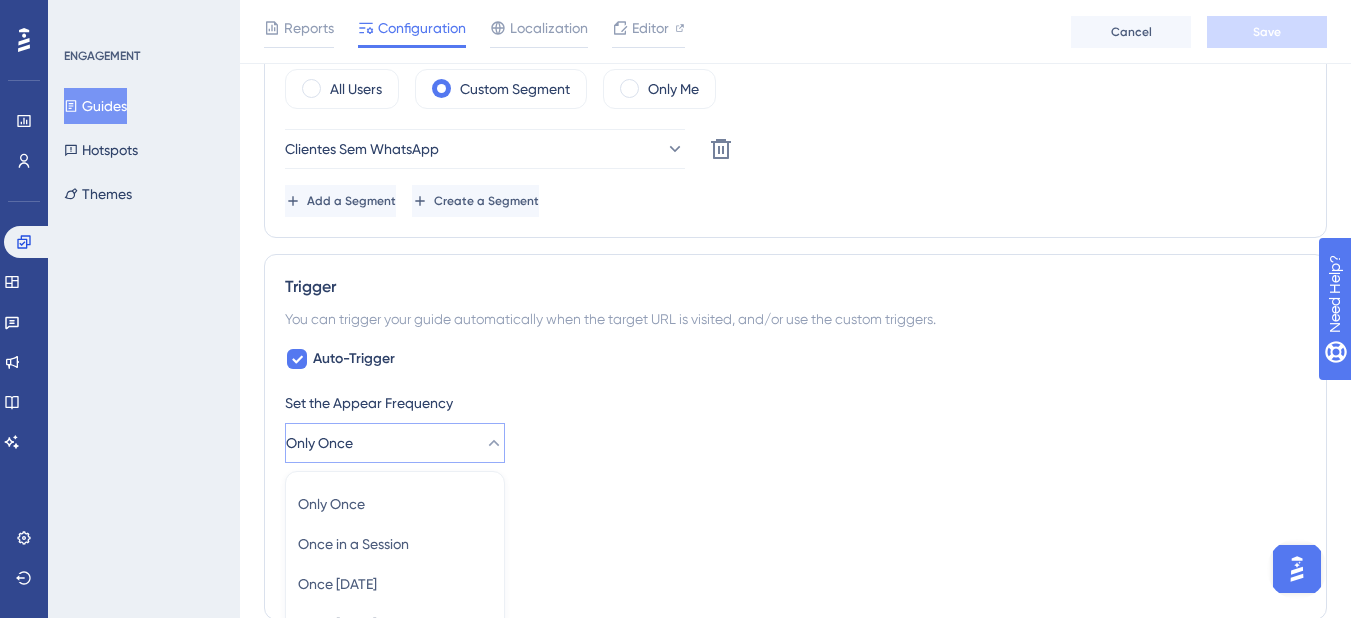 scroll, scrollTop: 1115, scrollLeft: 0, axis: vertical 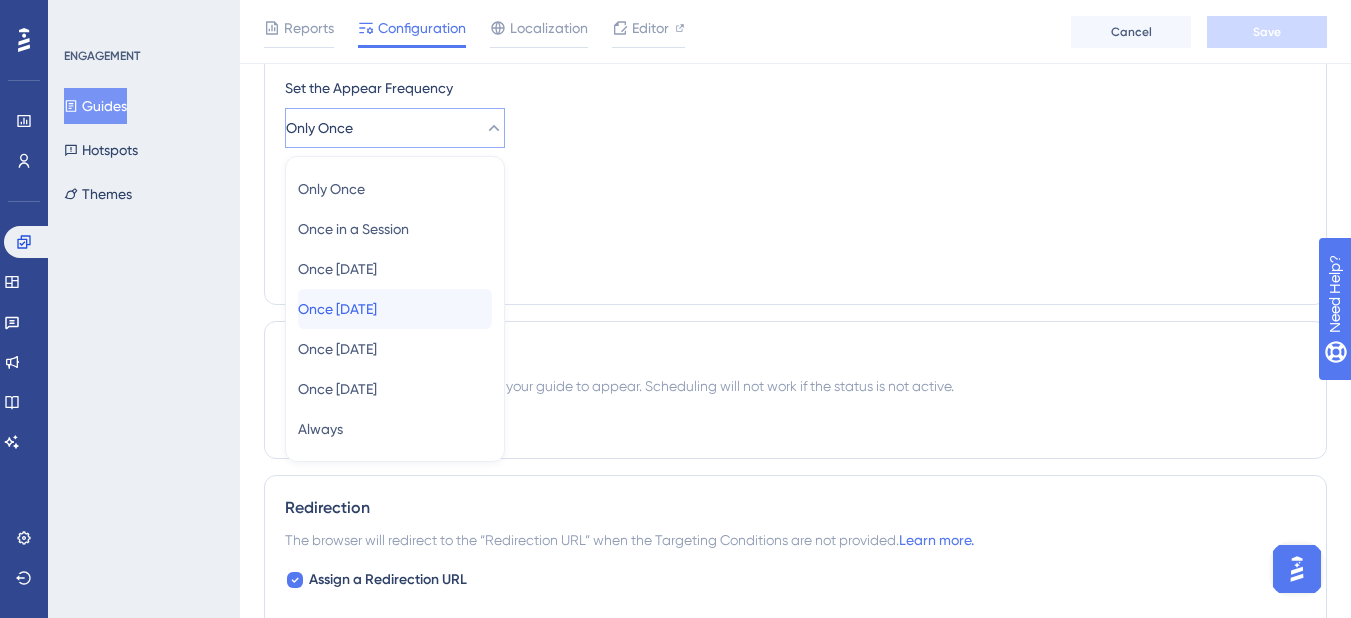 click on "Once [DATE] Once [DATE]" at bounding box center (395, 309) 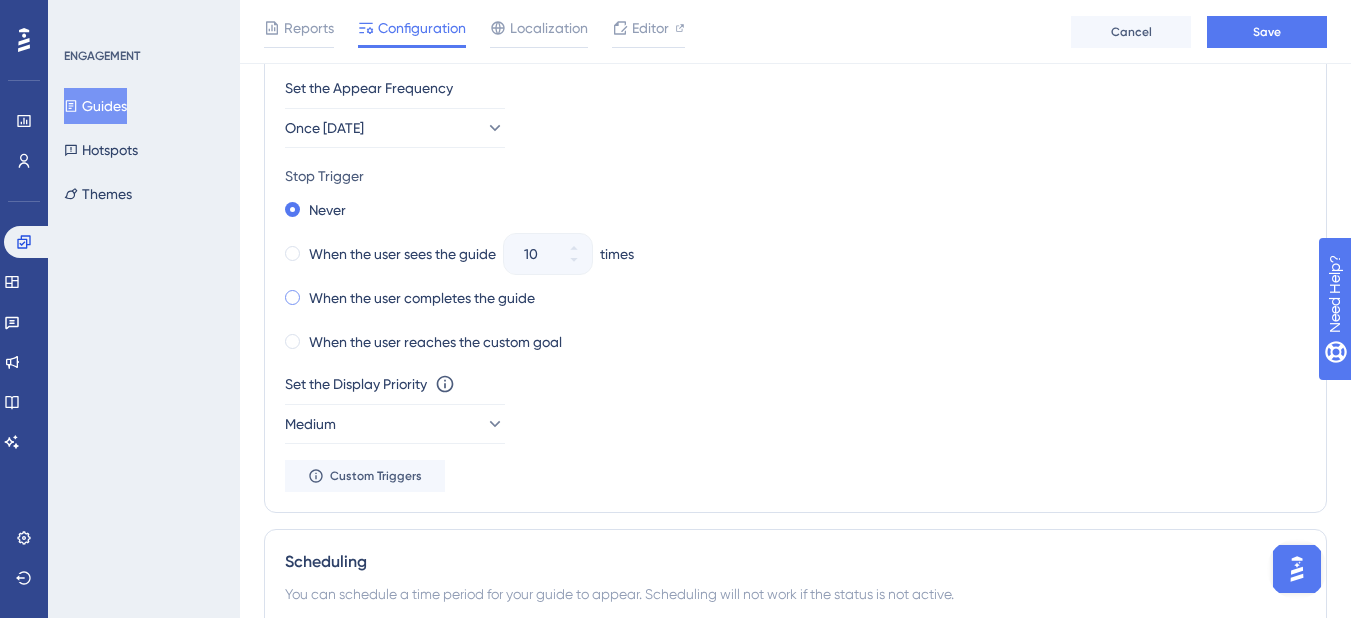 click on "When the user completes the guide" at bounding box center (422, 298) 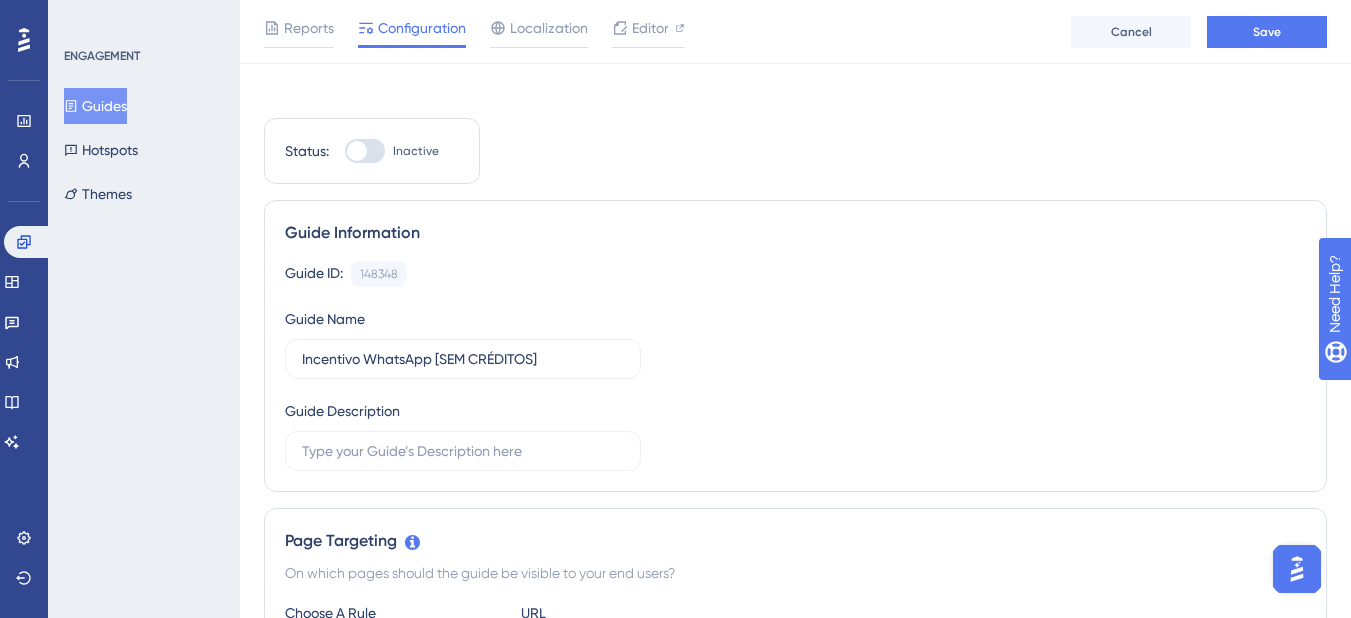 scroll, scrollTop: 0, scrollLeft: 0, axis: both 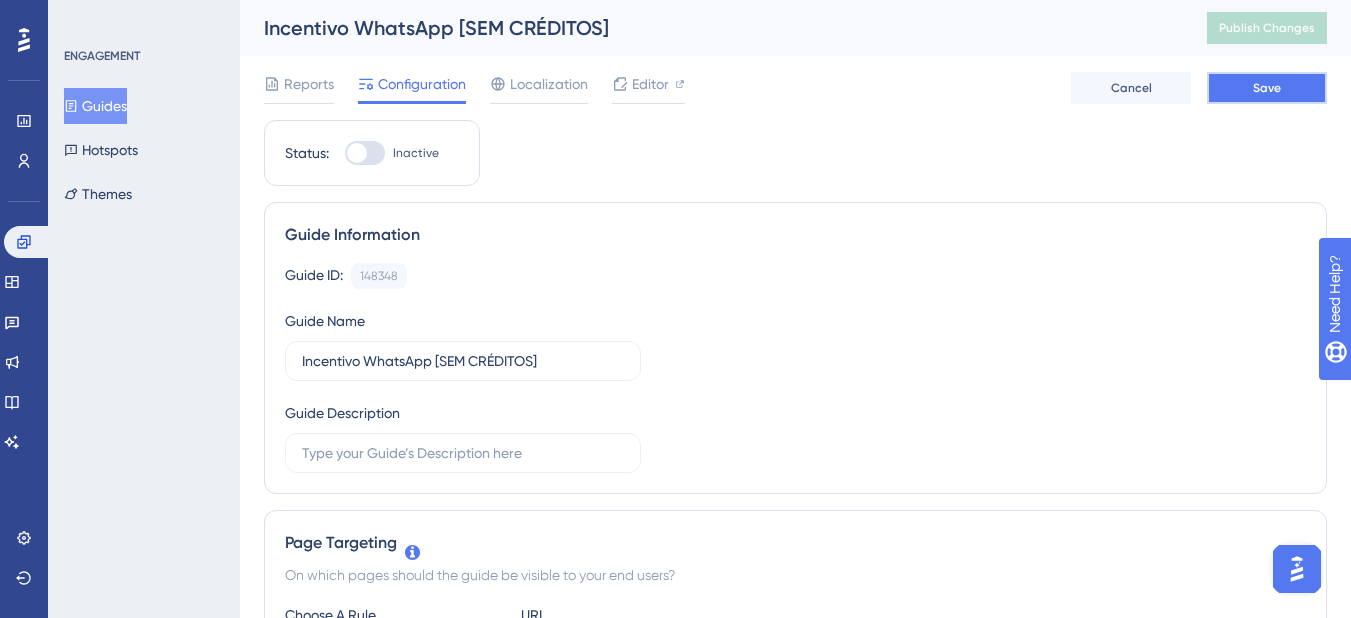 click on "Save" at bounding box center (1267, 88) 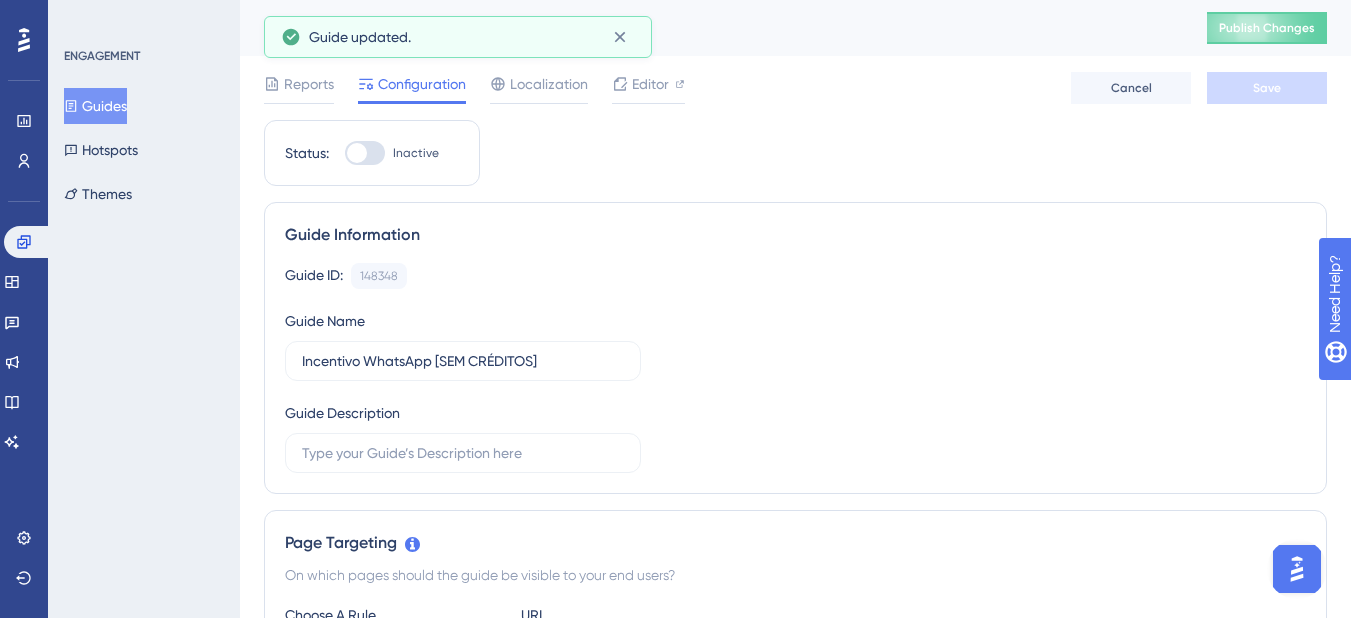 click on "Guides" at bounding box center (95, 106) 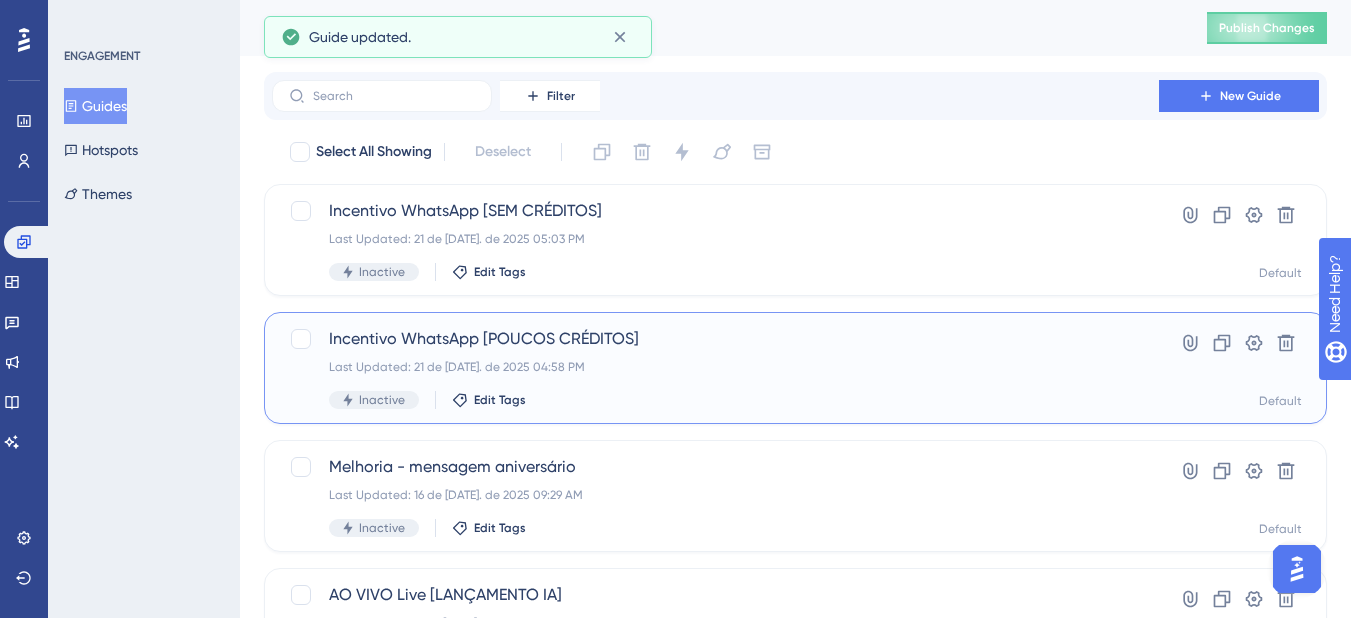 click on "Incentivo WhatsApp [POUCOS CRÉDITOS] Last Updated: 21 de [DATE]. de 2025 04:58 PM Inactive Edit Tags" at bounding box center [715, 368] 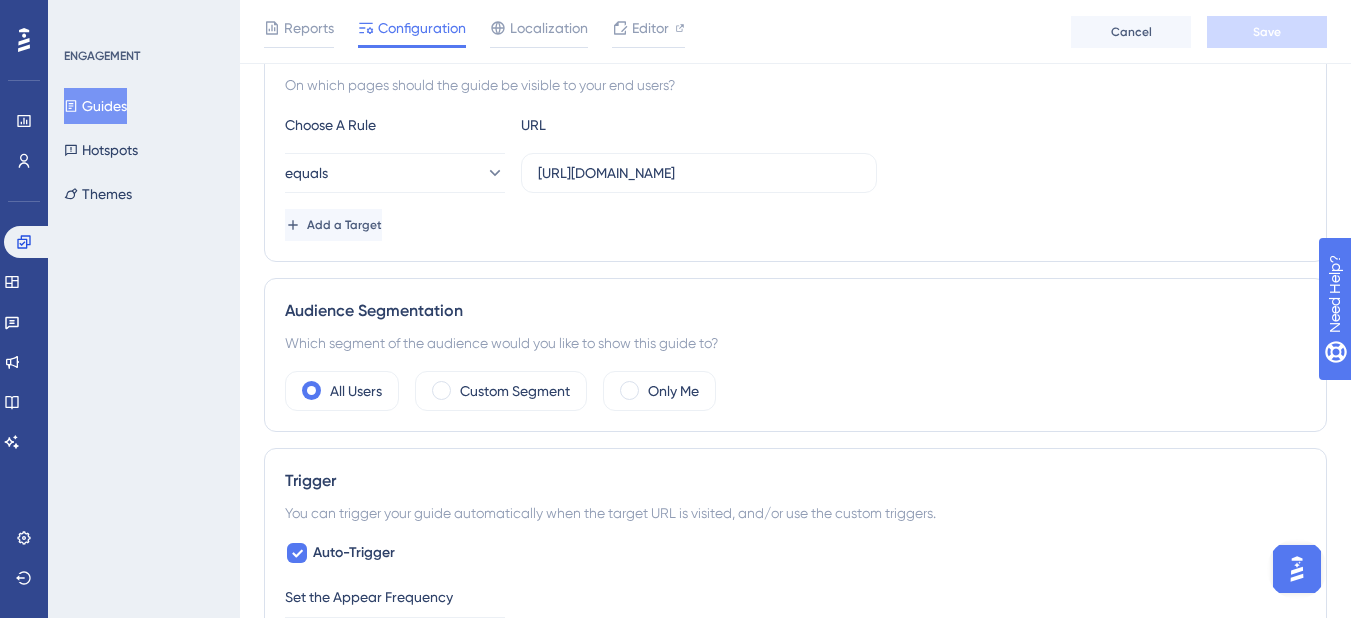 scroll, scrollTop: 500, scrollLeft: 0, axis: vertical 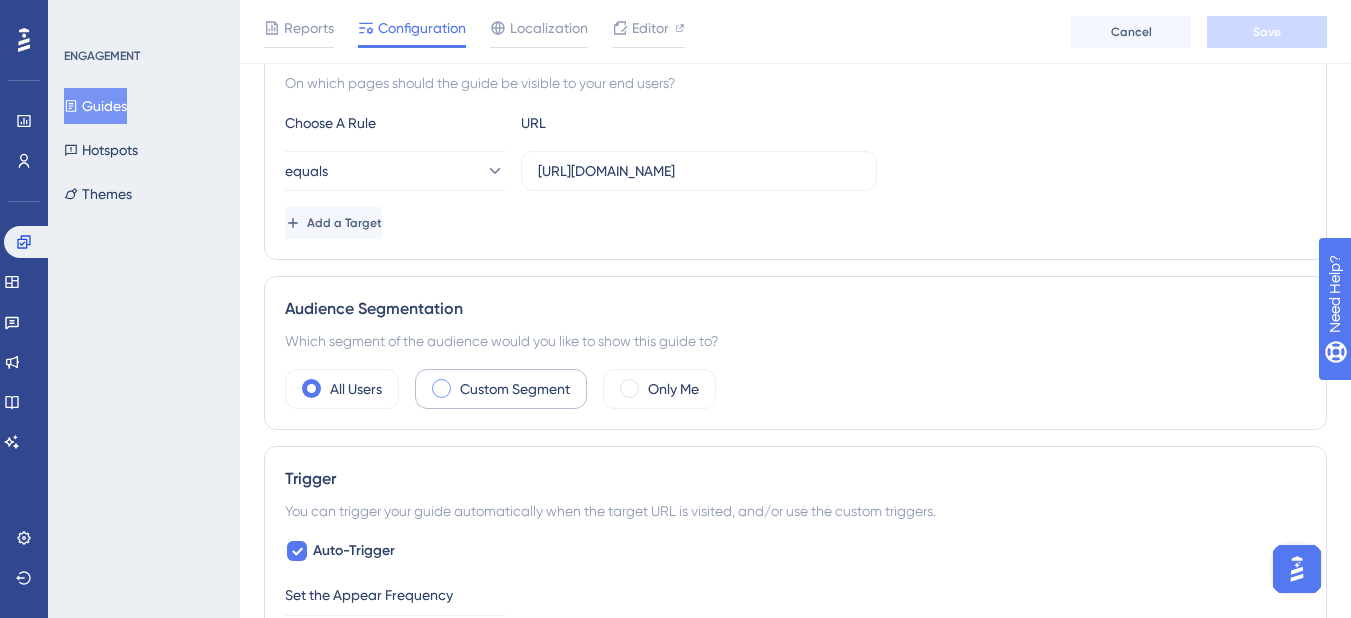 click at bounding box center [441, 388] 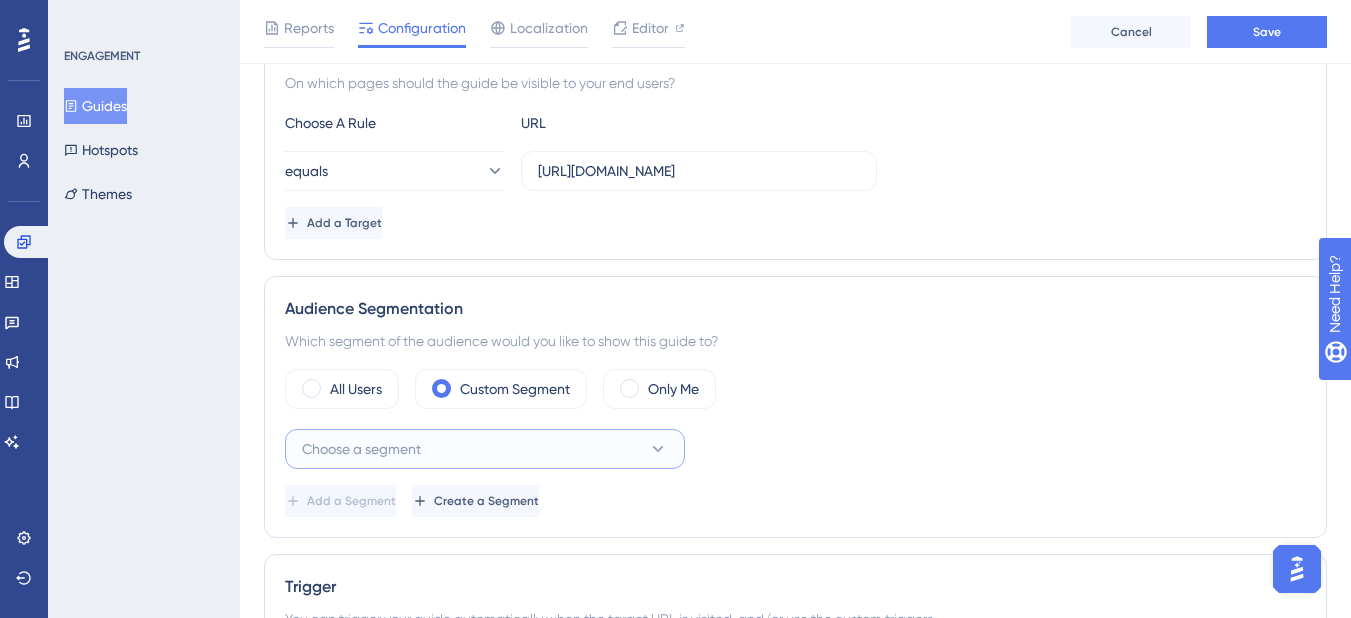 click on "Choose a segment" at bounding box center (361, 449) 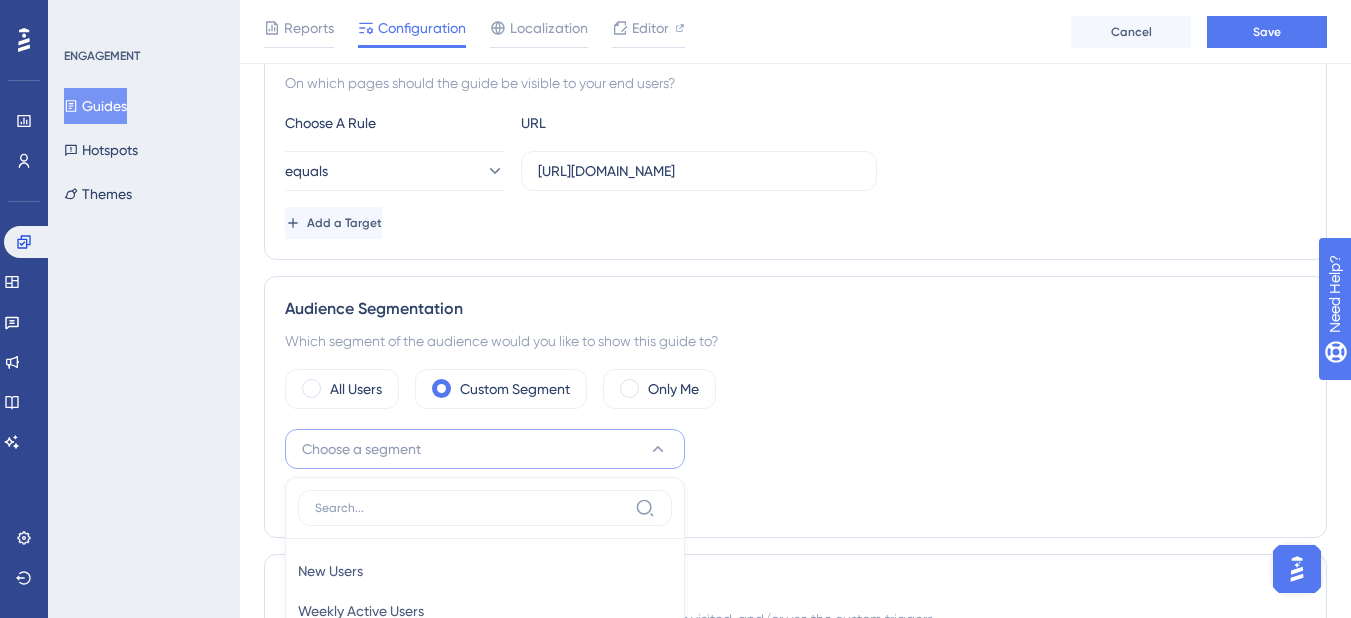 scroll, scrollTop: 784, scrollLeft: 0, axis: vertical 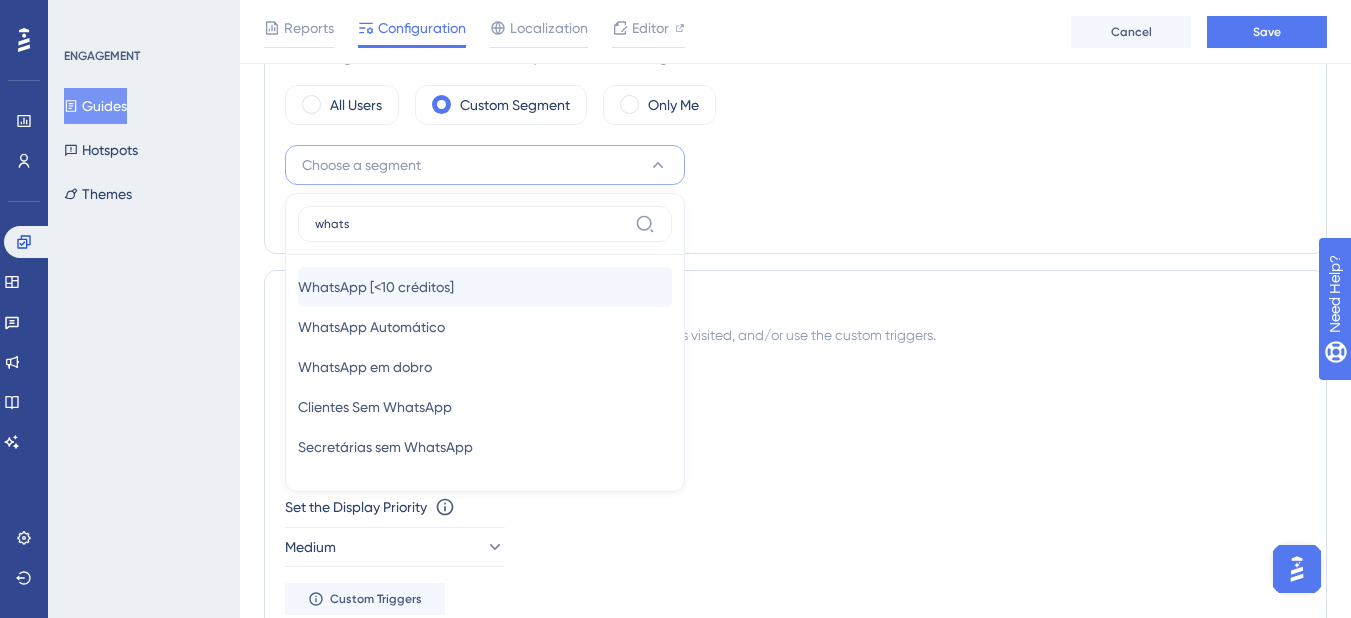 type on "whats" 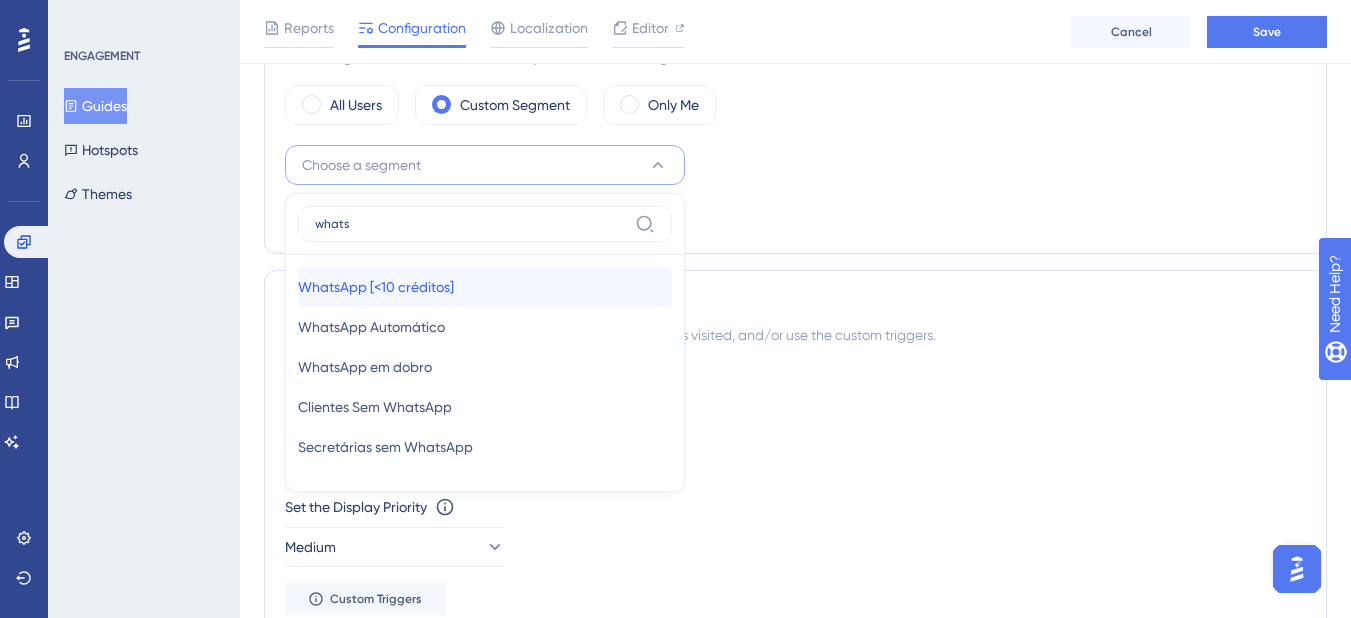 click on "WhatsApp [<10 créditos]" at bounding box center [376, 287] 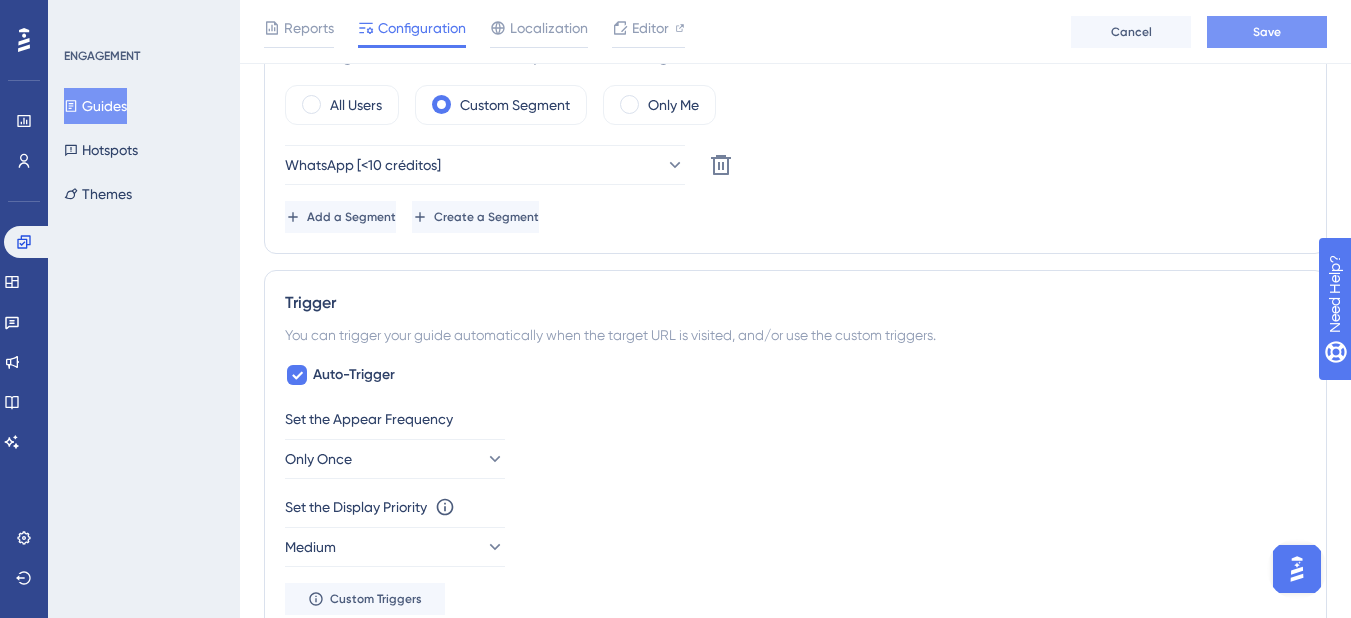 click on "Save" at bounding box center [1267, 32] 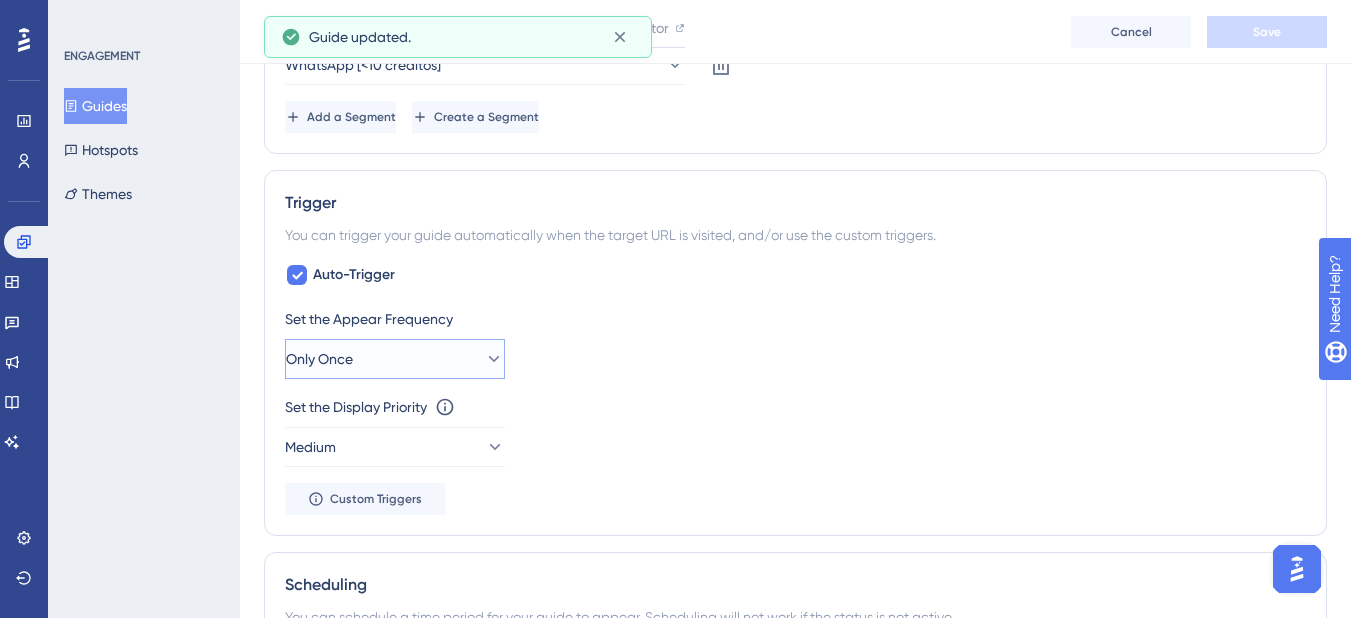 click on "Only Once" at bounding box center (395, 359) 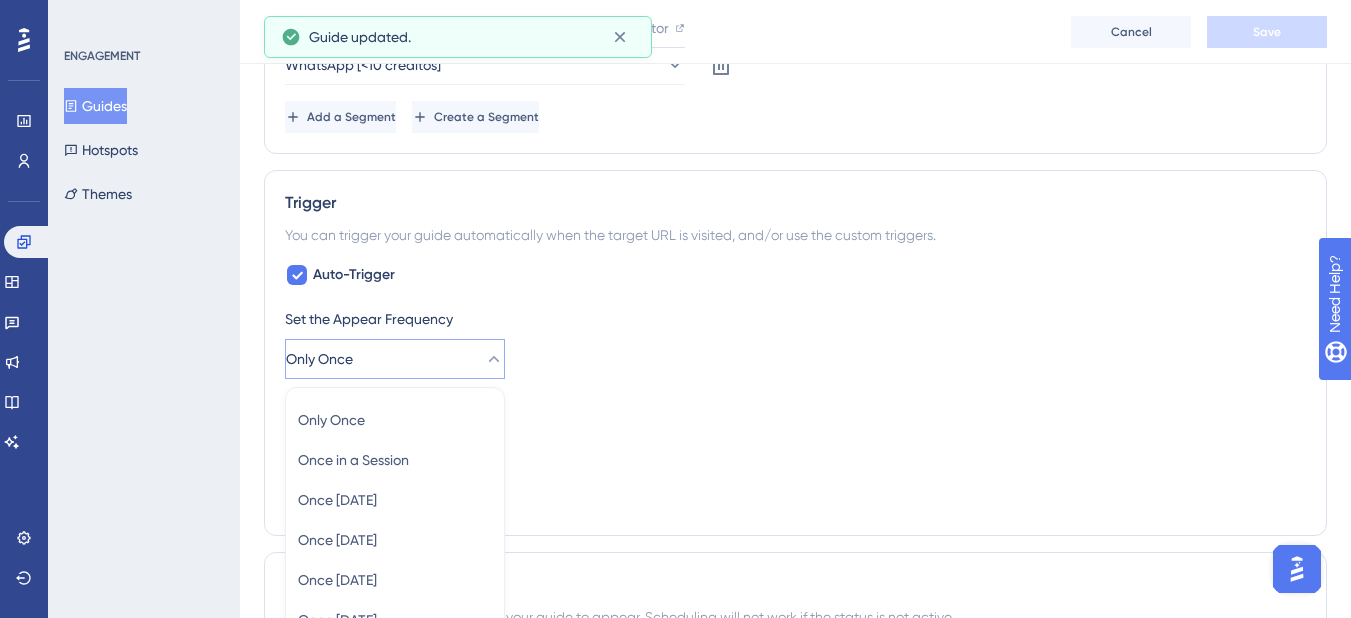scroll, scrollTop: 1115, scrollLeft: 0, axis: vertical 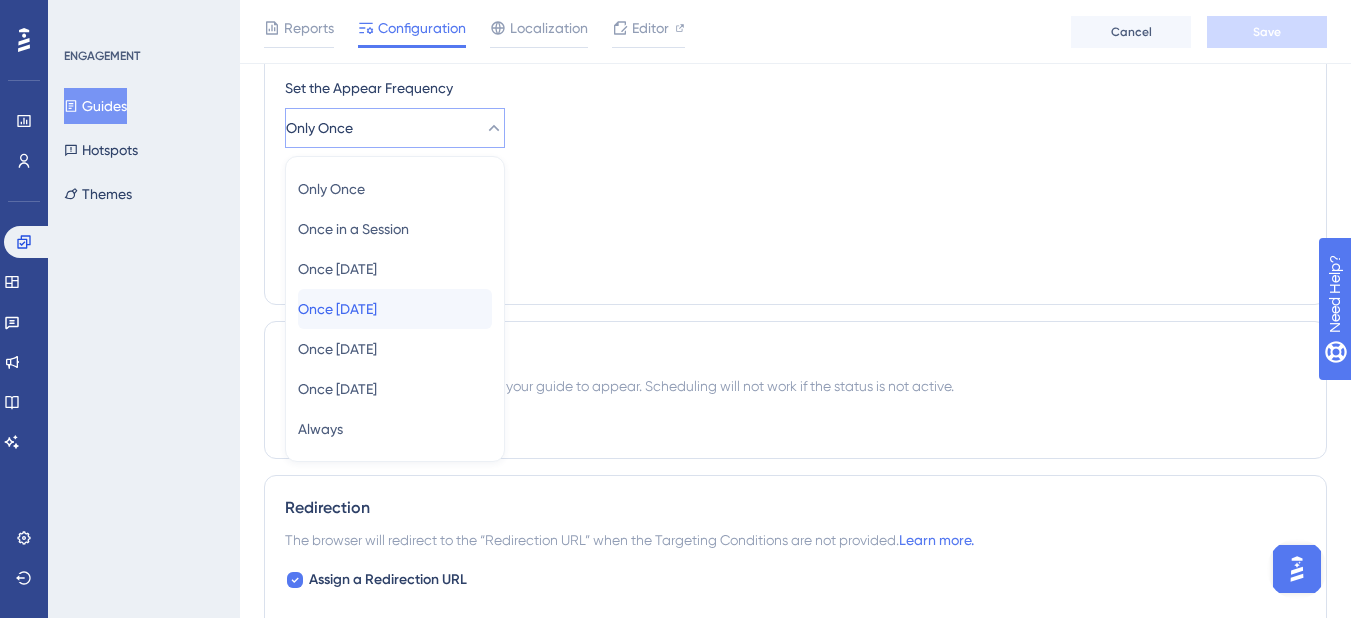 click on "Once [DATE] Once [DATE]" at bounding box center (395, 309) 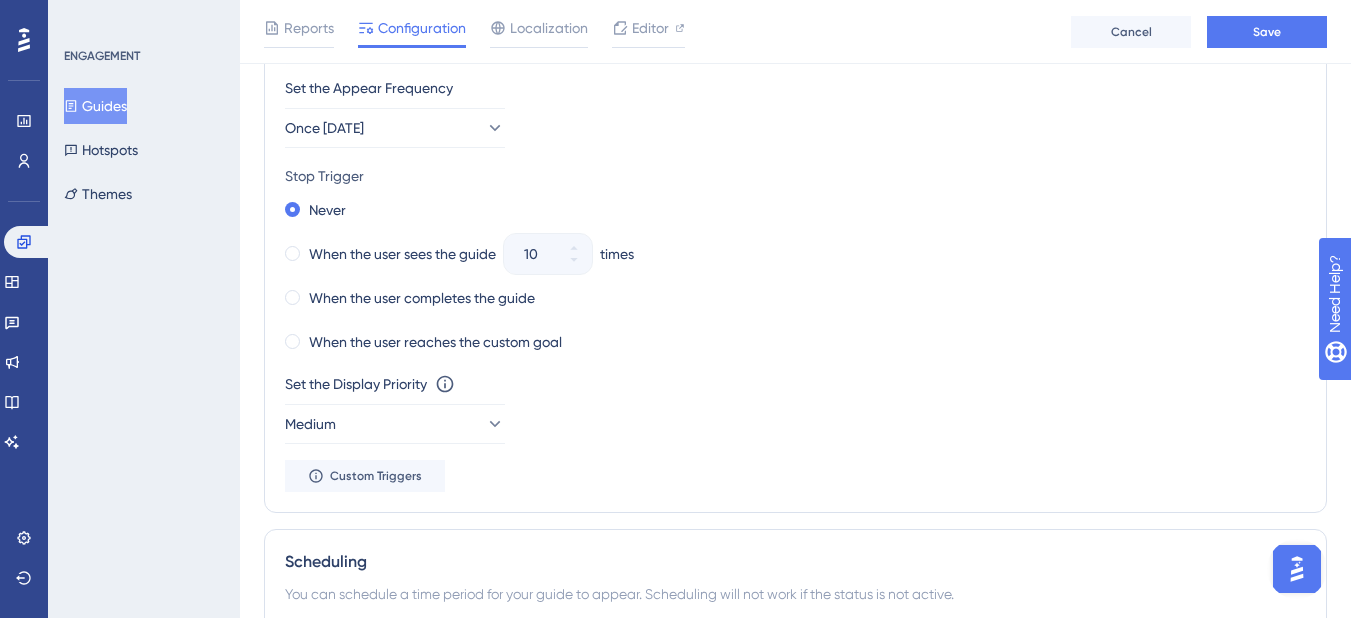 click on "Set the Appear Frequency Once [DATE] Stop Trigger Never When the user sees the guide 10 times When the user completes the guide When the user reaches the custom goal Set the Display Priority This option will set the display priority between
auto-triggered materials in cases of conflicts between multiple materials Medium Custom Triggers" at bounding box center (795, 284) 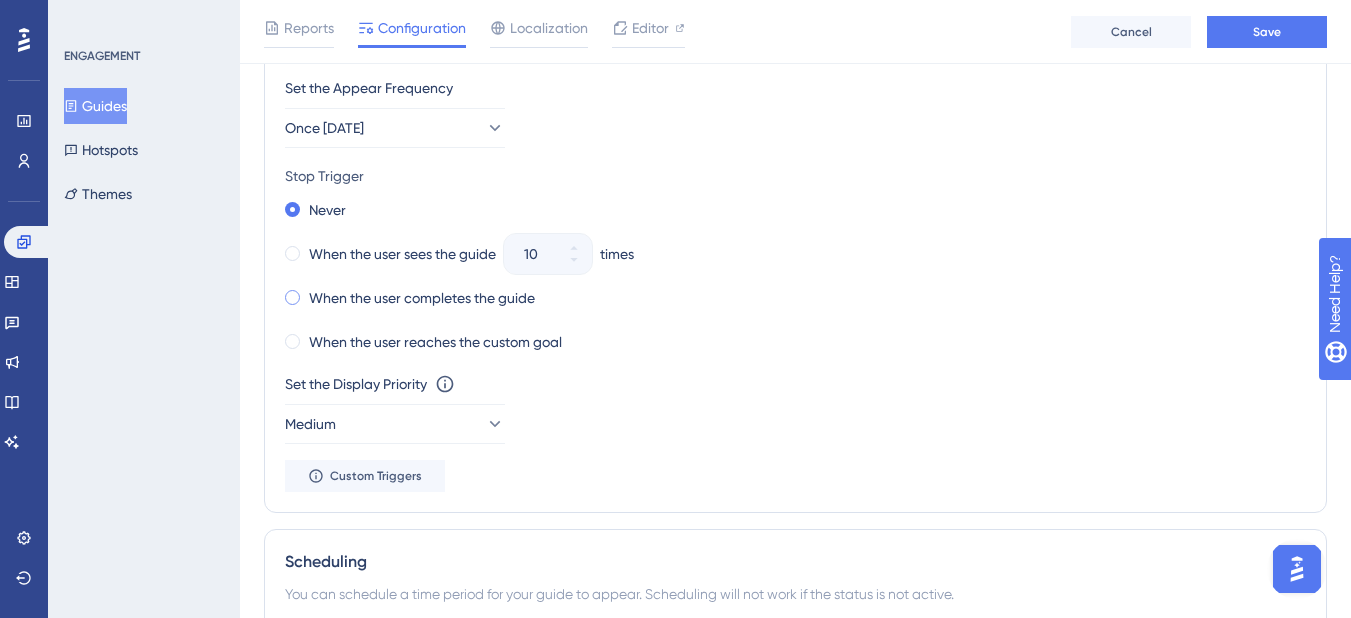 click on "When the user completes the guide" at bounding box center [410, 298] 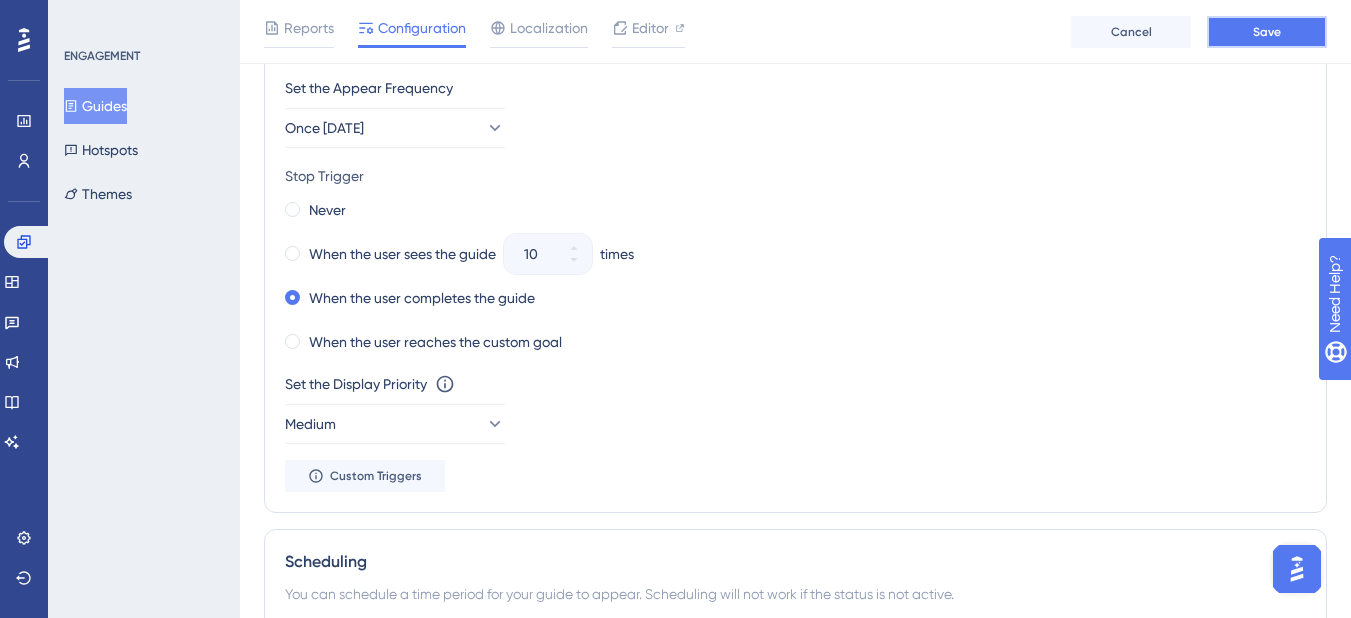click on "Save" at bounding box center (1267, 32) 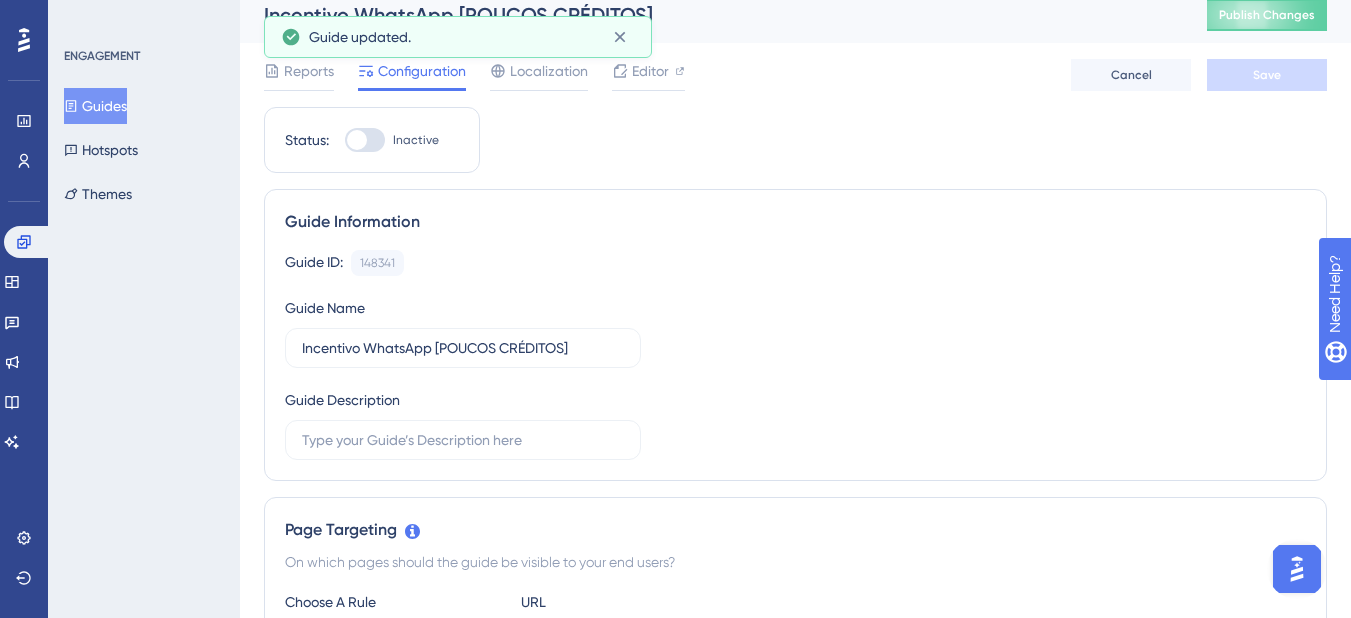 scroll, scrollTop: 0, scrollLeft: 0, axis: both 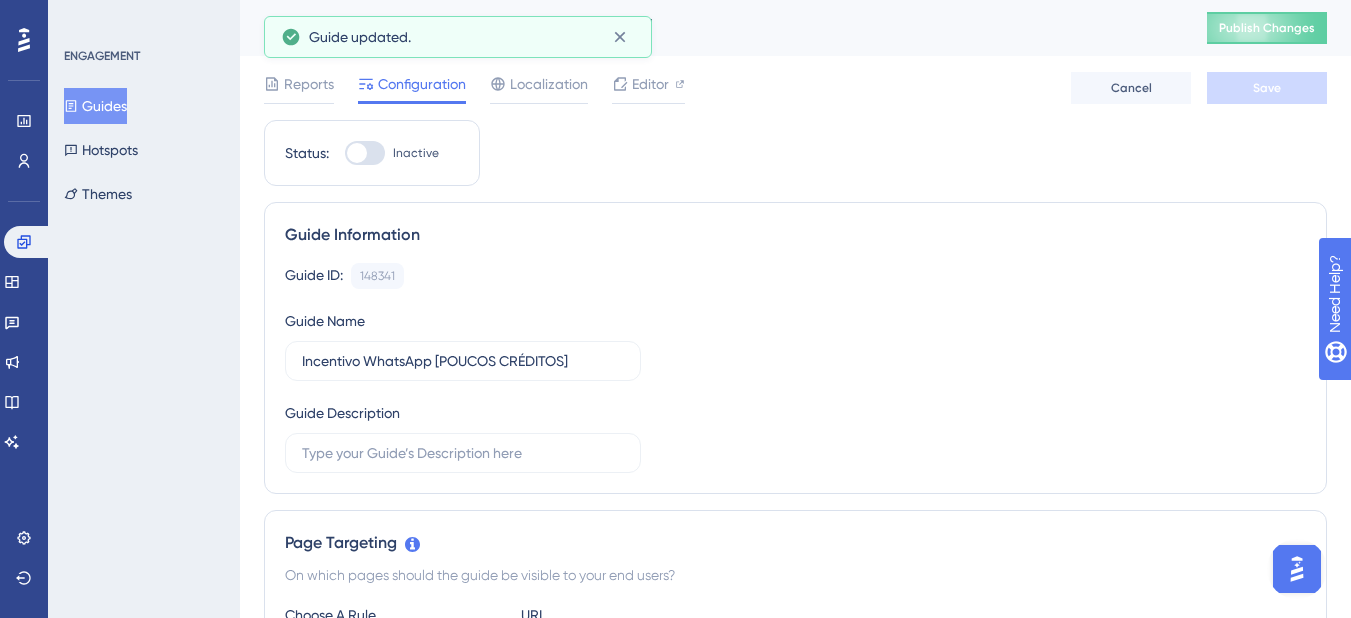 click on "Guides" at bounding box center [95, 106] 